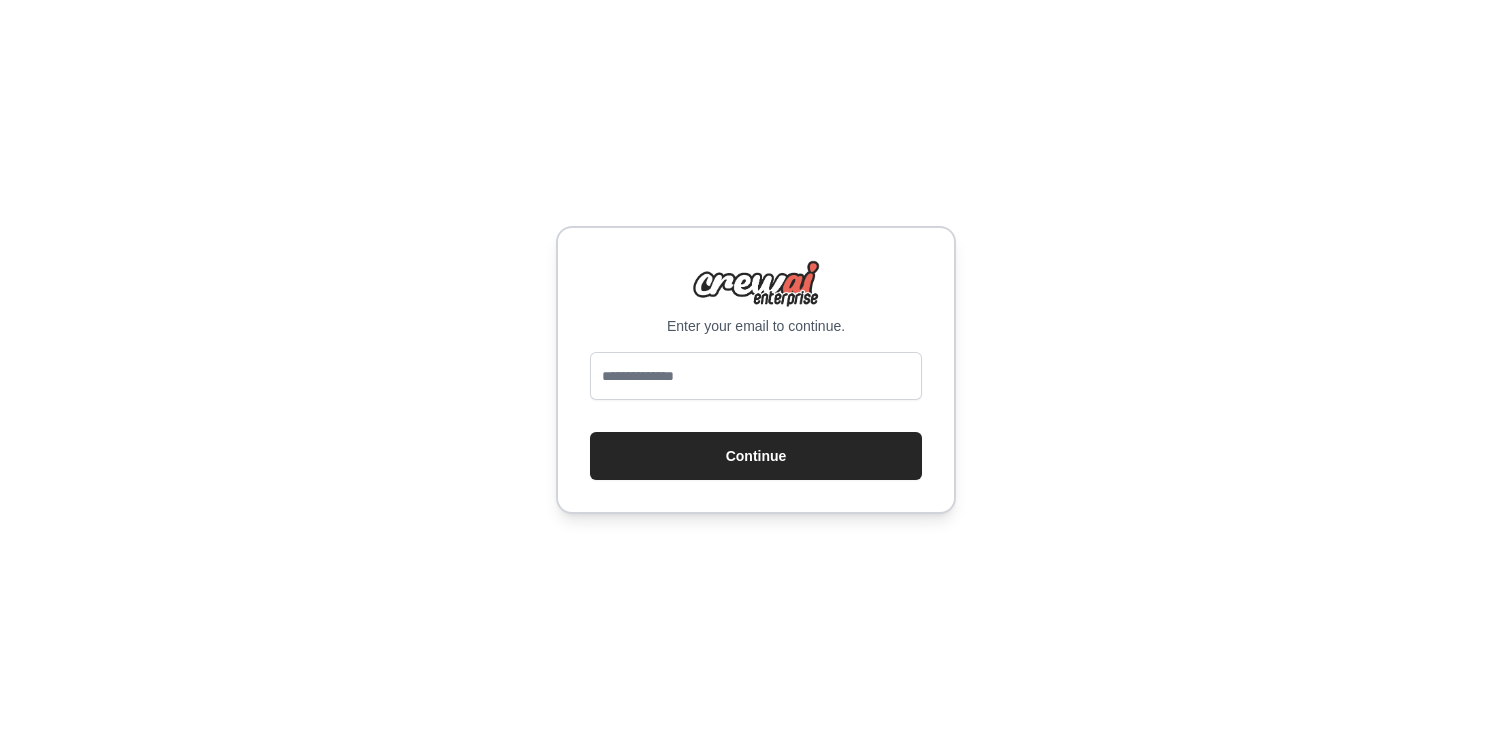 scroll, scrollTop: 0, scrollLeft: 0, axis: both 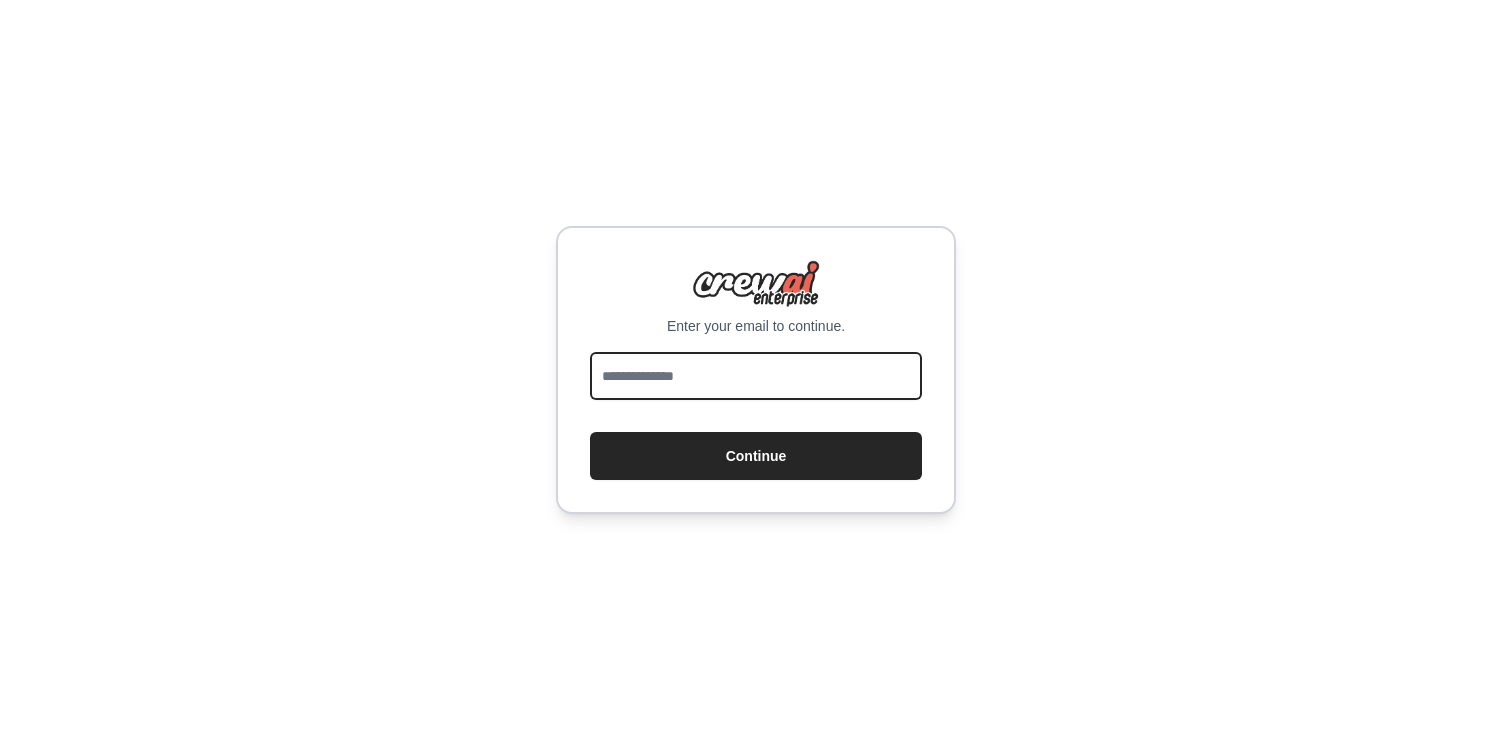 click at bounding box center [756, 376] 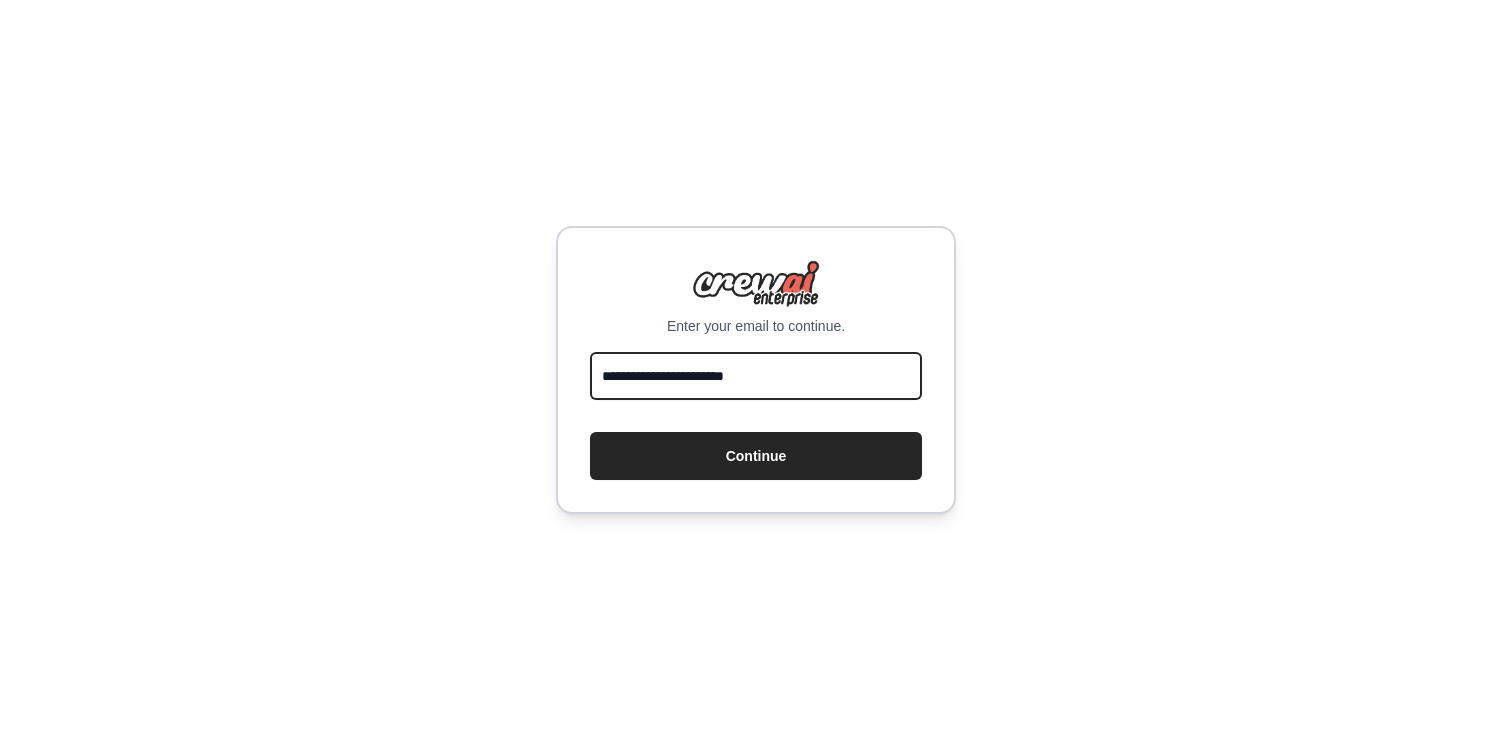 type on "**********" 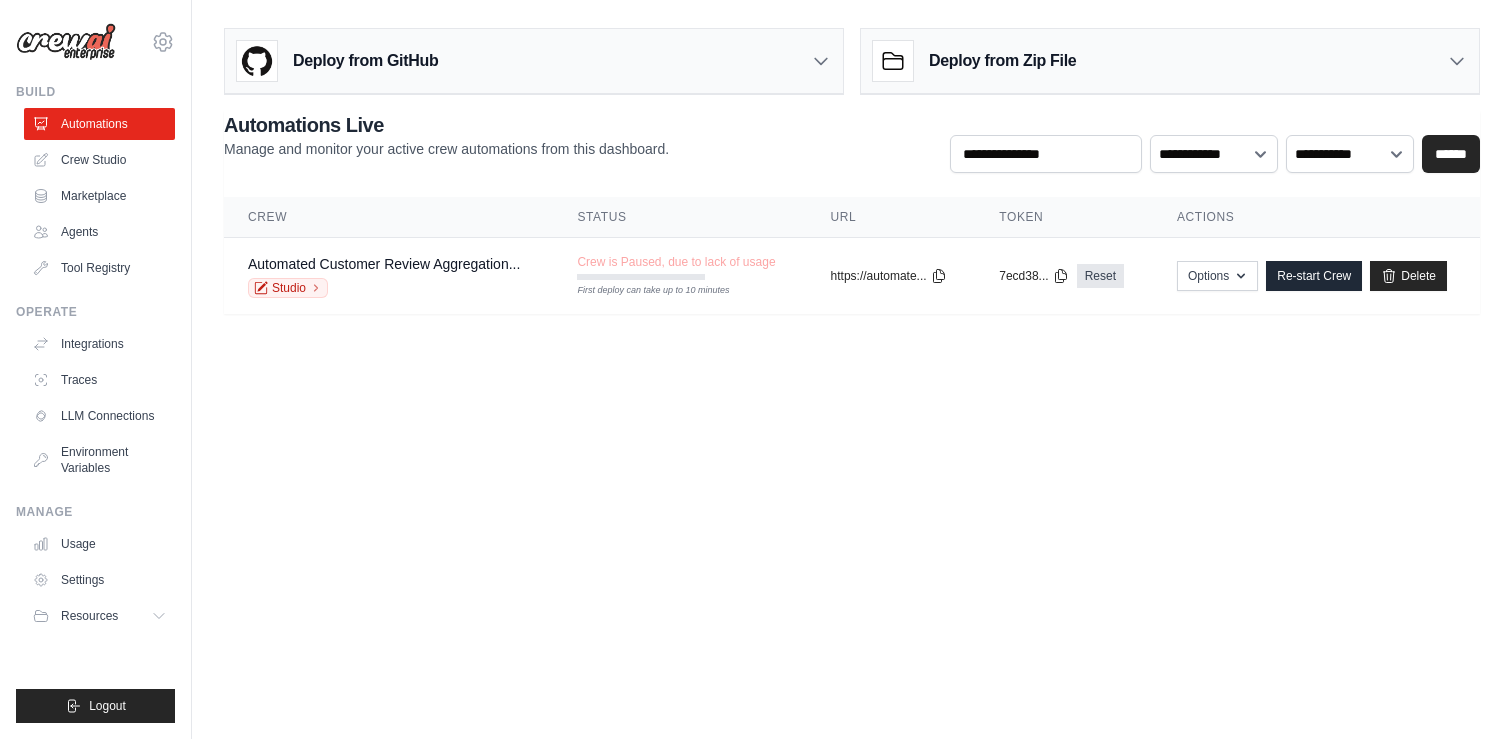 scroll, scrollTop: 0, scrollLeft: 0, axis: both 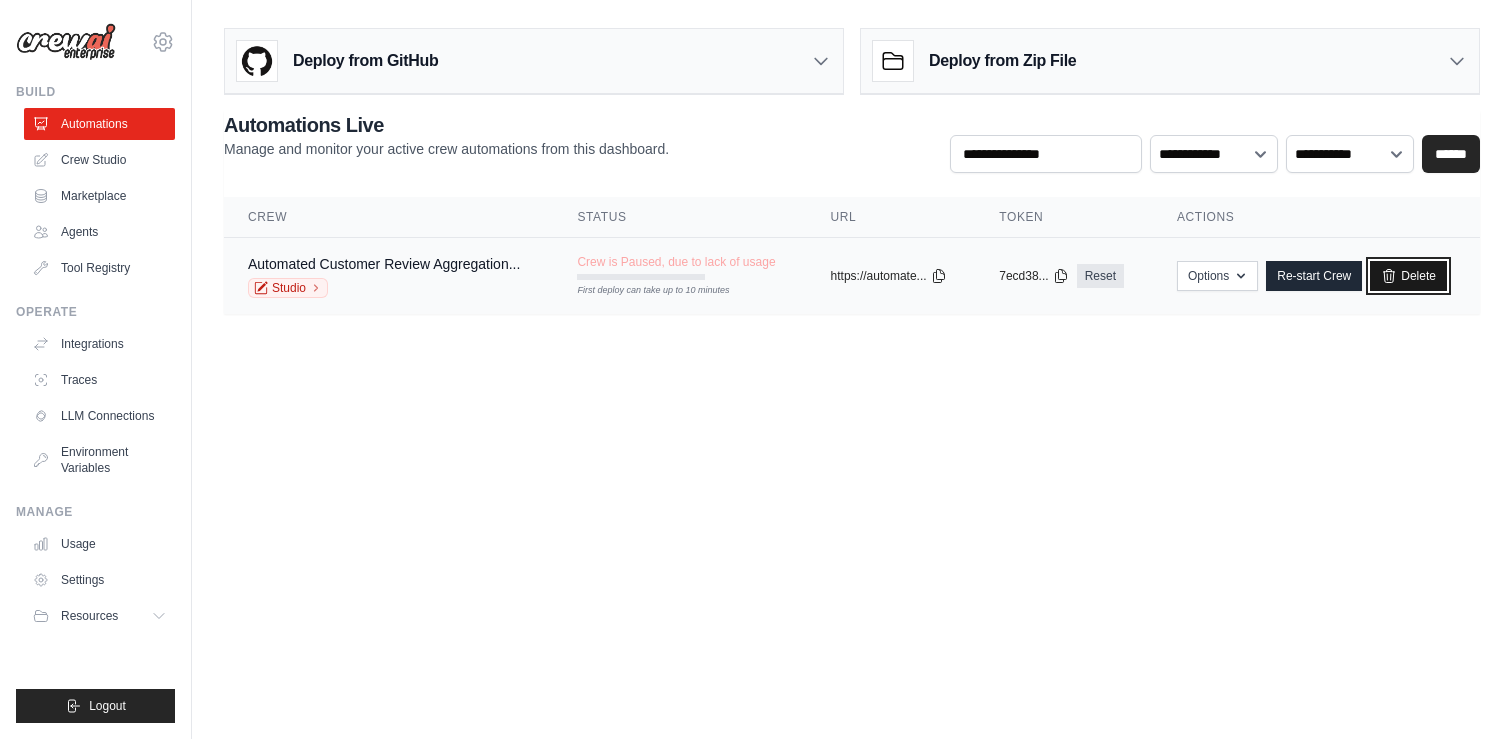 click 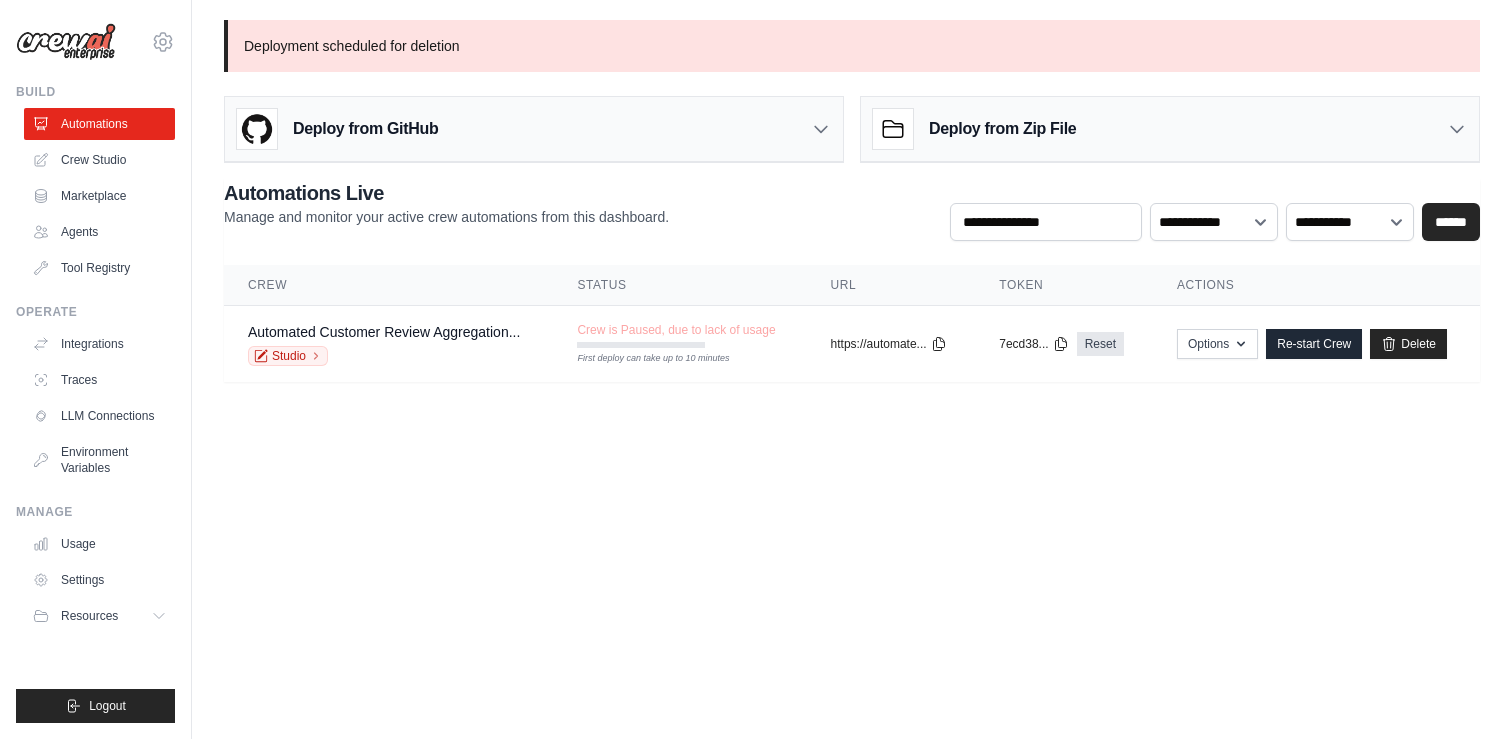 scroll, scrollTop: 0, scrollLeft: 0, axis: both 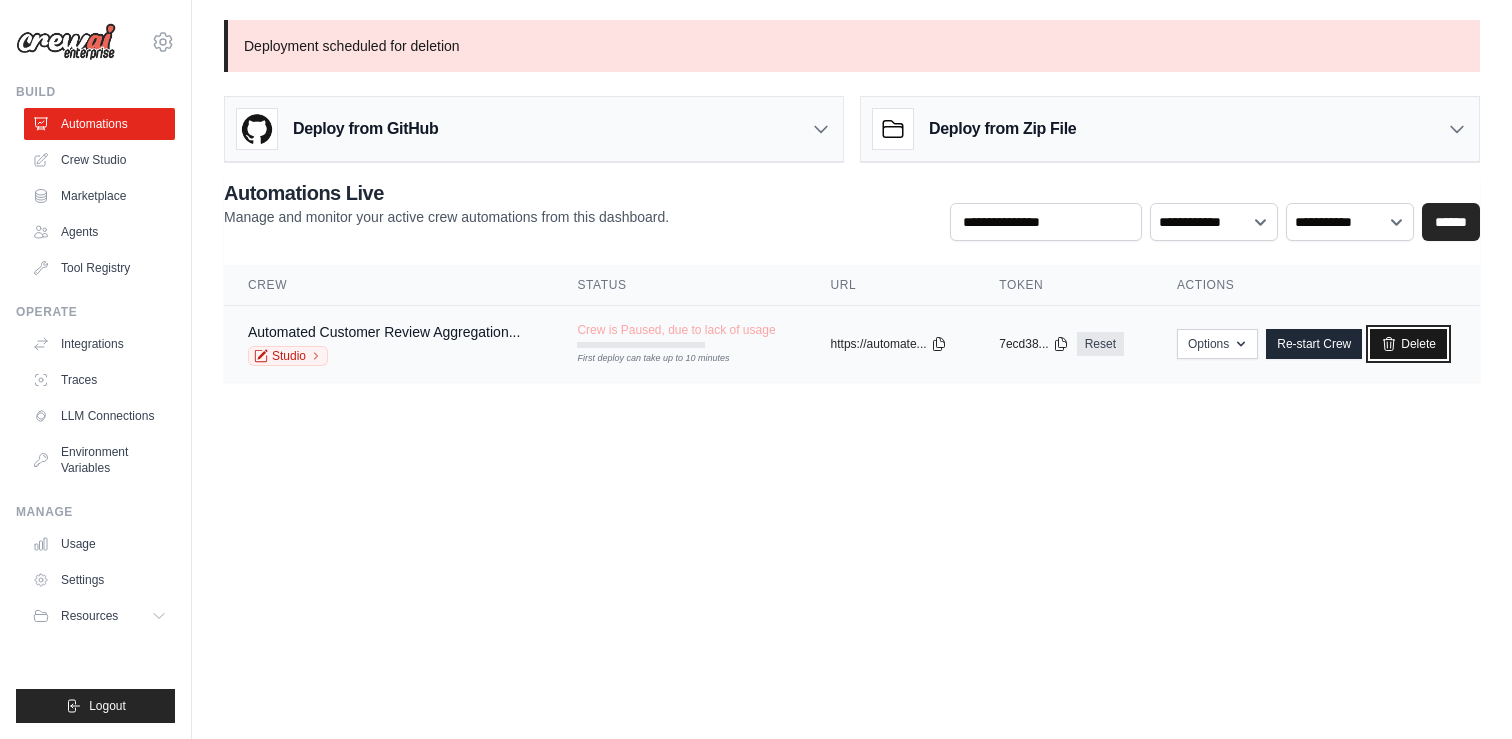 click on "Delete" at bounding box center (1408, 344) 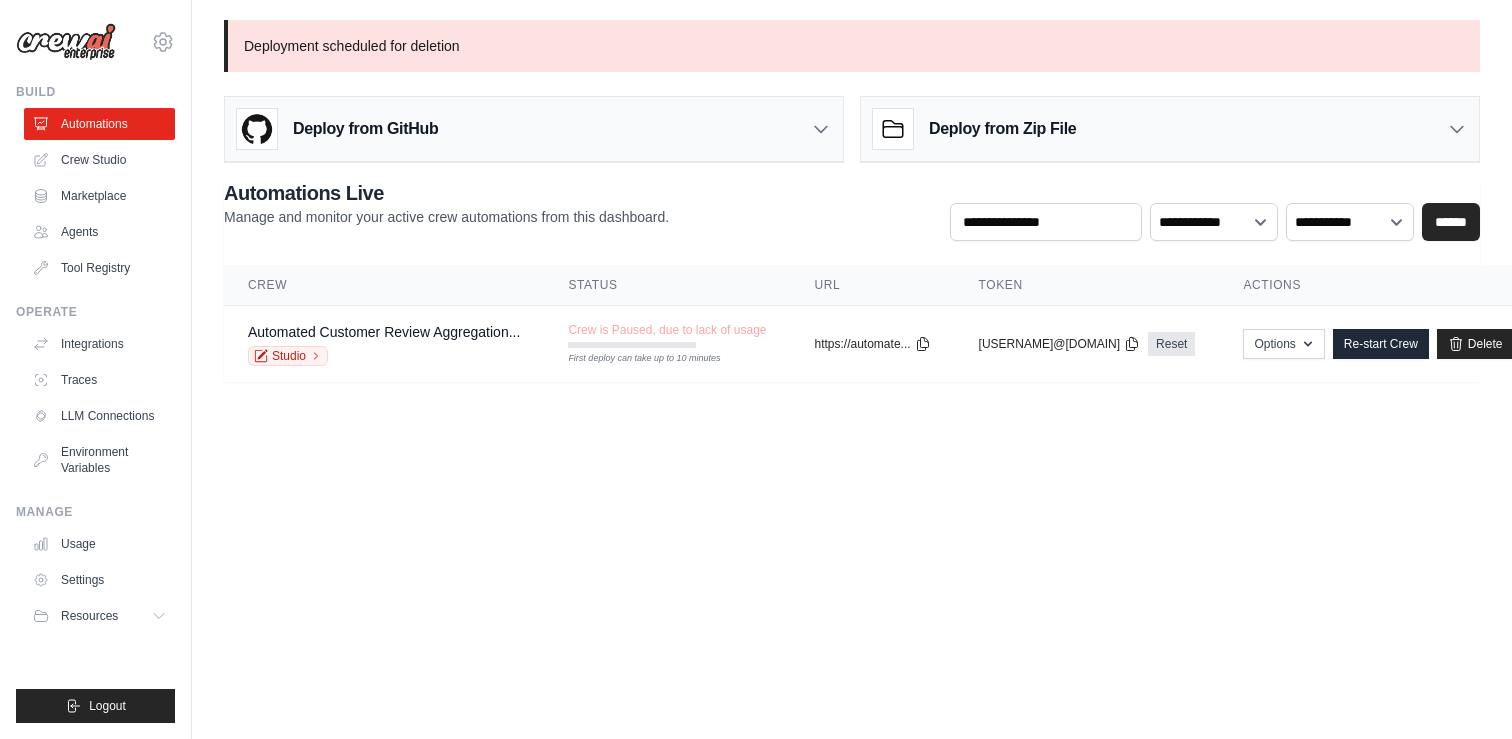 scroll, scrollTop: 0, scrollLeft: 0, axis: both 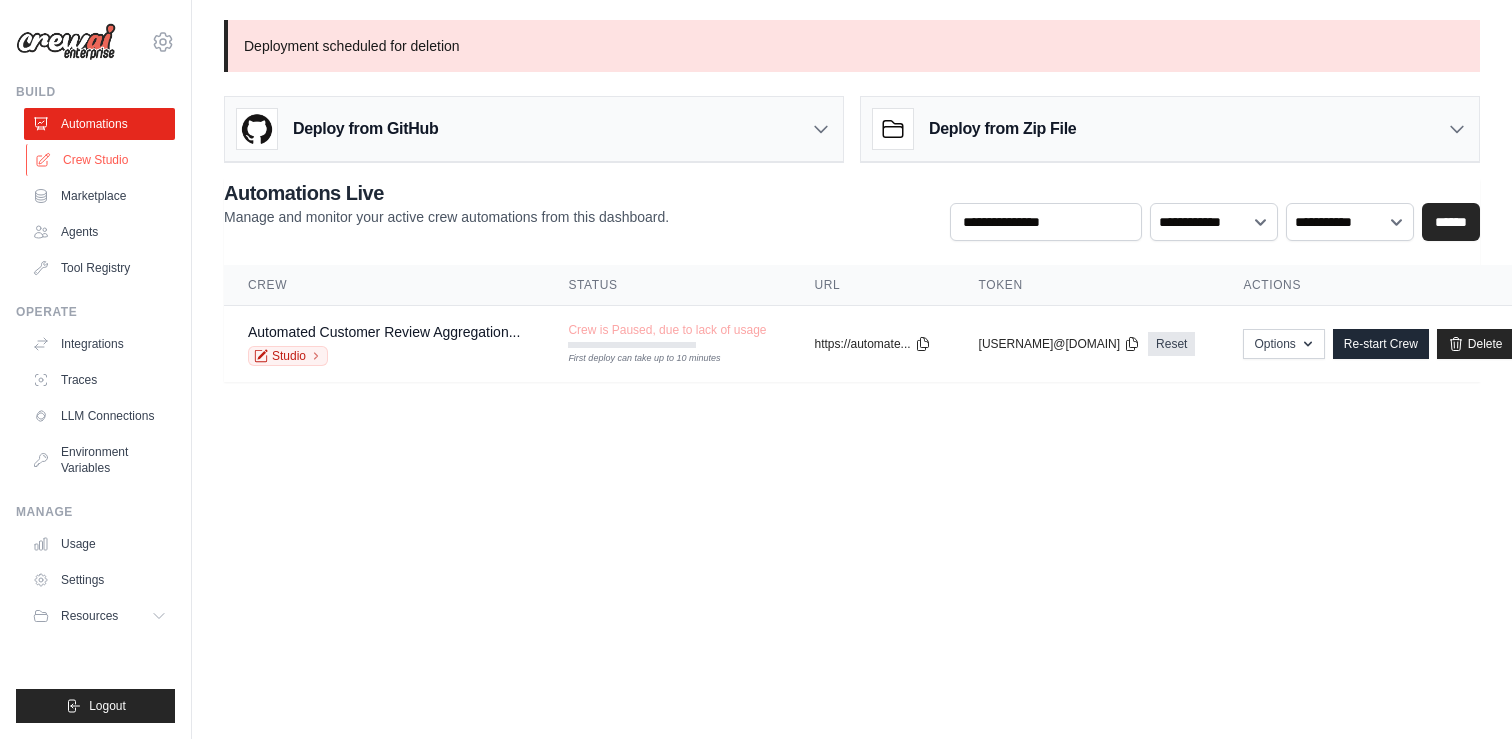 click on "Crew Studio" at bounding box center (101, 160) 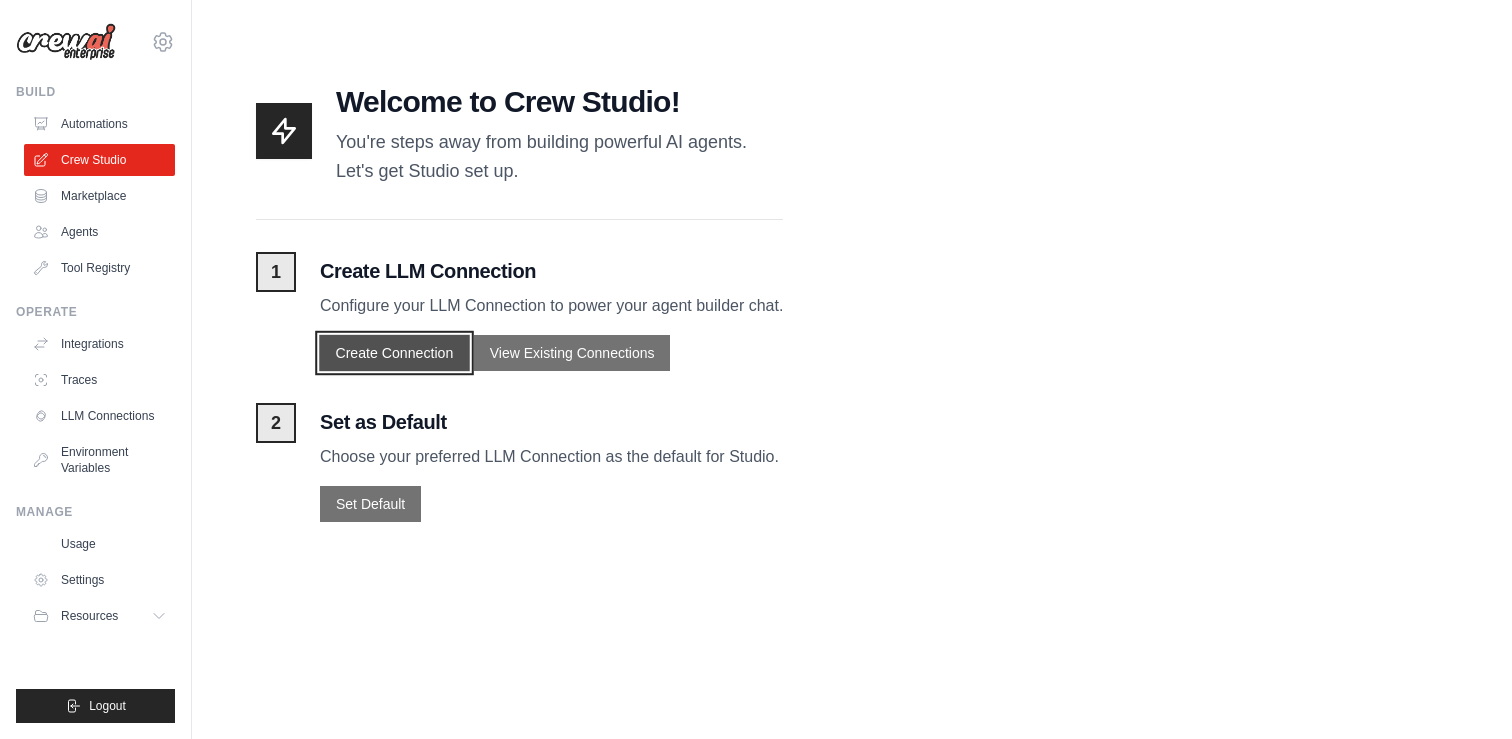 click on "Create Connection" at bounding box center (394, 352) 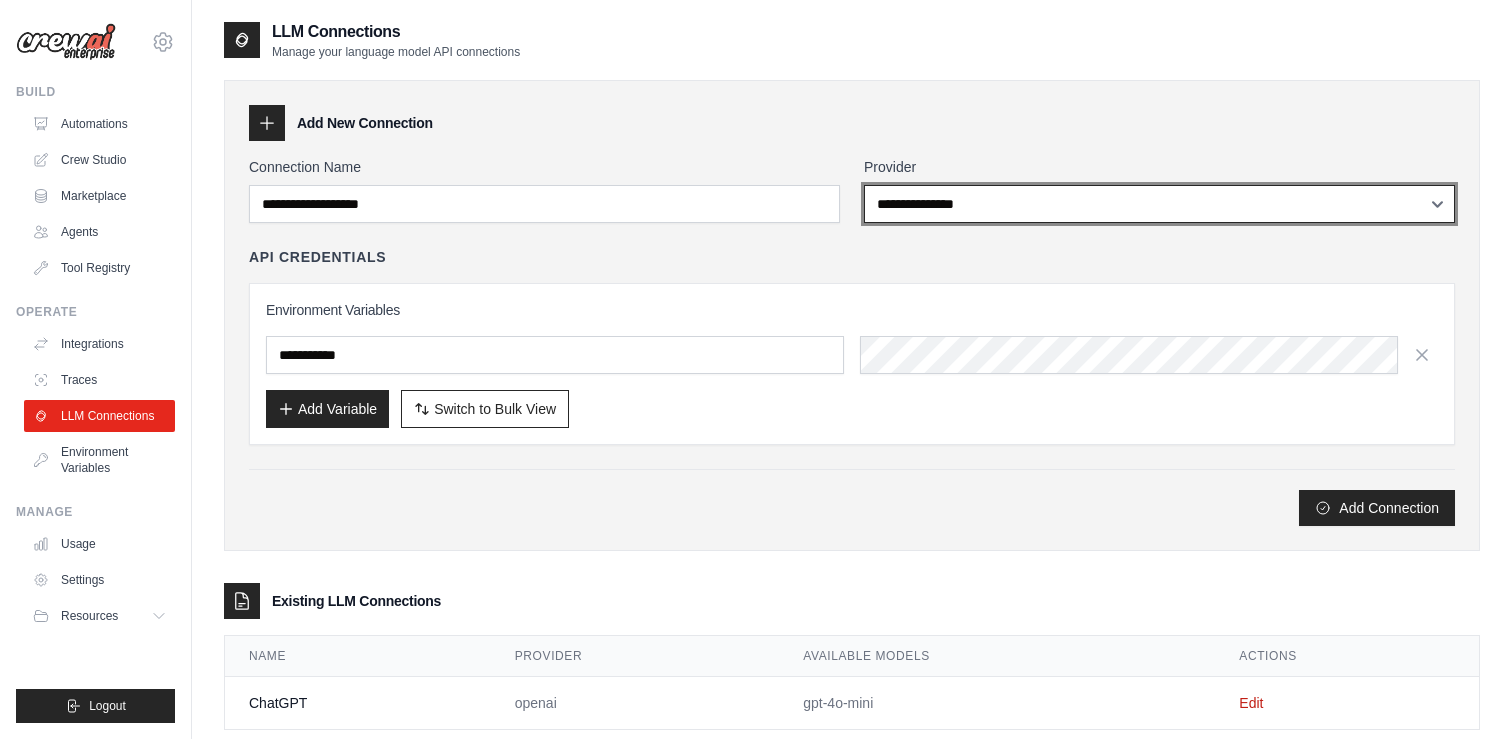 click on "**********" at bounding box center (1159, 204) 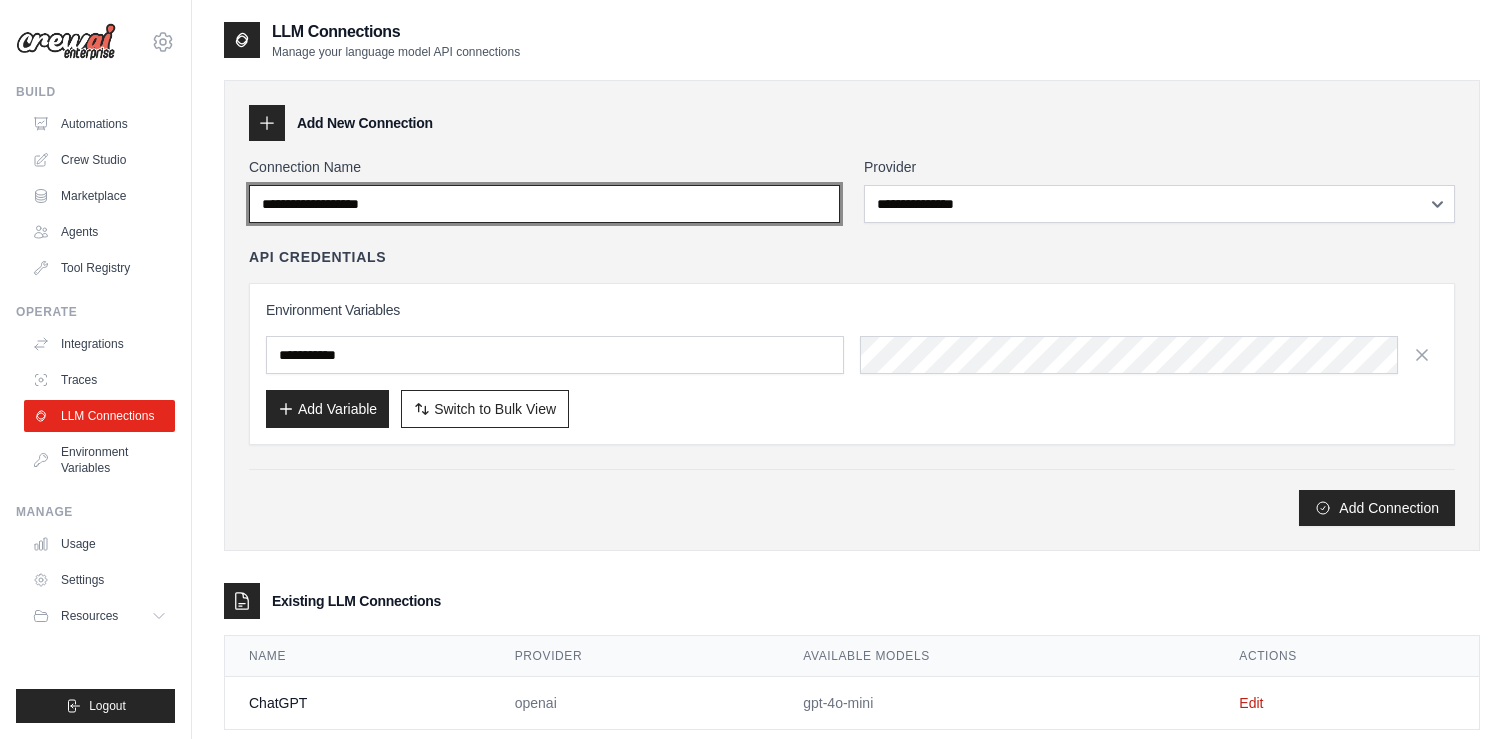 click on "Connection Name" at bounding box center [544, 204] 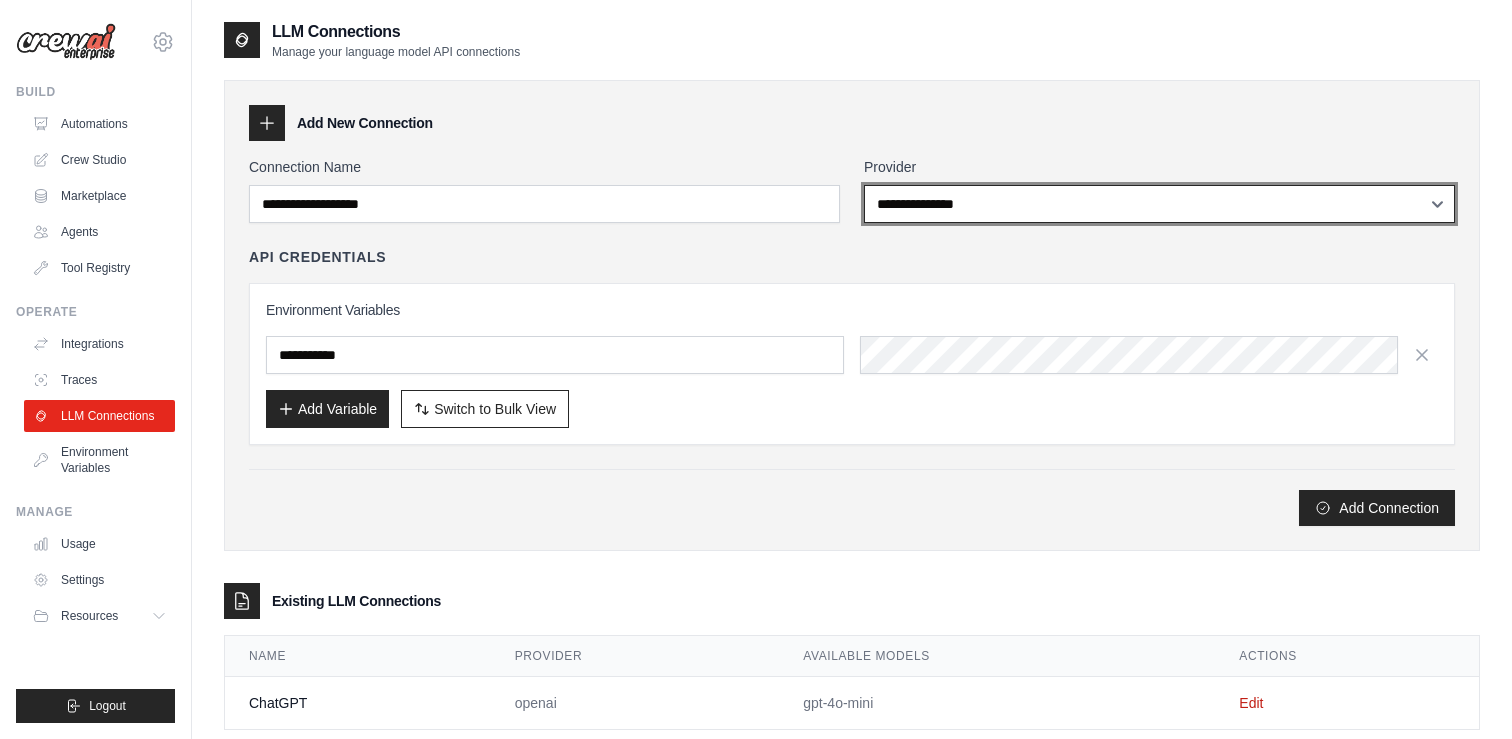 click on "**********" at bounding box center [1159, 204] 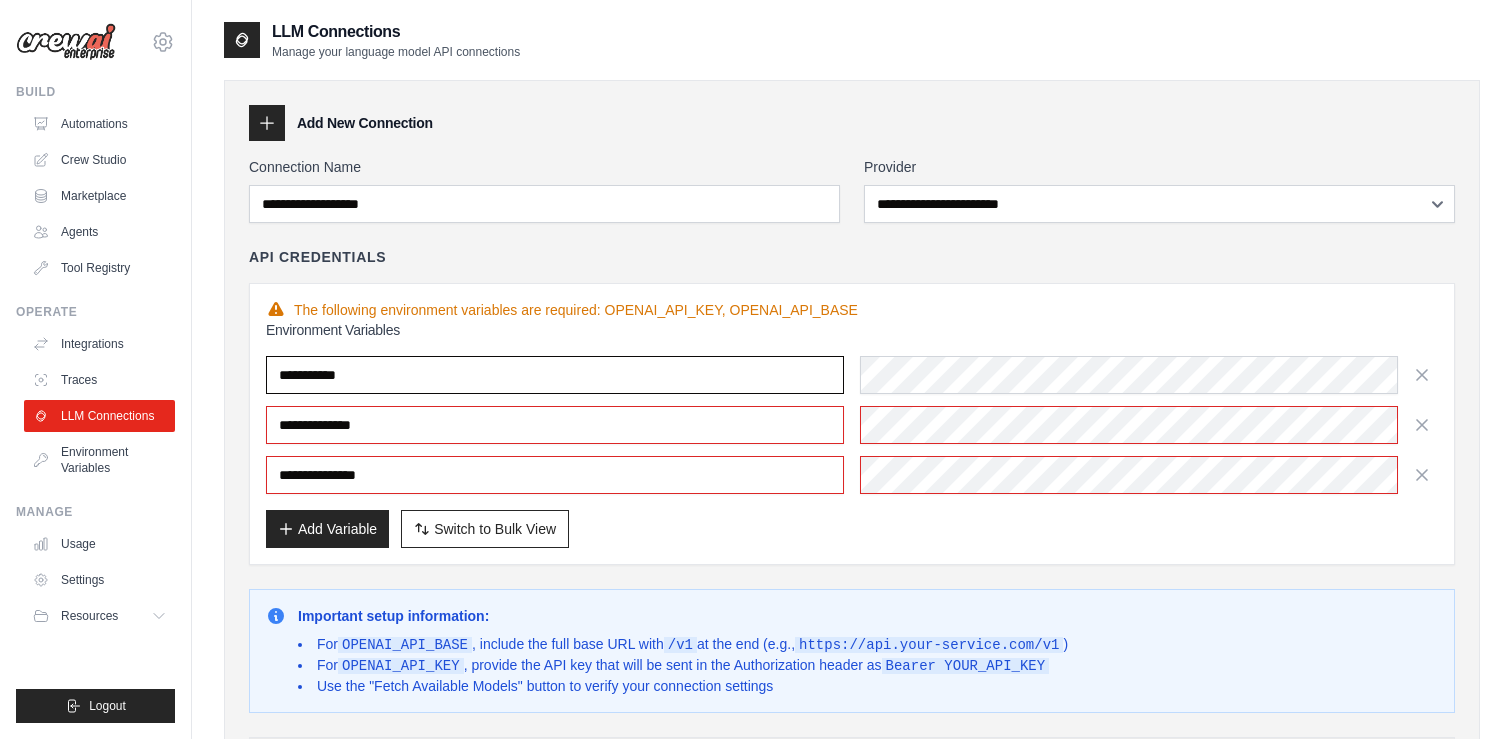 click at bounding box center [555, 375] 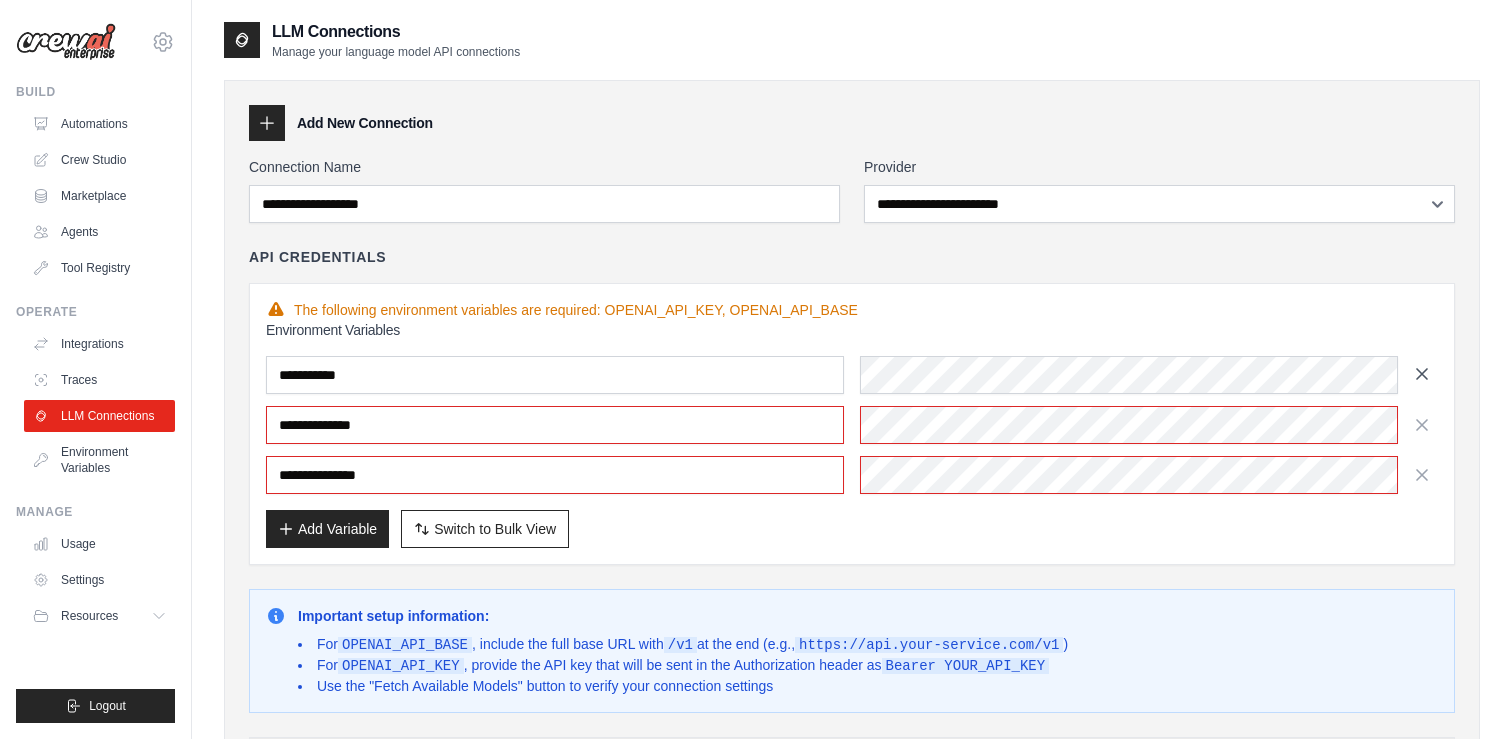 click 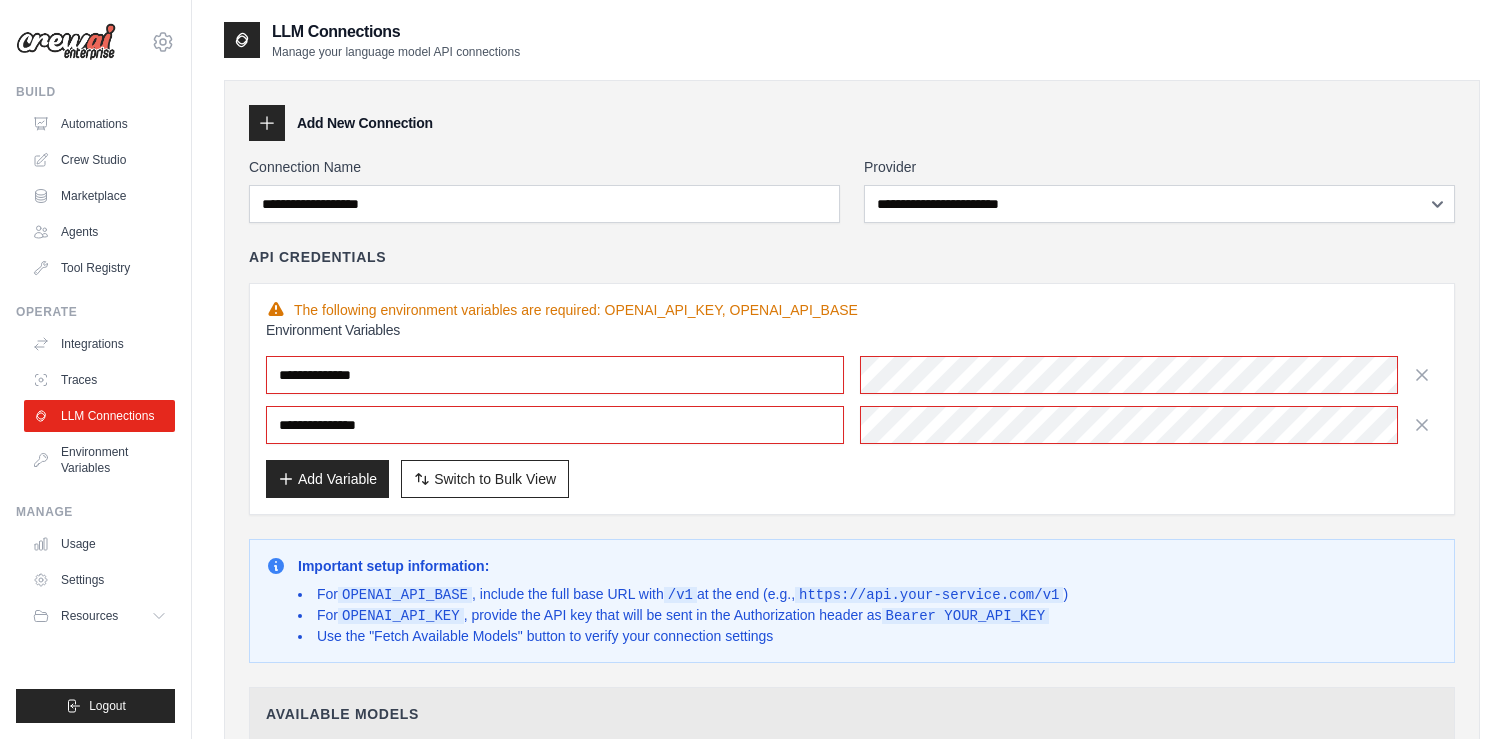 click 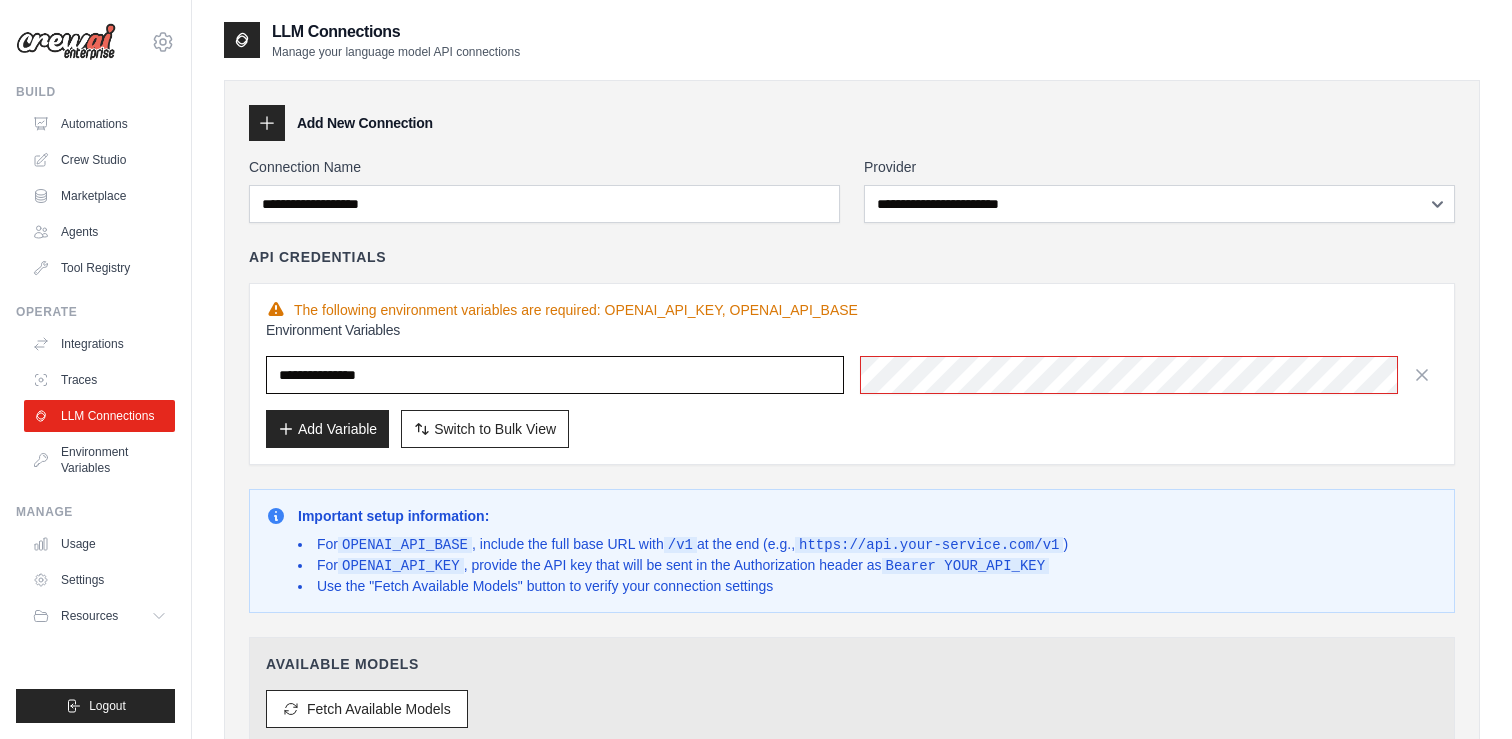 click on "**********" at bounding box center [555, 375] 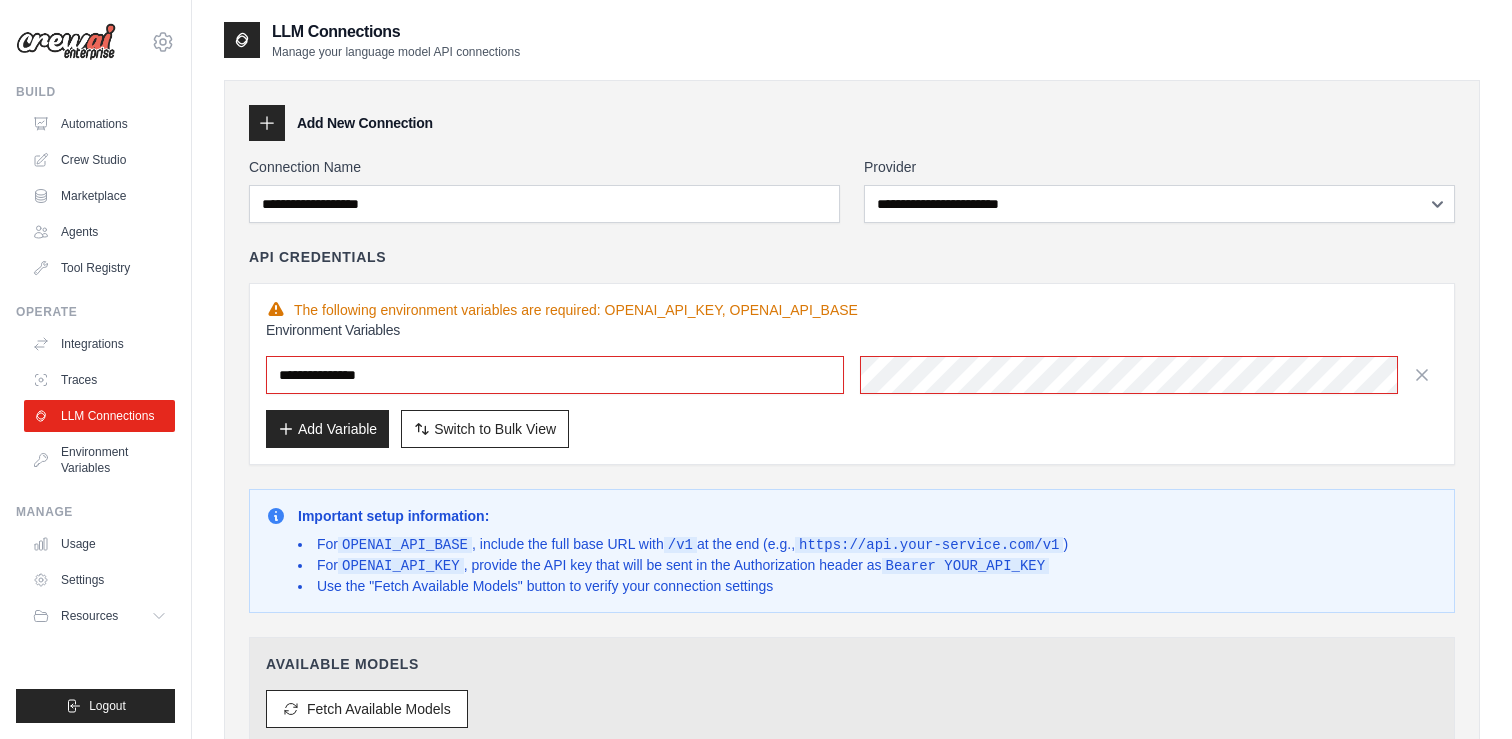 click on "Add Variable
Switch to Bulk View
Switch to Table View" at bounding box center [852, 429] 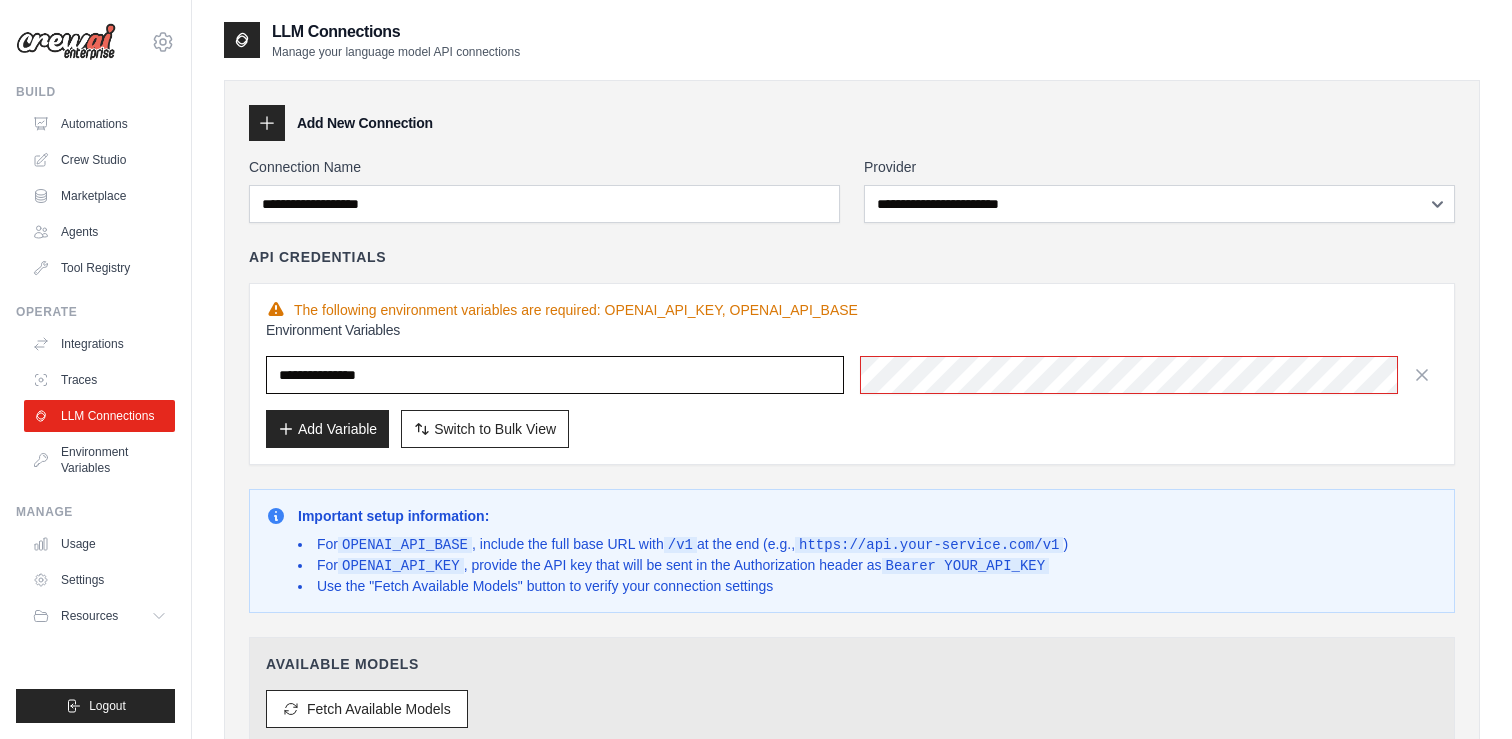 click on "**********" at bounding box center (555, 375) 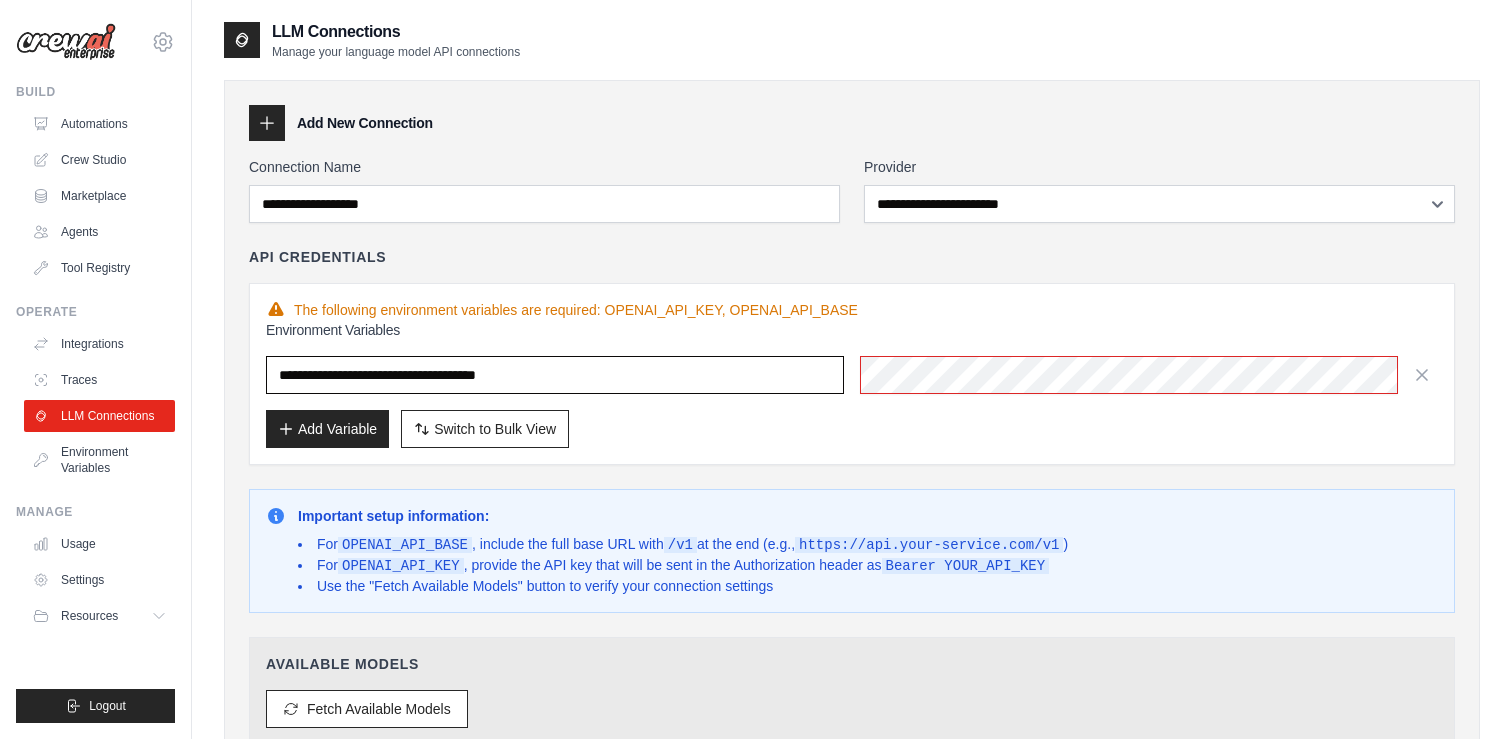 click on "**********" at bounding box center [555, 375] 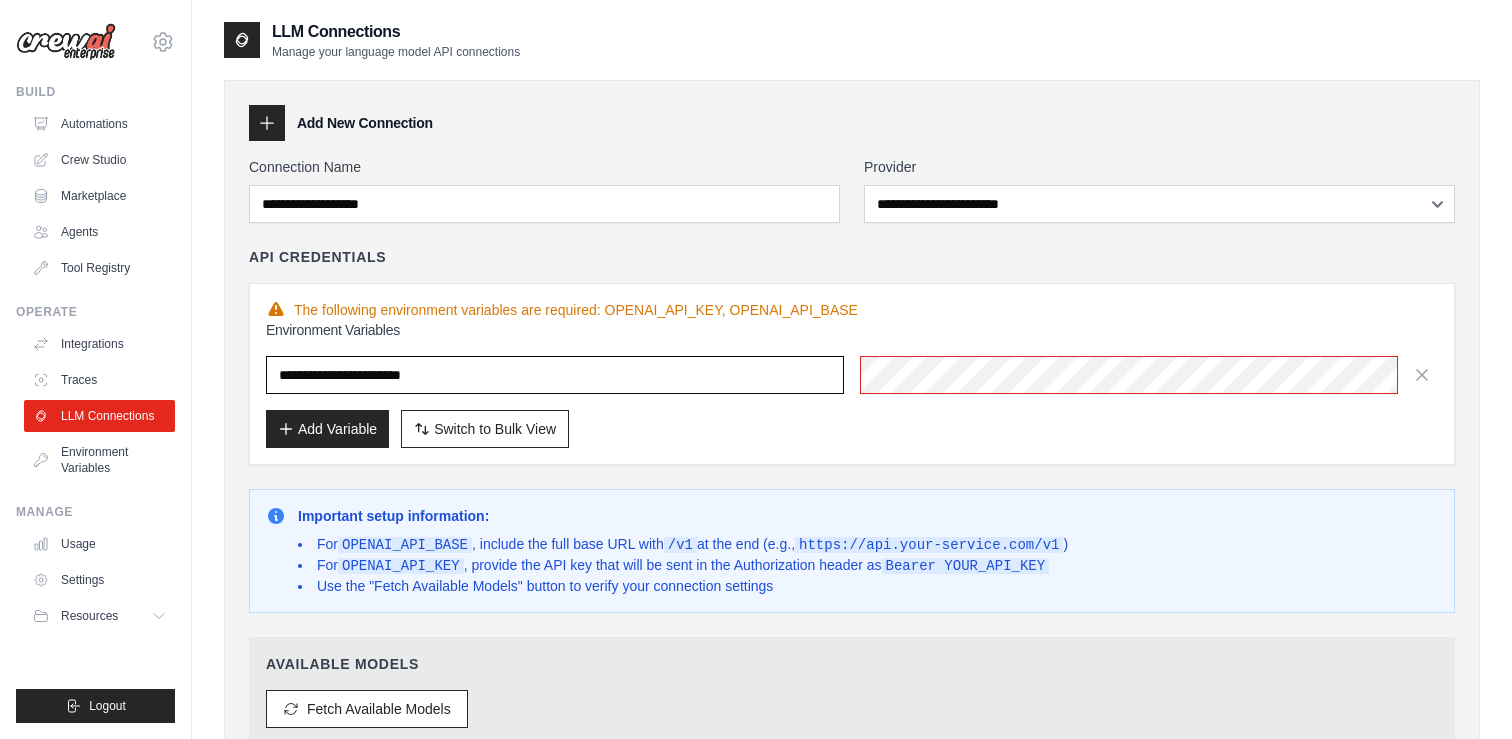 type on "**********" 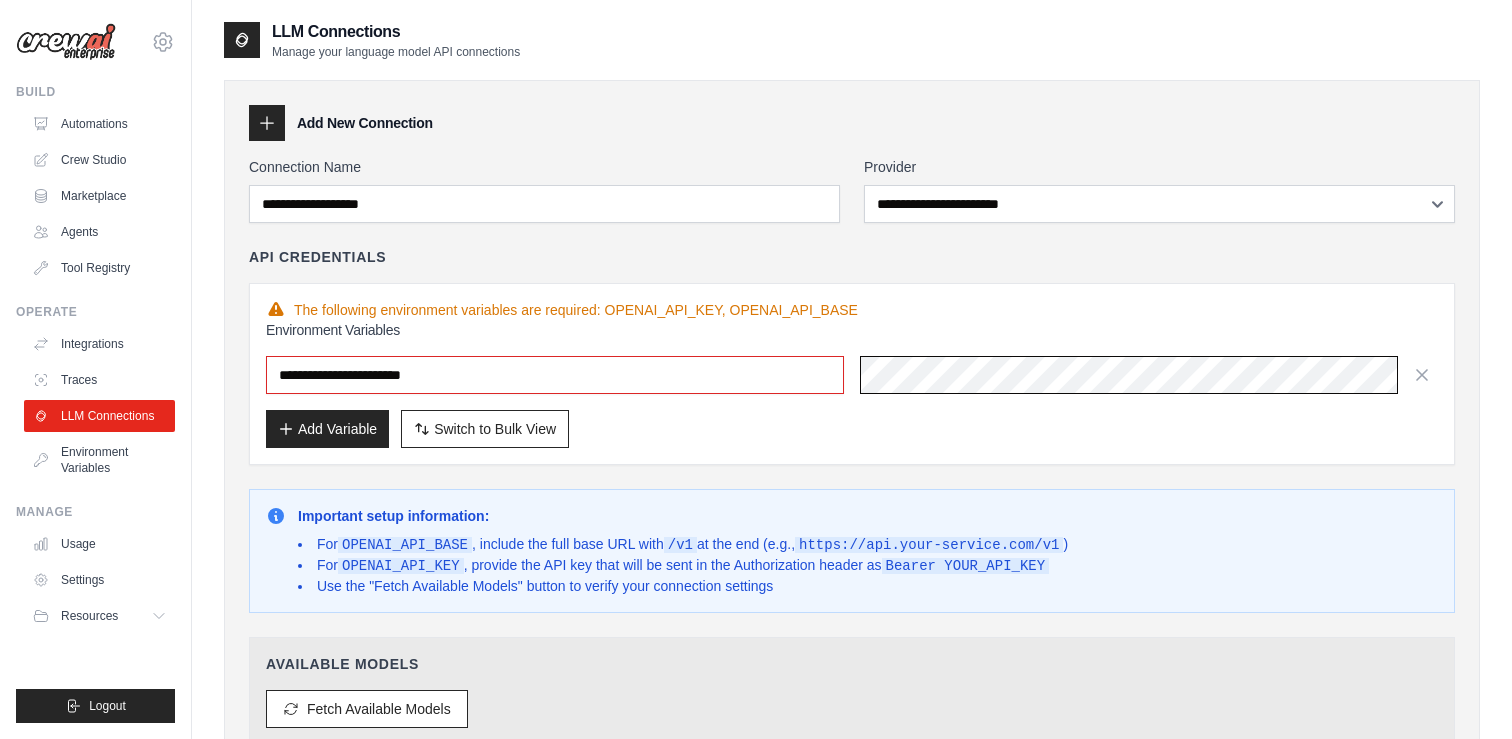 scroll, scrollTop: 0, scrollLeft: 0, axis: both 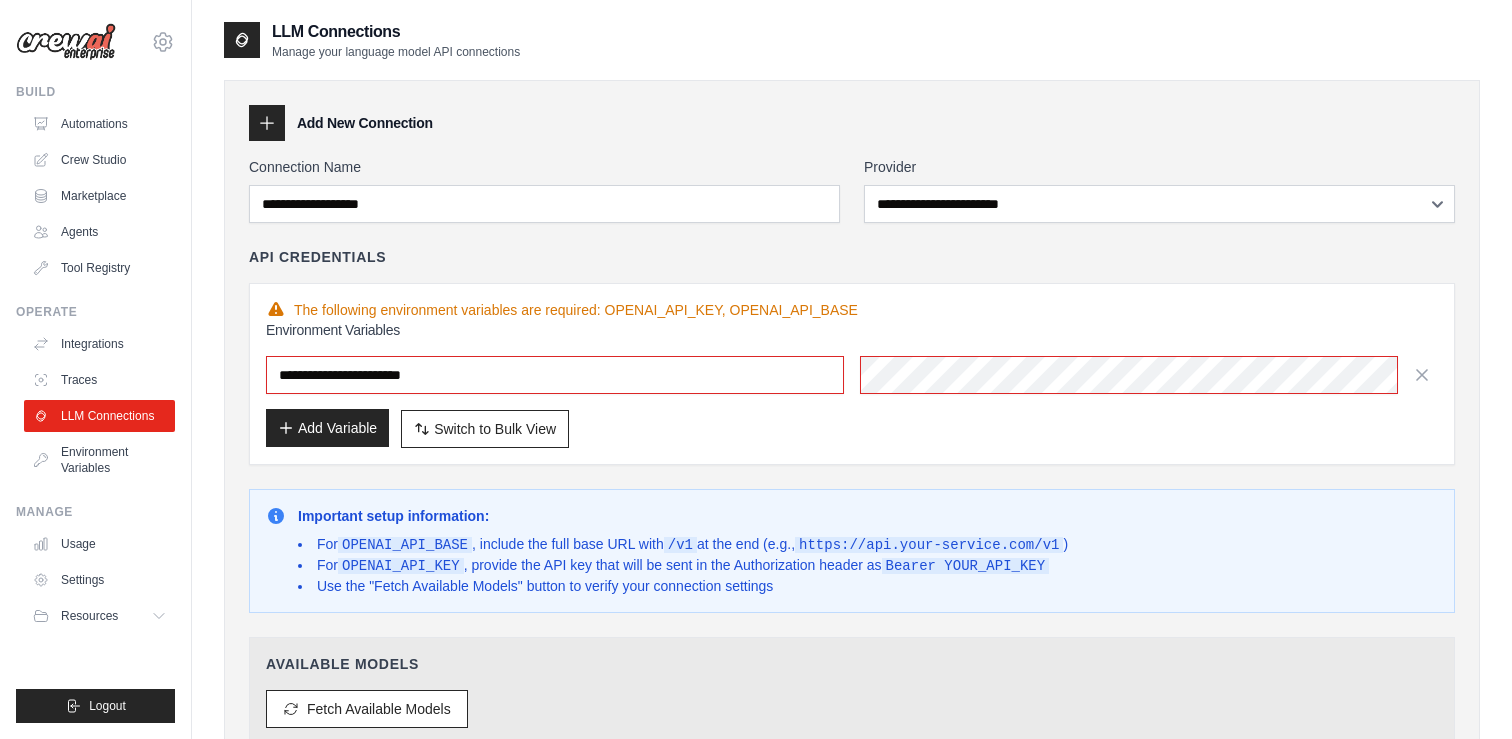 click on "Add Variable" at bounding box center (327, 428) 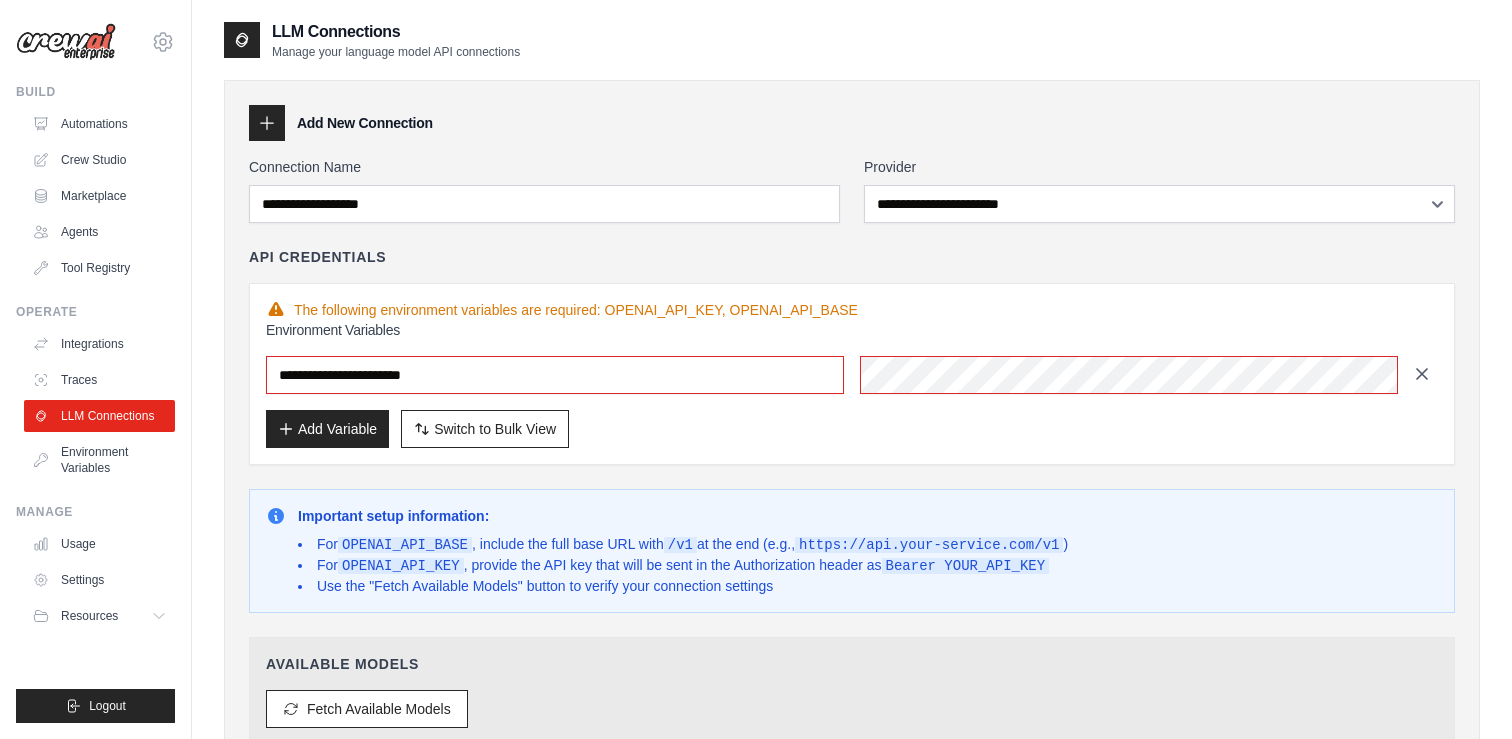 click 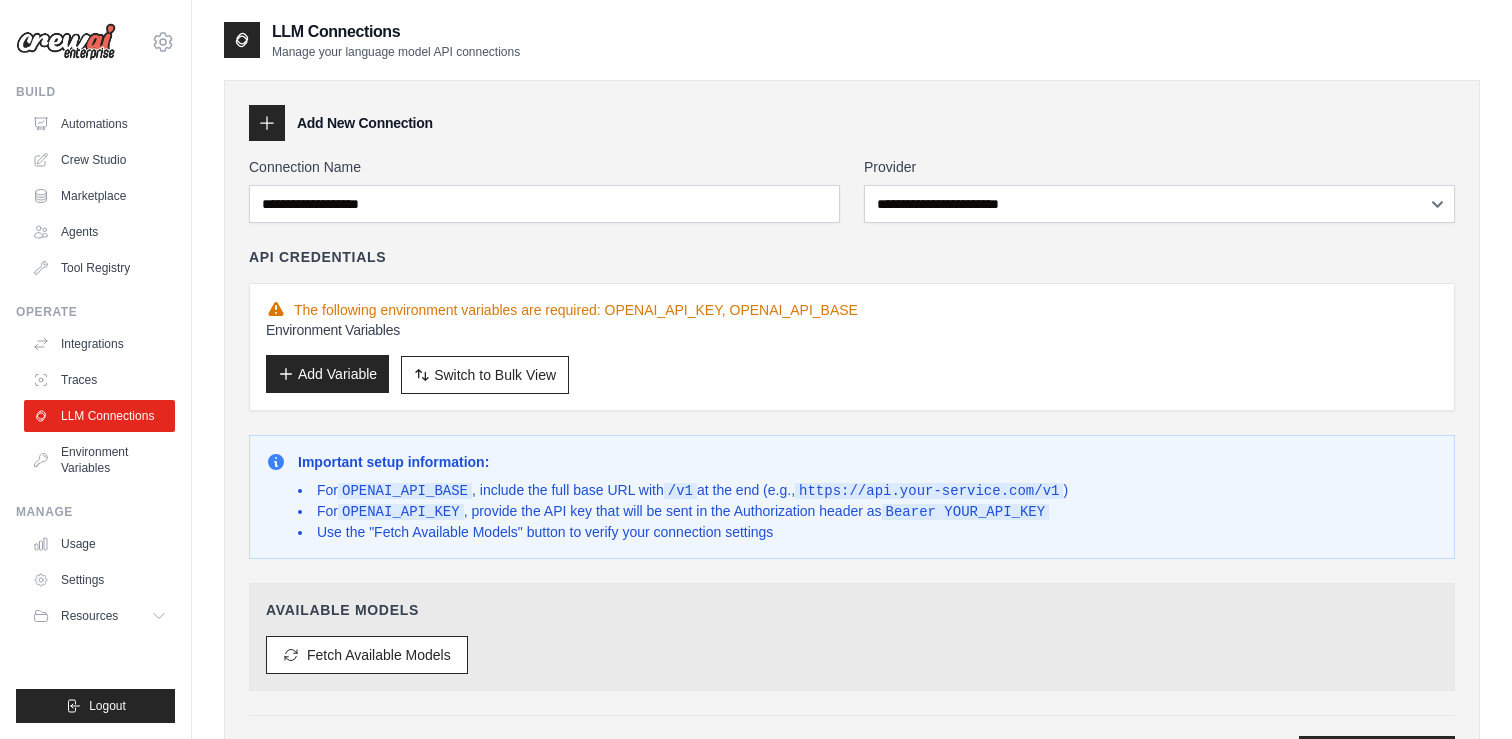 click on "Add Variable" at bounding box center [327, 374] 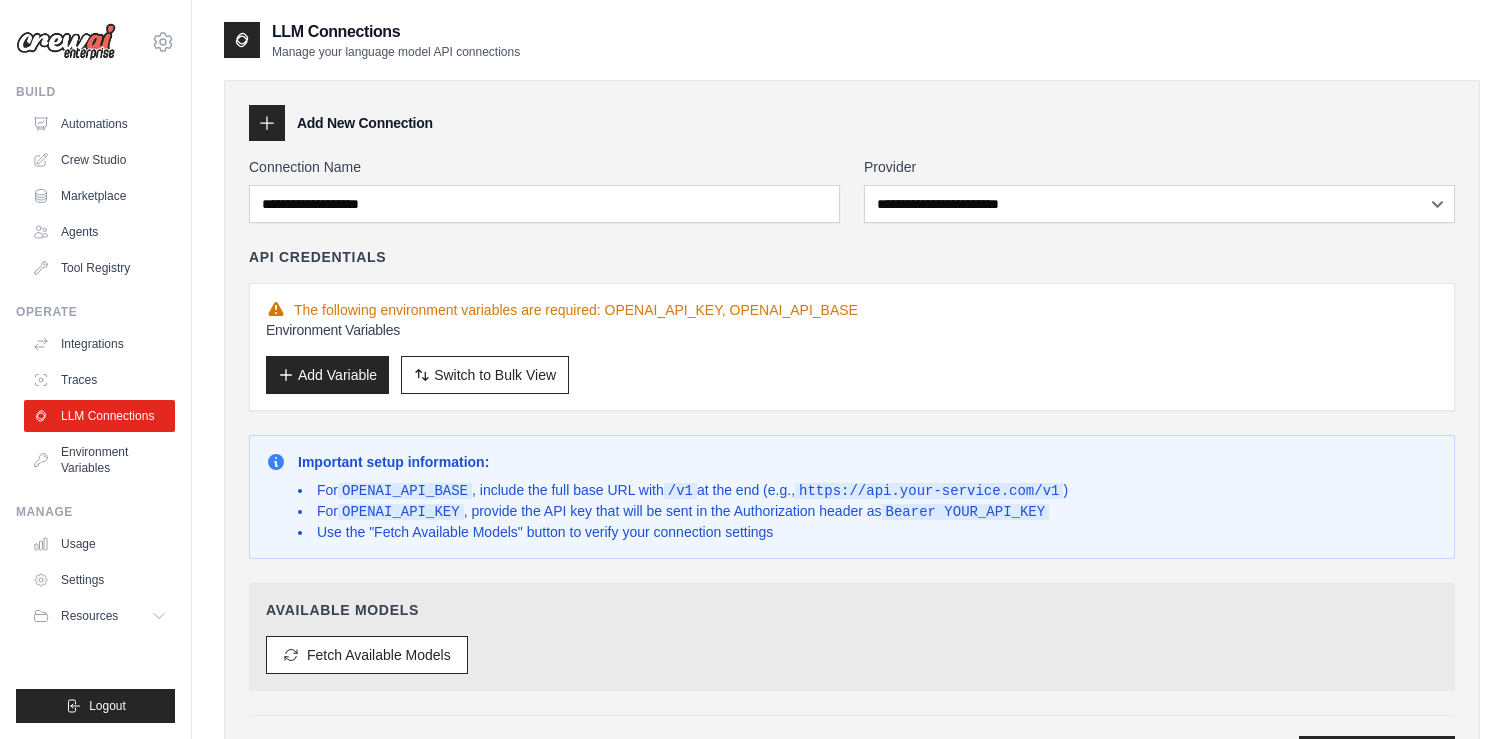 click on "Environment Variables
Add Variable
Switch to Bulk View
Switch to Table View" at bounding box center (852, 357) 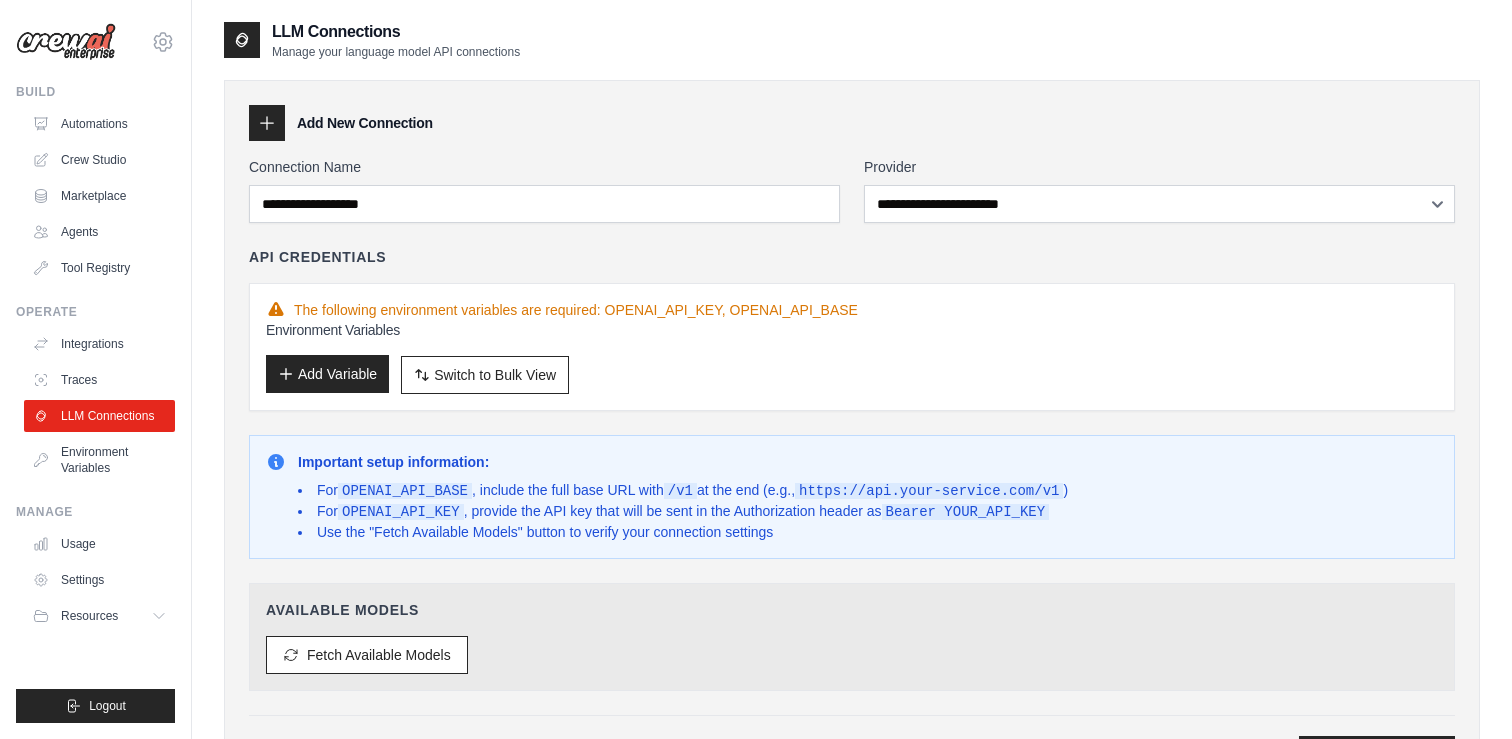 click on "Add Variable" at bounding box center [327, 374] 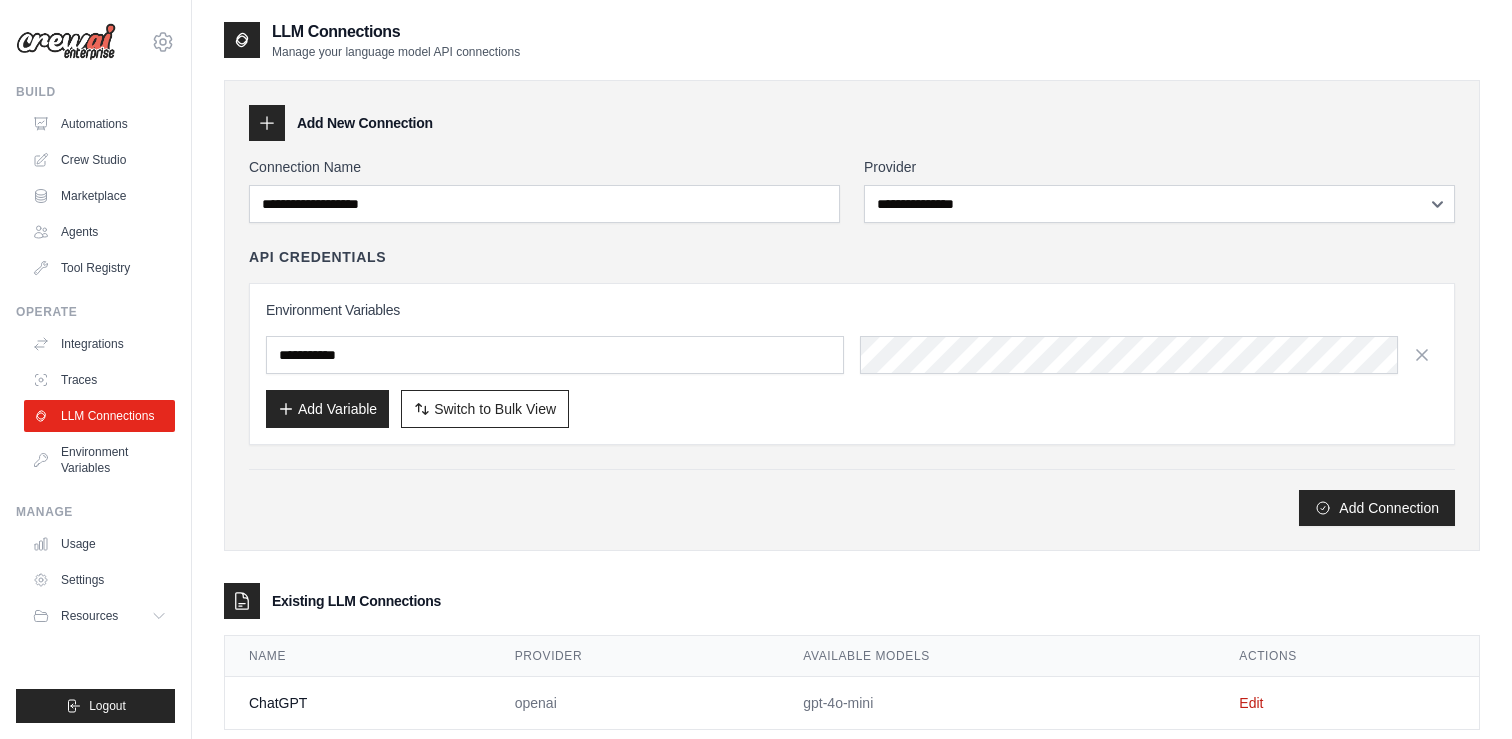 scroll, scrollTop: 0, scrollLeft: 0, axis: both 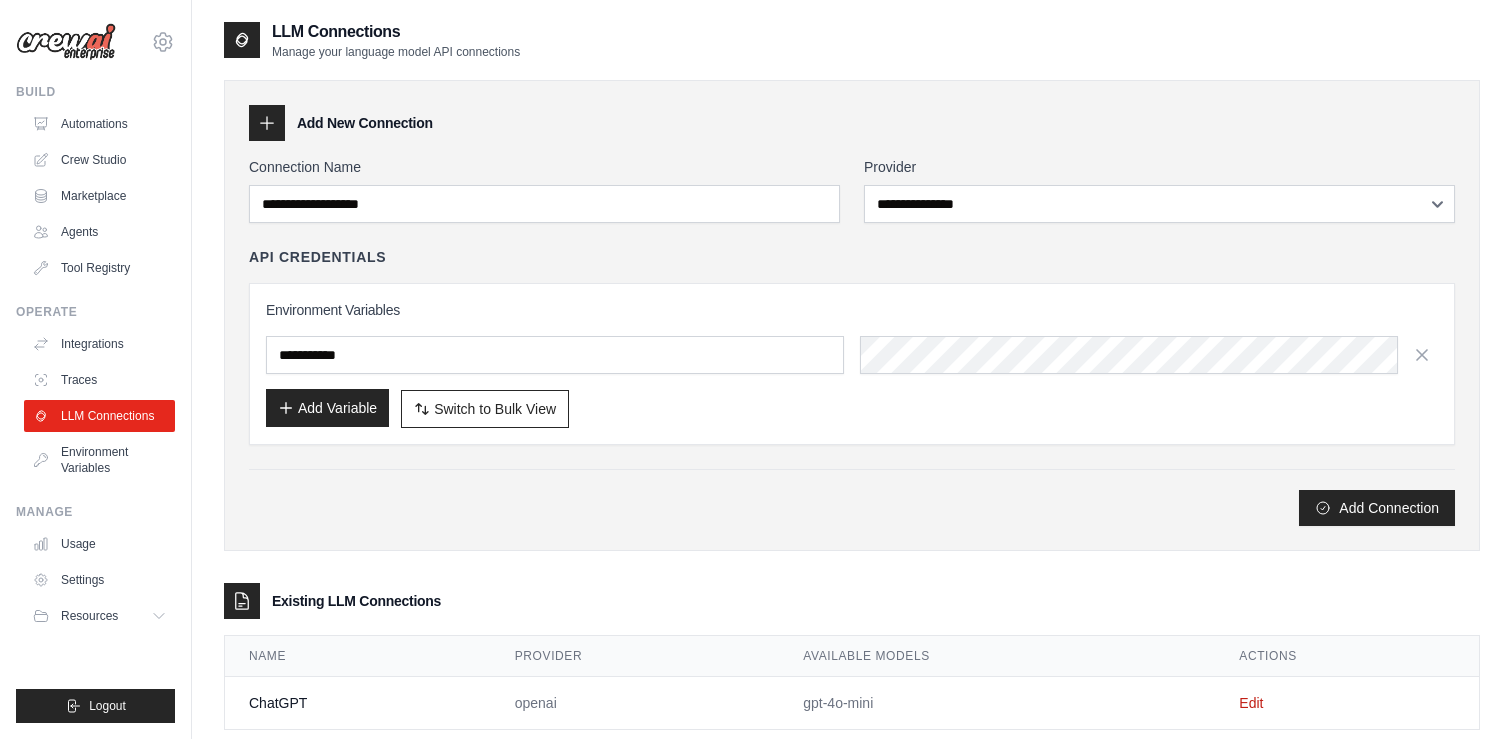 click on "Add Variable" at bounding box center [327, 408] 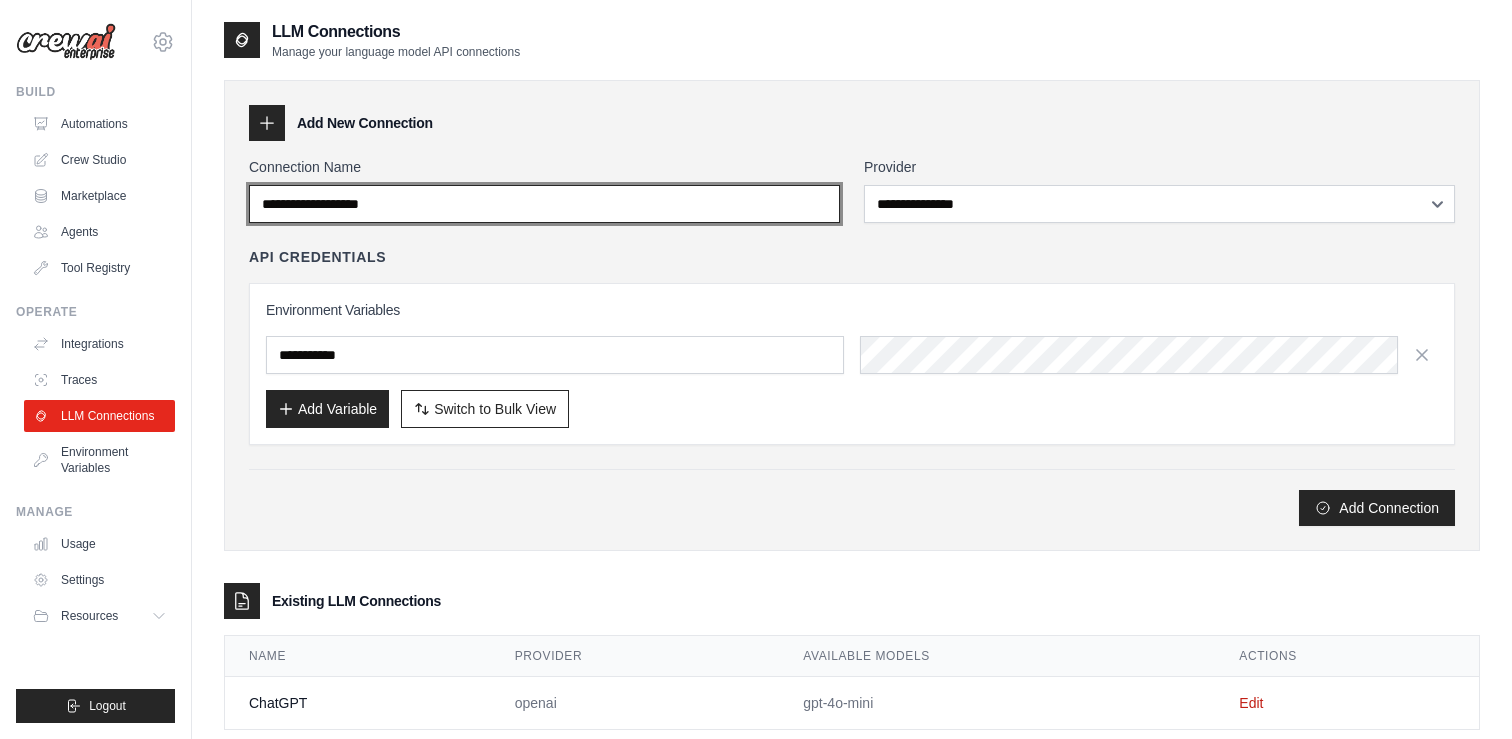 click on "Connection Name" at bounding box center (544, 204) 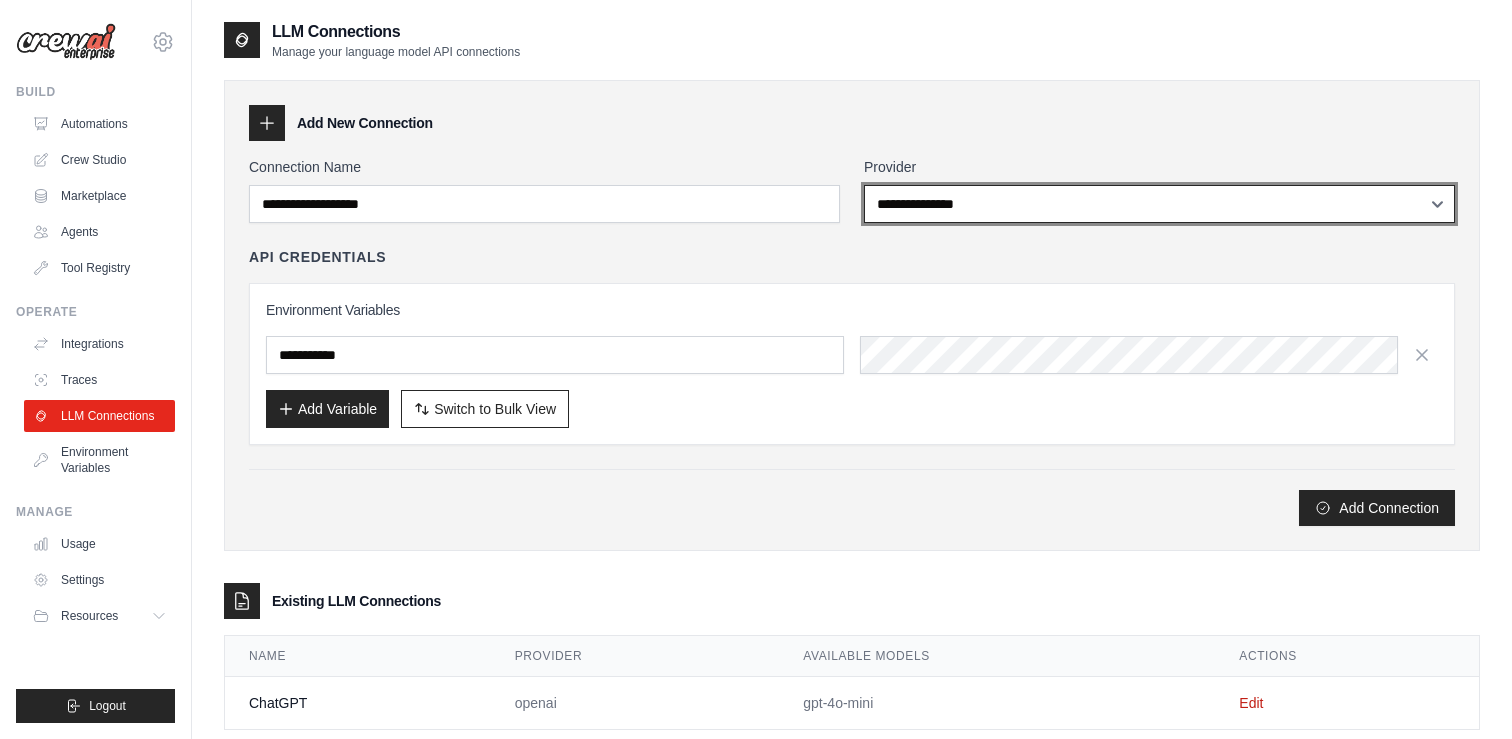 click on "**********" at bounding box center (1159, 204) 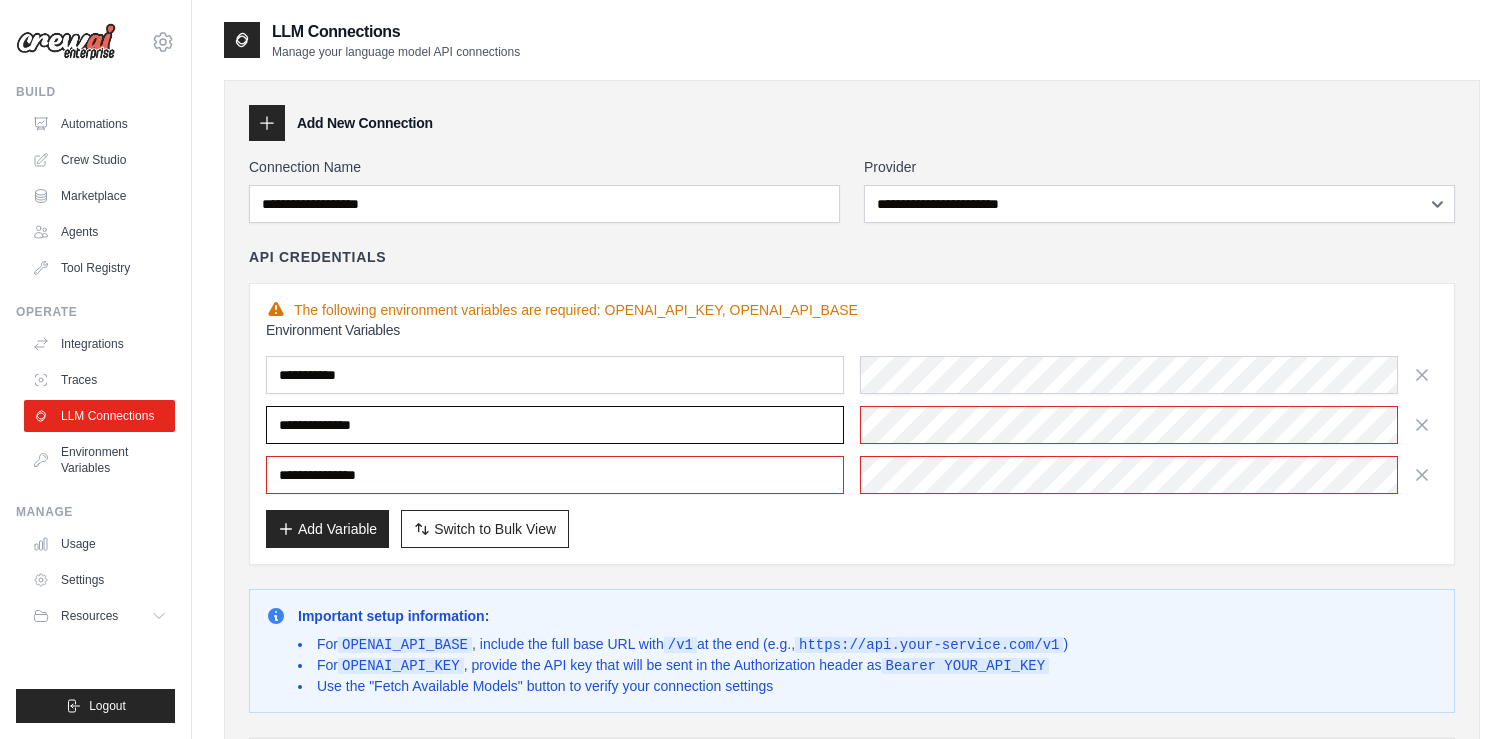 click on "**********" at bounding box center (555, 425) 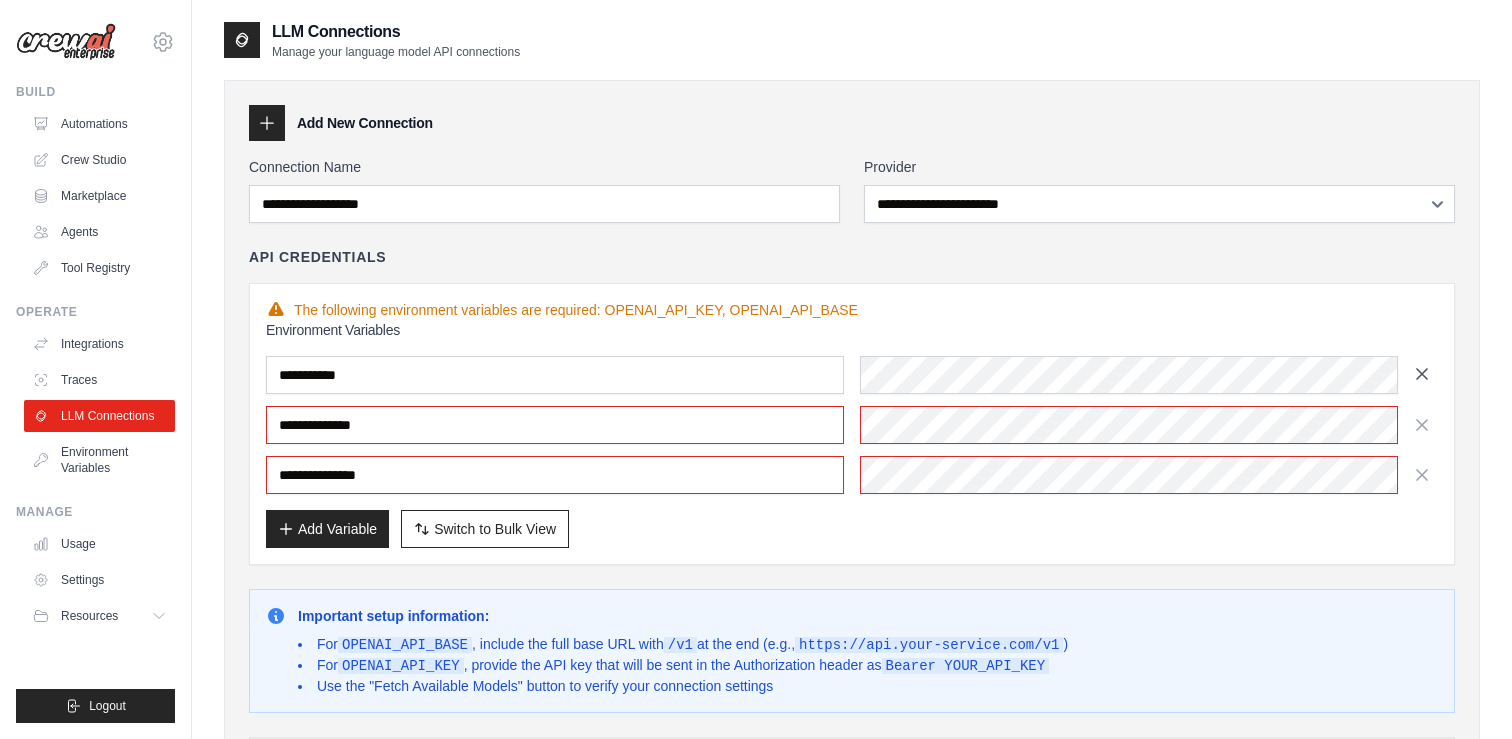 click 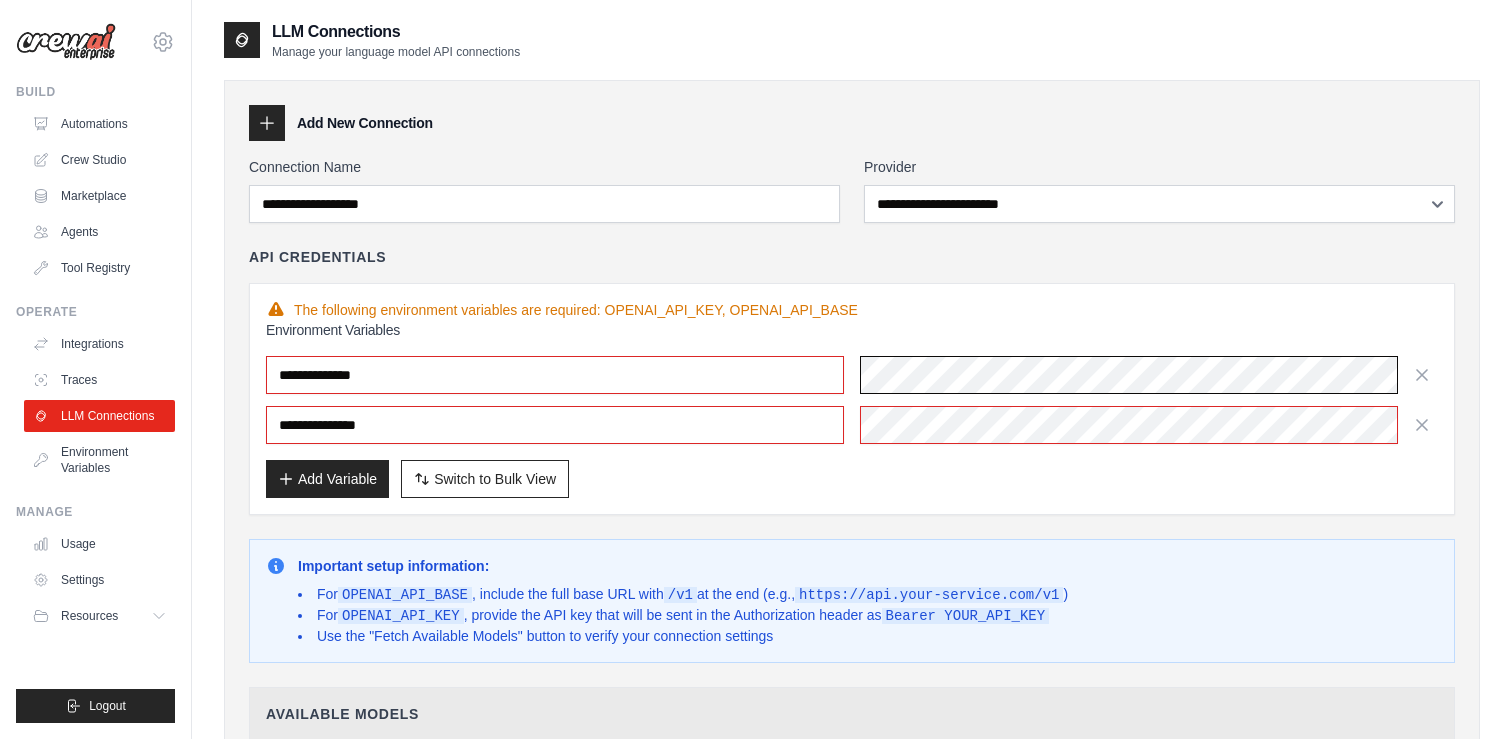 scroll, scrollTop: 0, scrollLeft: 137, axis: horizontal 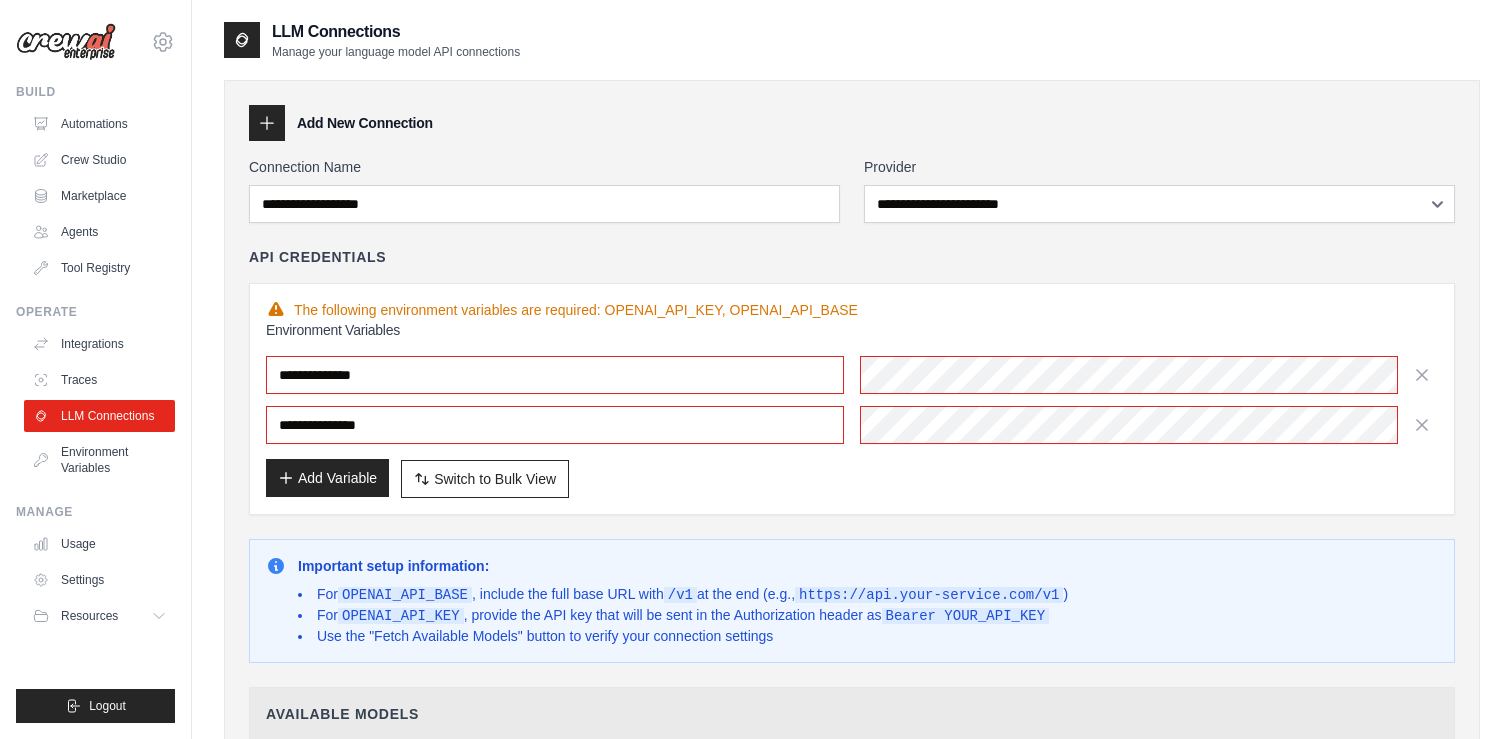 click on "Add Variable" at bounding box center [327, 478] 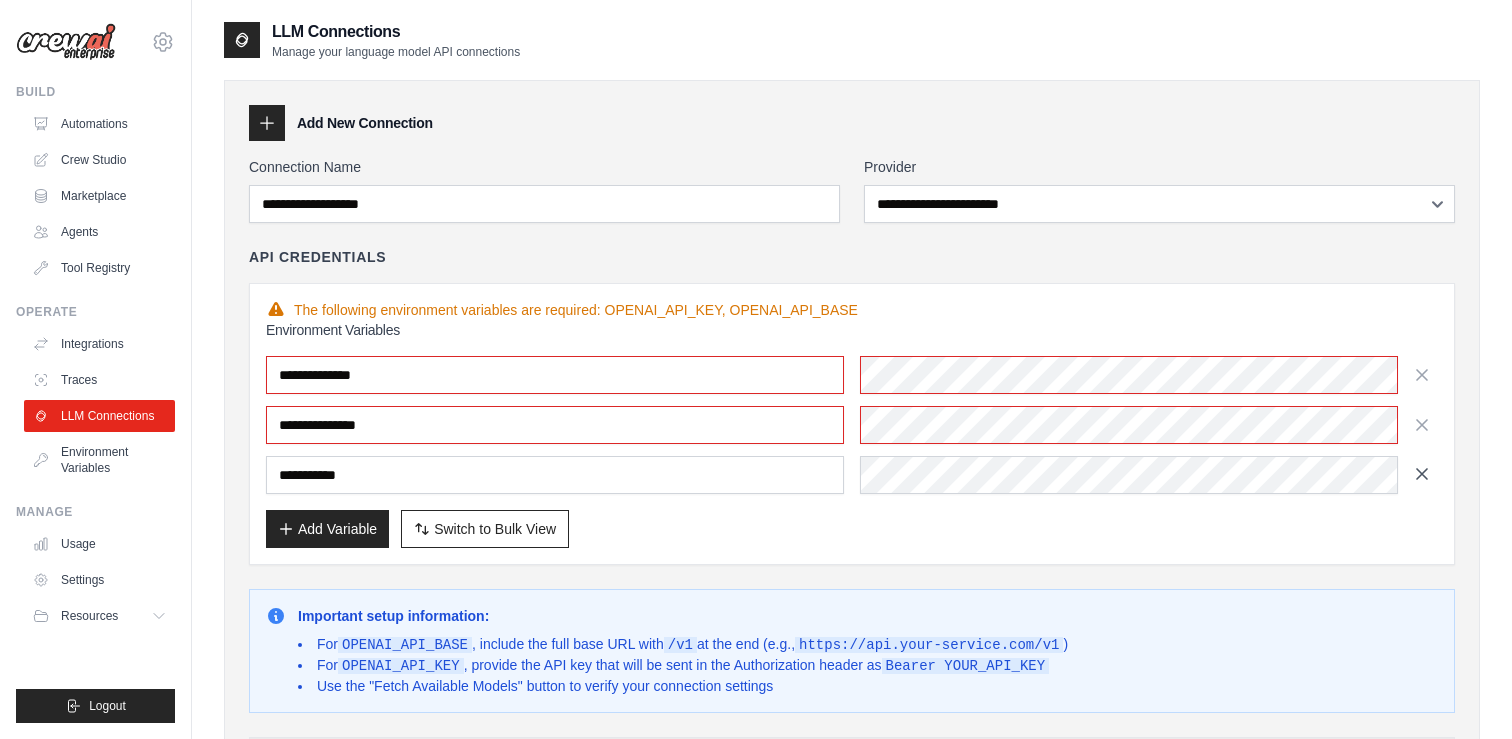 click 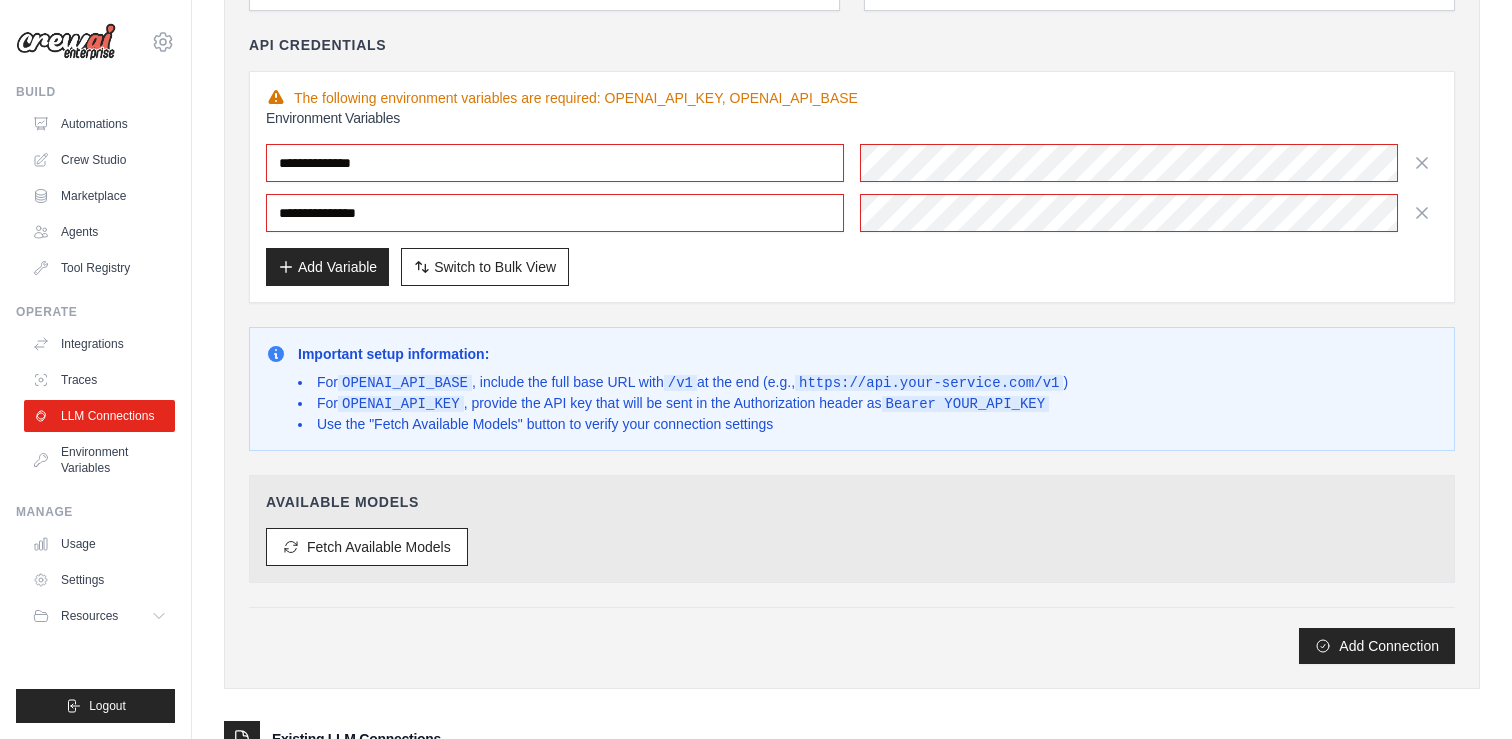 scroll, scrollTop: 224, scrollLeft: 0, axis: vertical 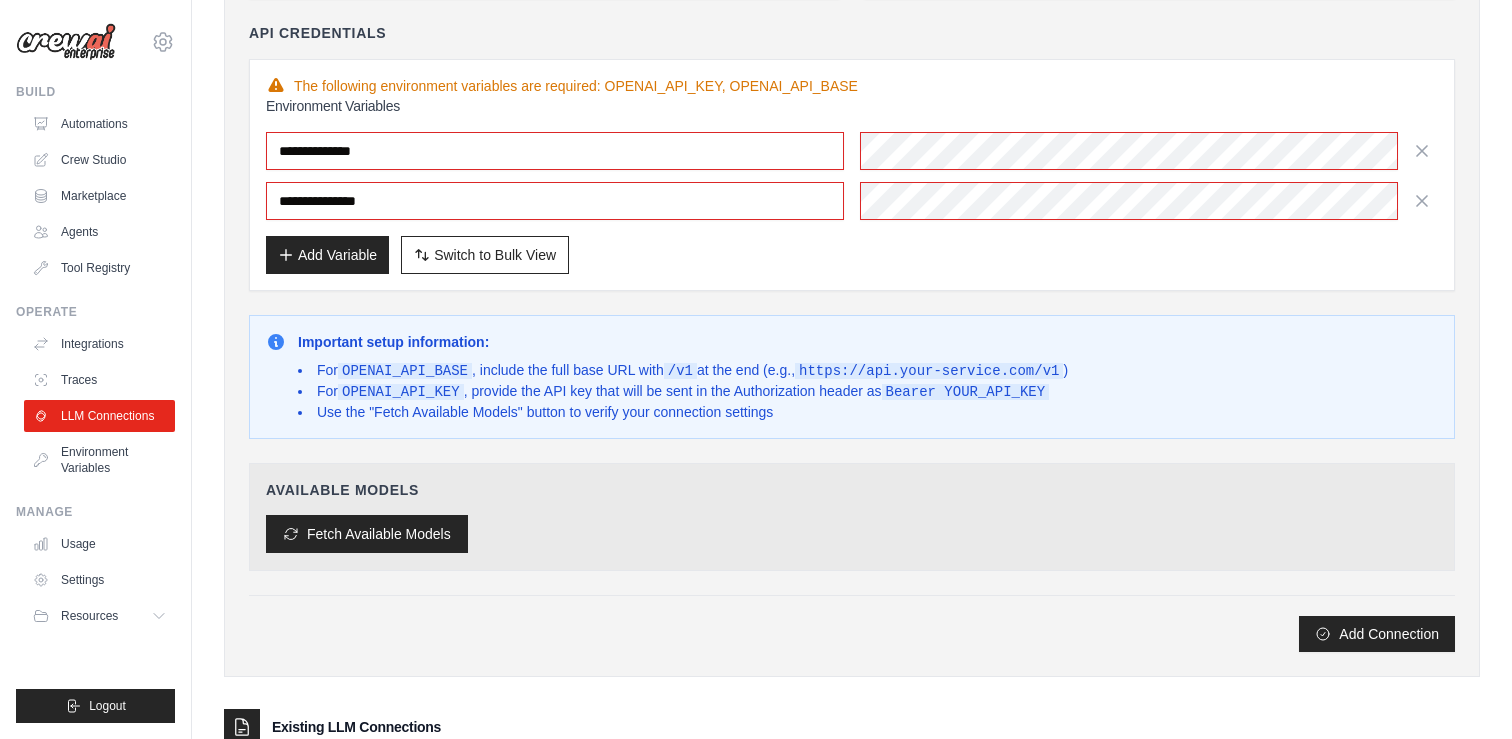 click on "Fetch Available Models" at bounding box center [367, 534] 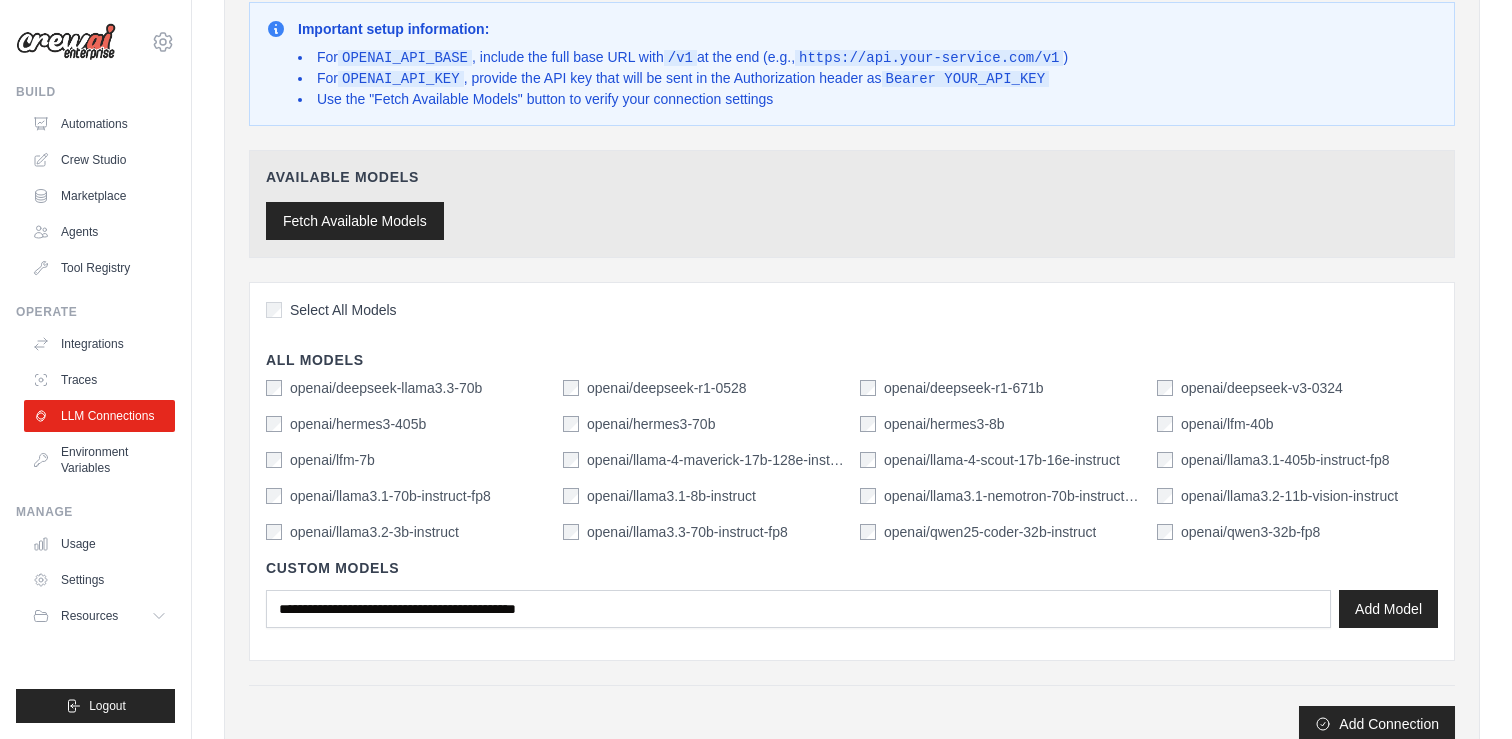 scroll, scrollTop: 549, scrollLeft: 0, axis: vertical 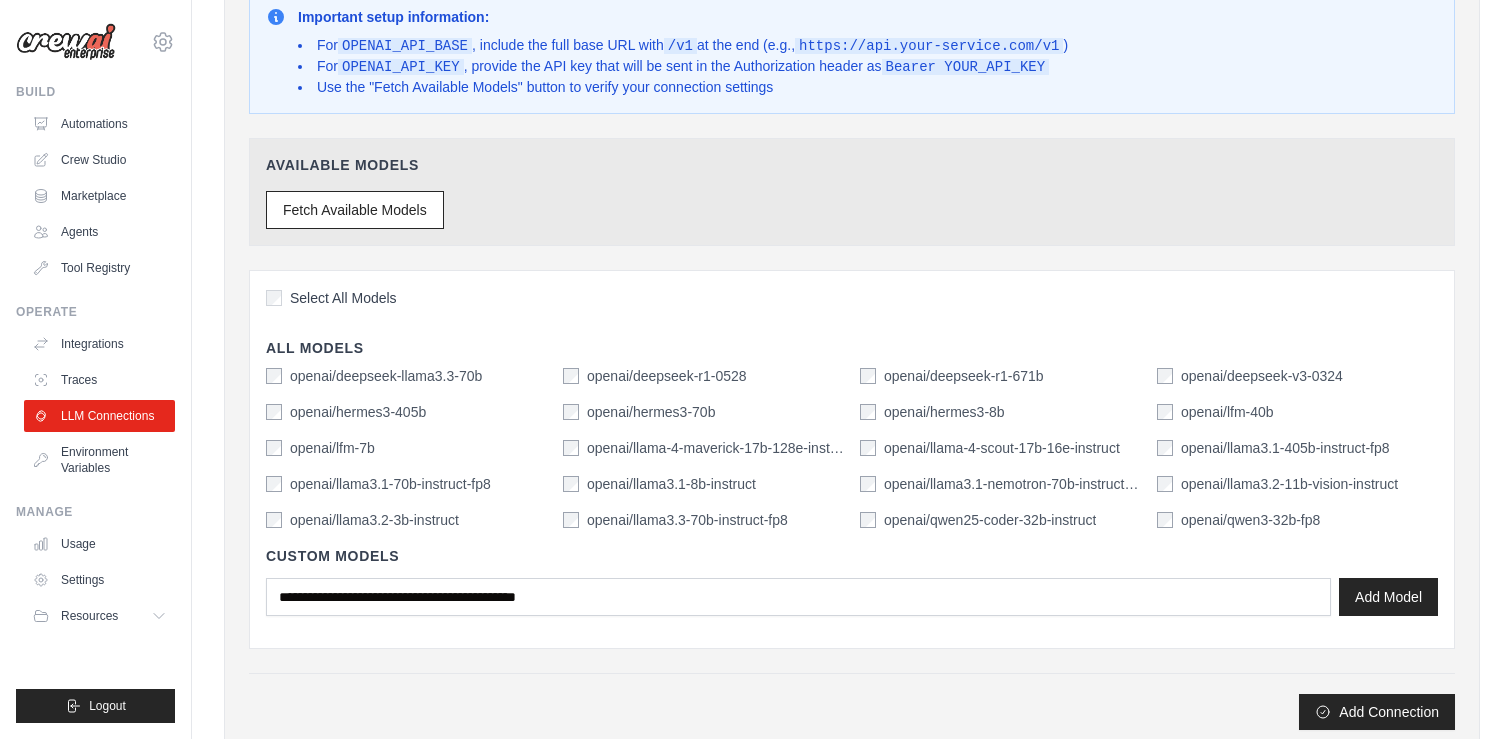 click on "openai/deepseek-r1-0528" at bounding box center (667, 376) 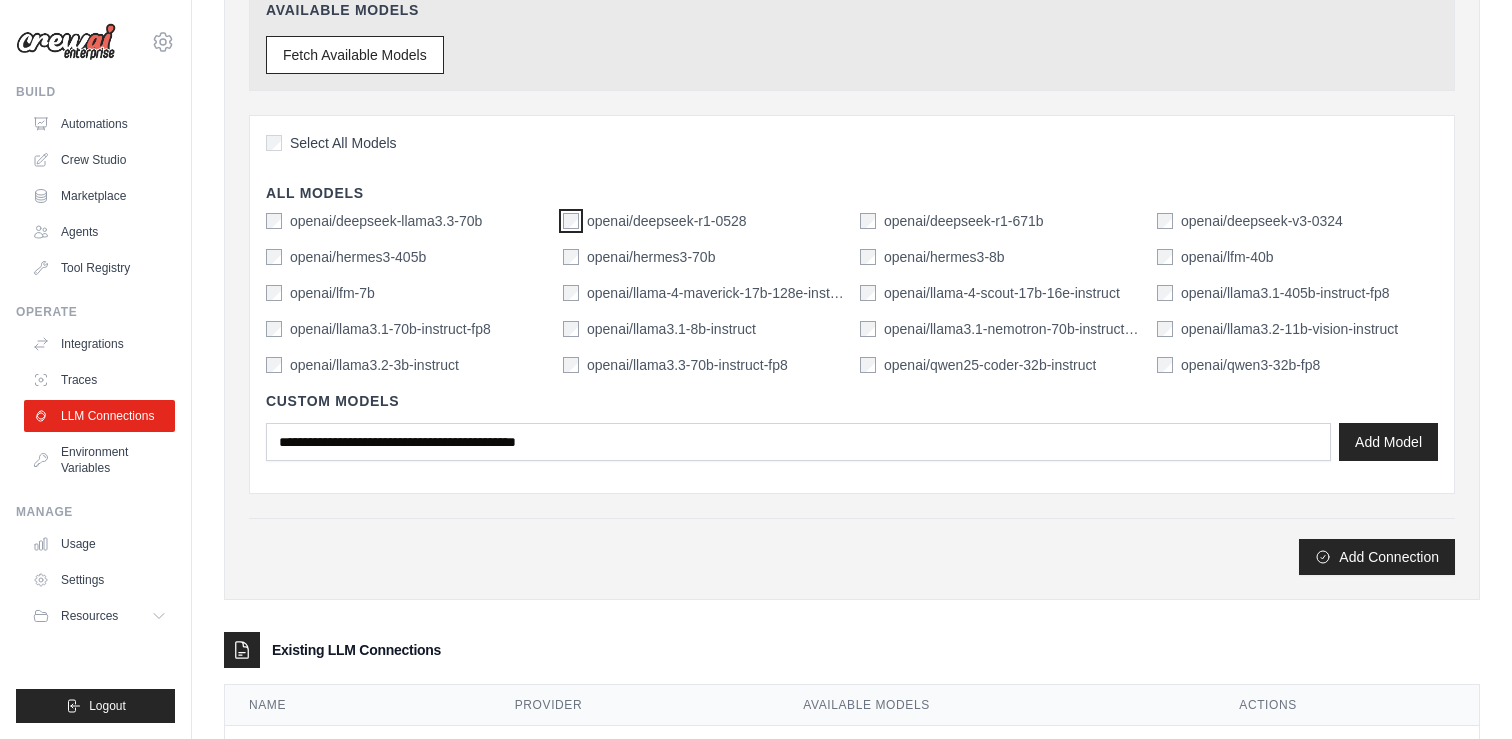 scroll, scrollTop: 795, scrollLeft: 0, axis: vertical 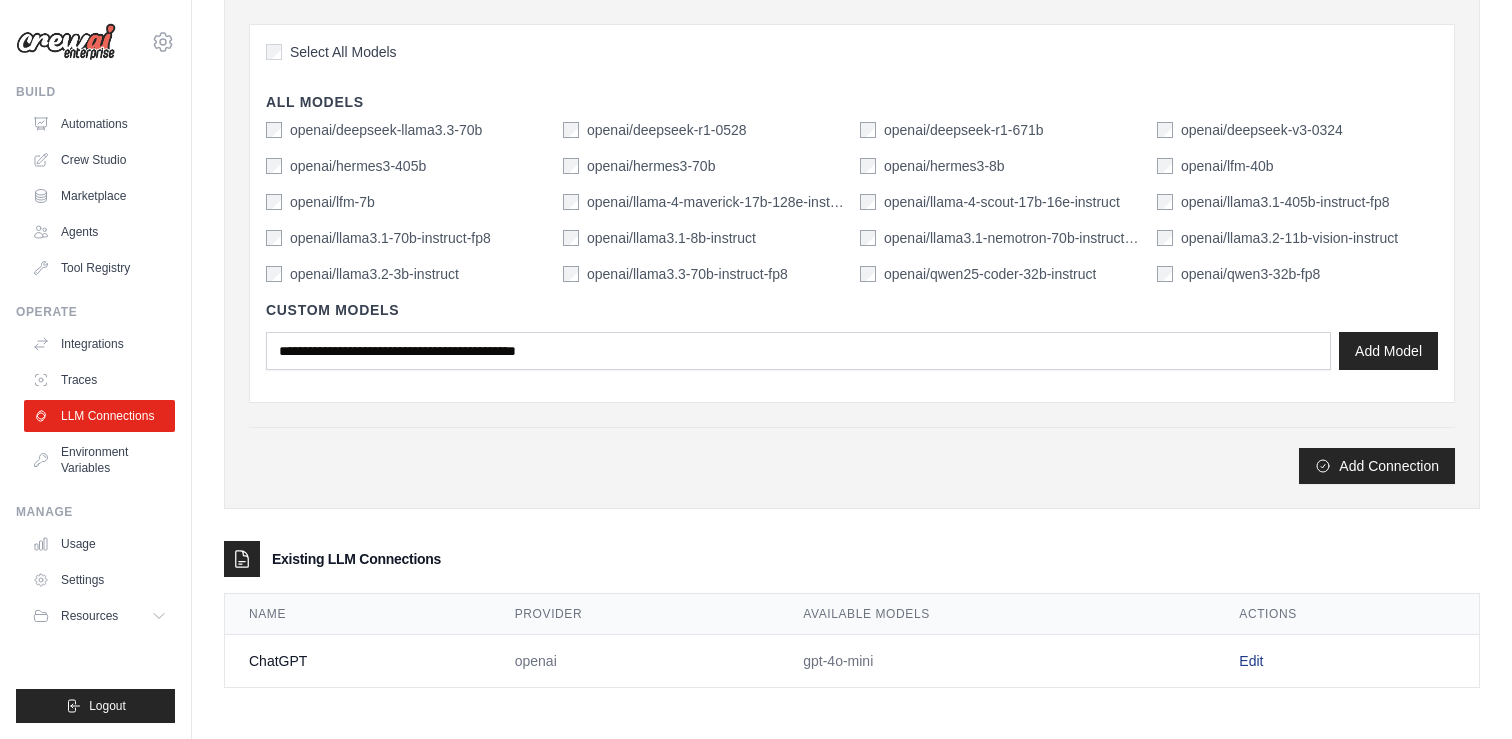 click on "Edit" at bounding box center [1251, 661] 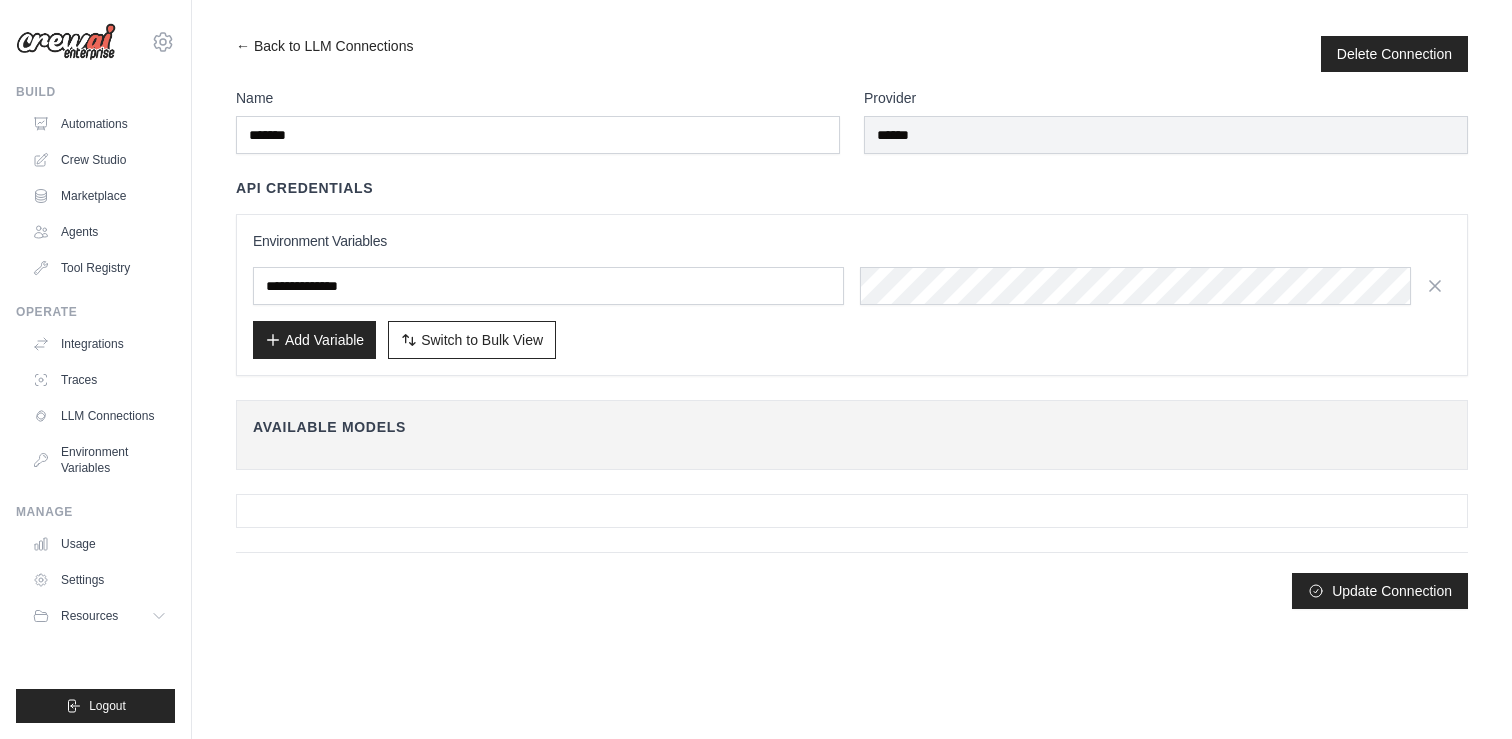 scroll, scrollTop: 0, scrollLeft: 0, axis: both 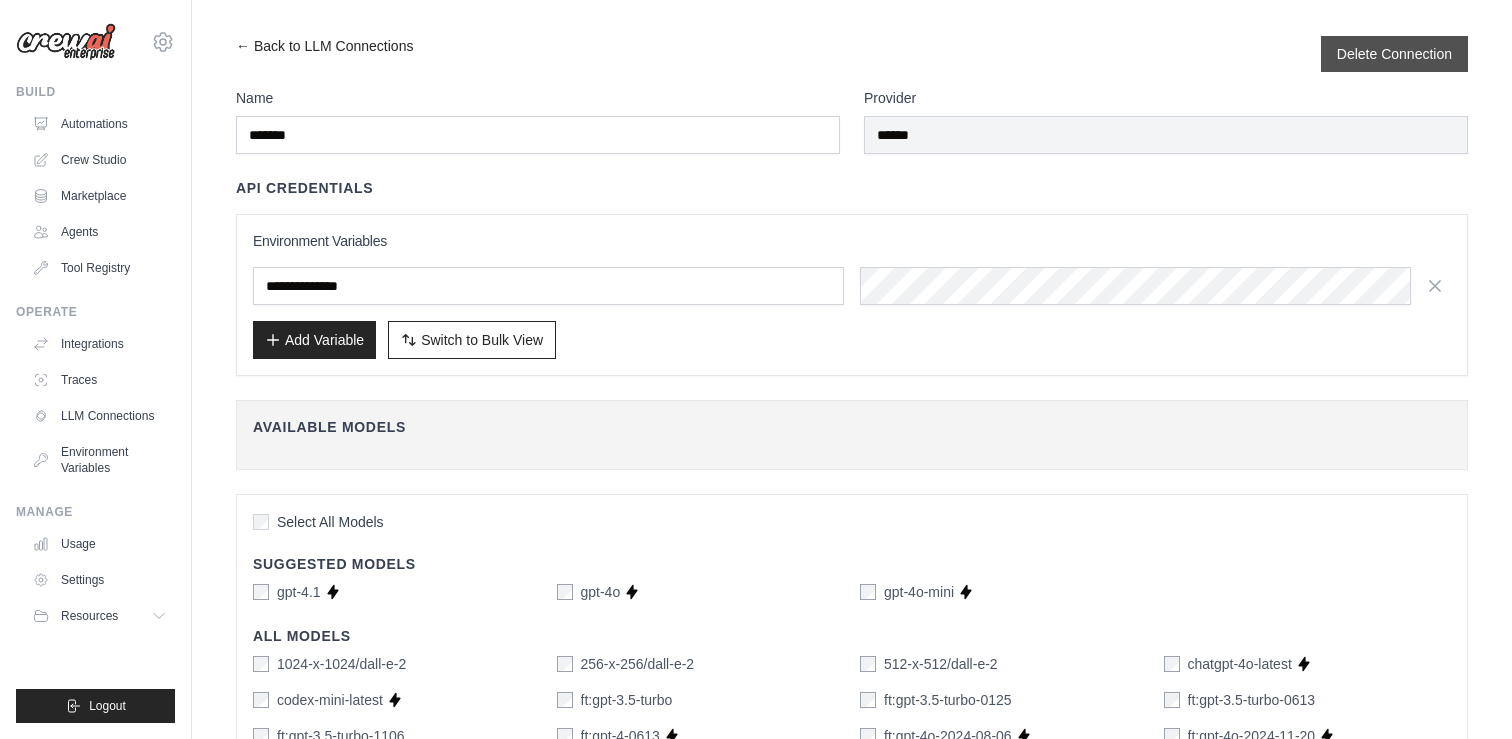 click on "Delete Connection" at bounding box center [1394, 54] 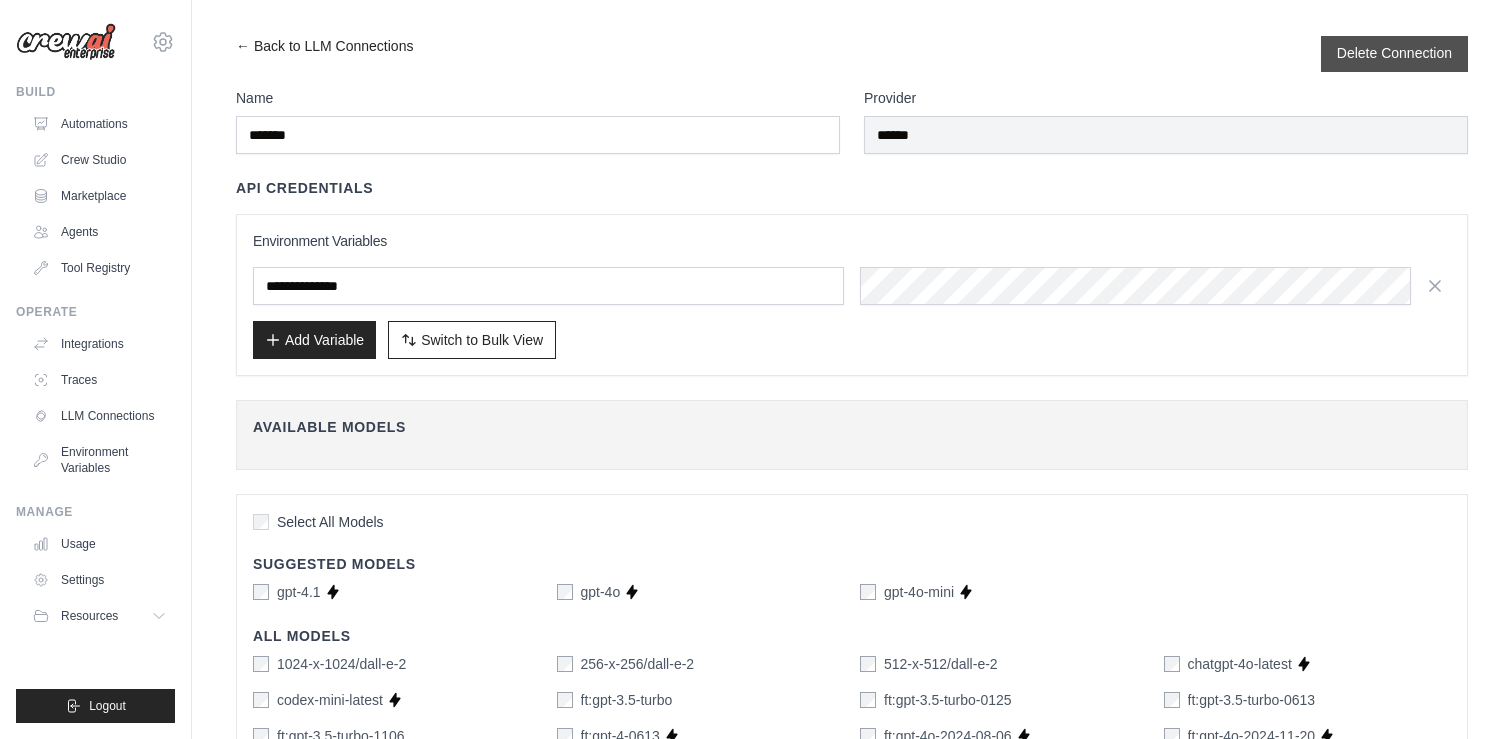 click on "Delete Connection" at bounding box center (1394, 53) 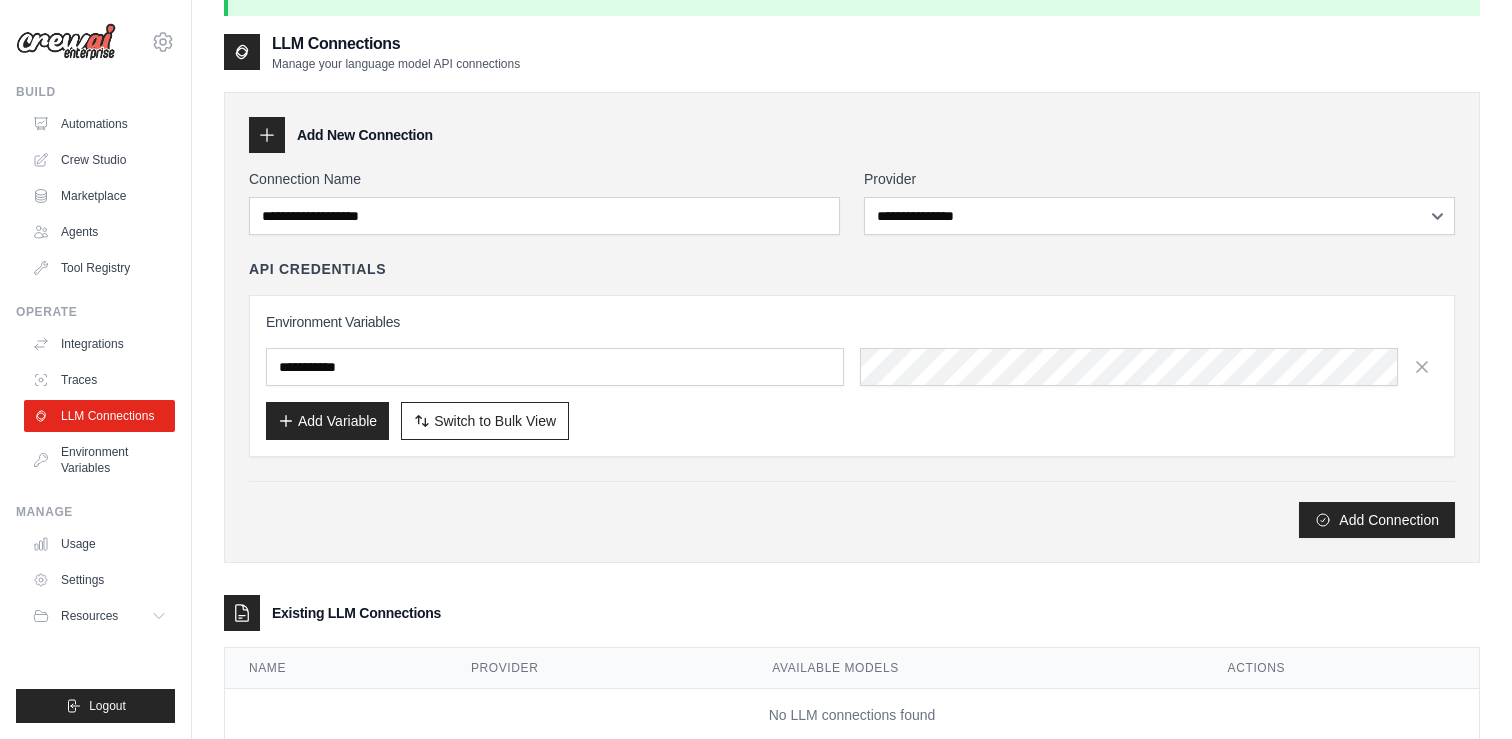 scroll, scrollTop: 0, scrollLeft: 0, axis: both 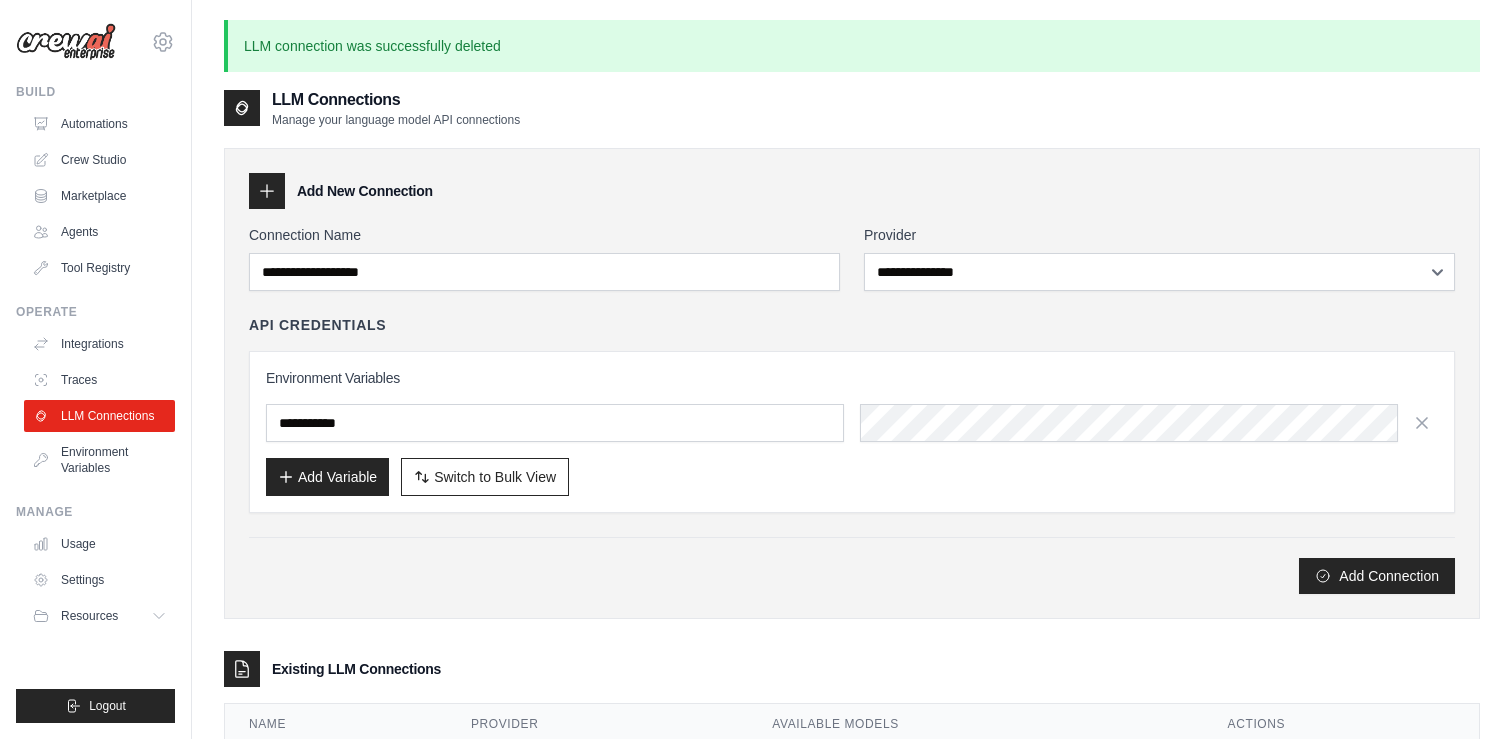 click on "**********" at bounding box center (852, 409) 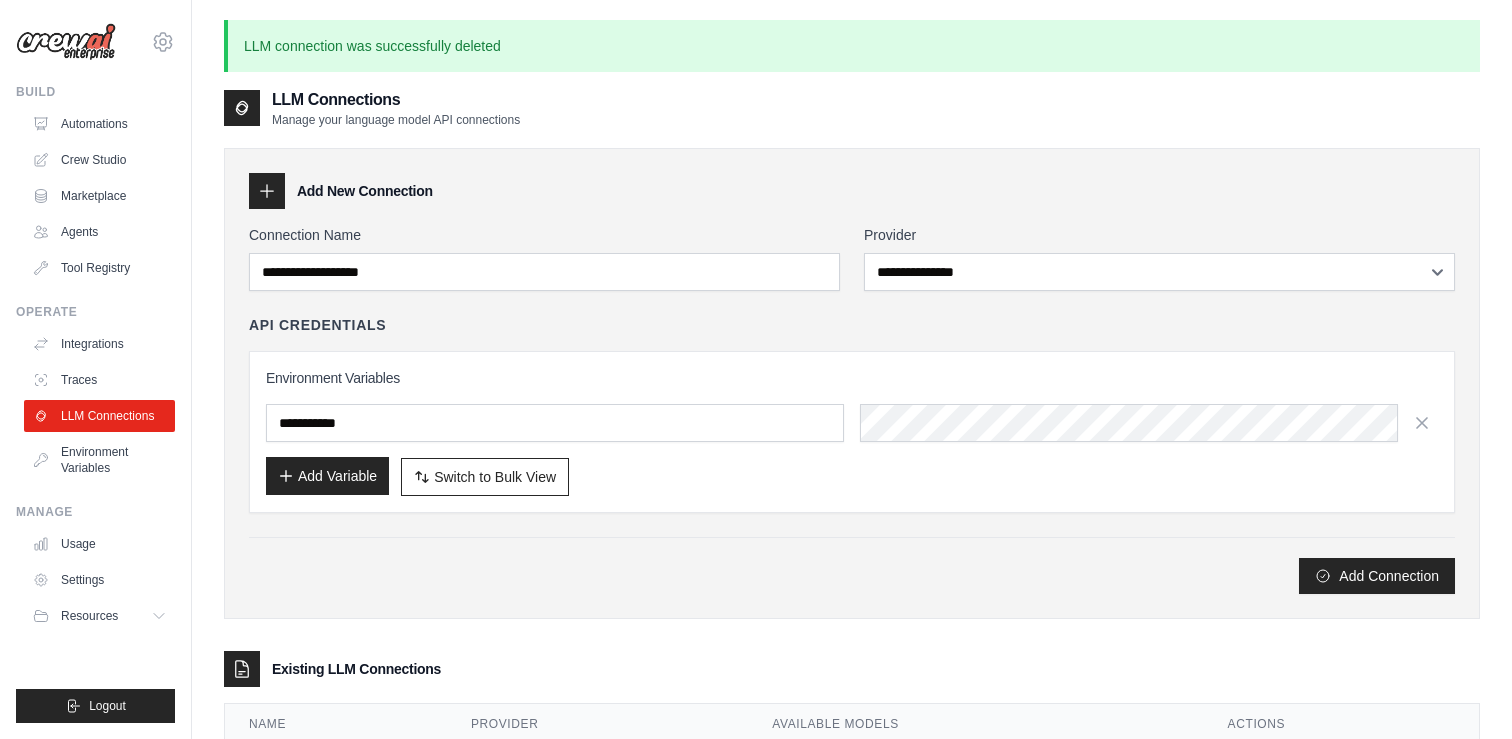 click on "Add Variable" at bounding box center [327, 476] 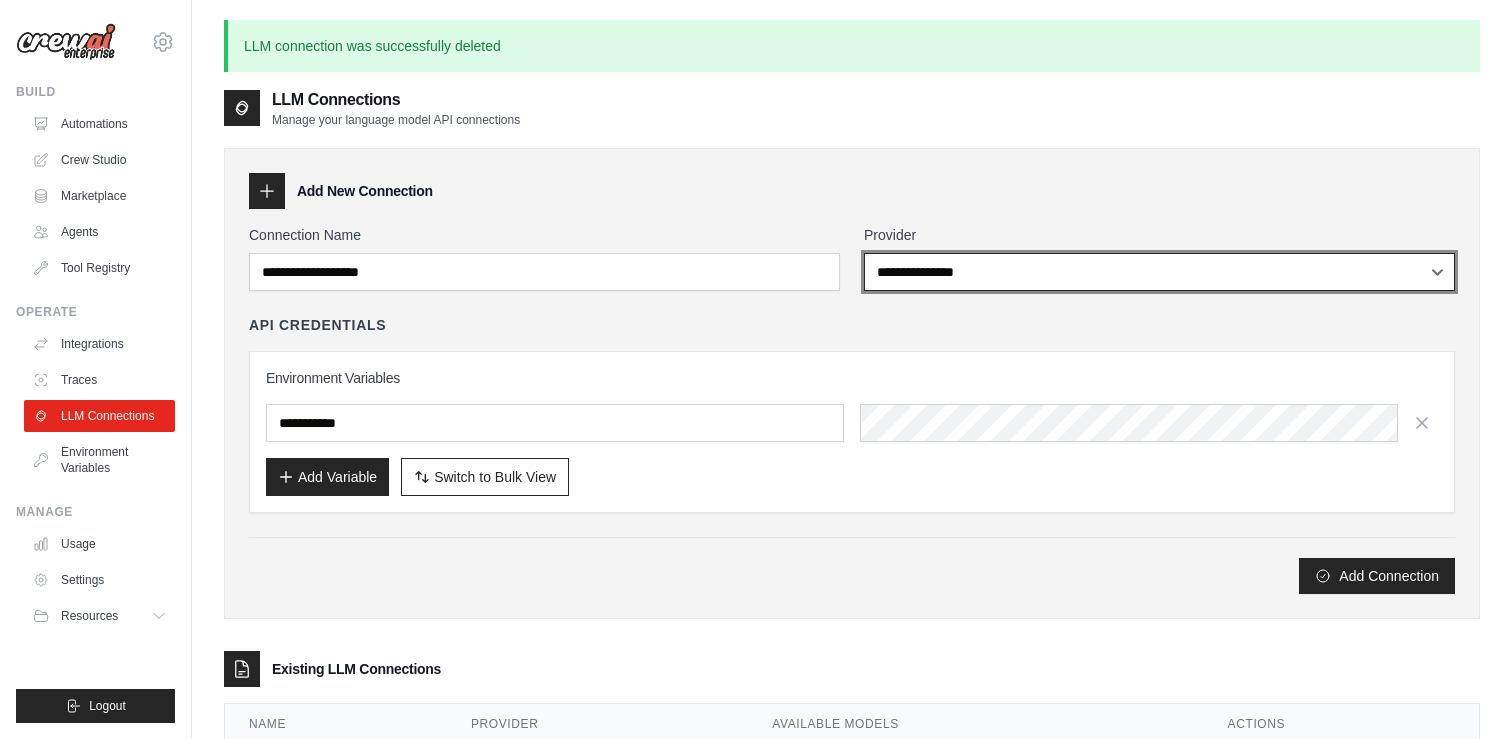 click on "**********" at bounding box center [1159, 272] 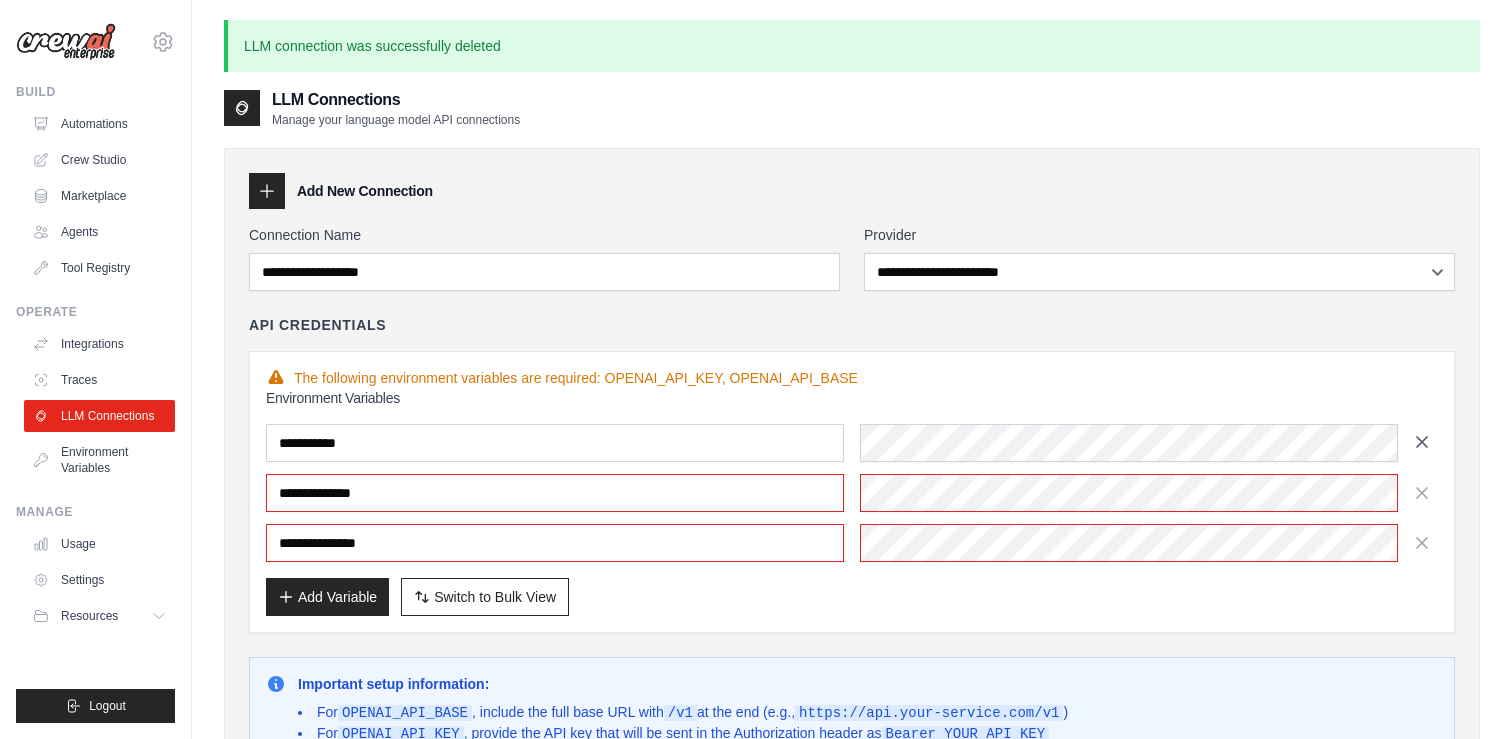 click 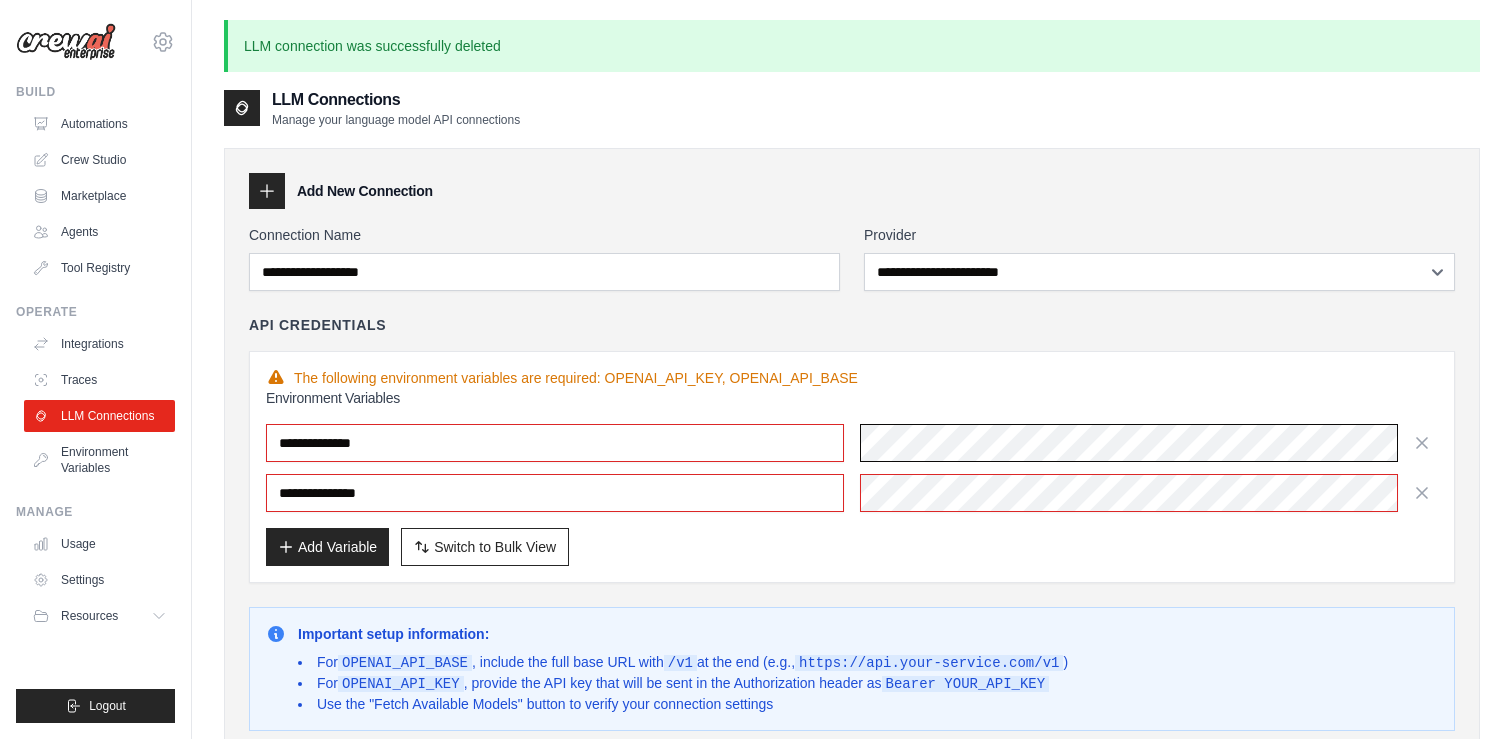 scroll, scrollTop: 0, scrollLeft: 137, axis: horizontal 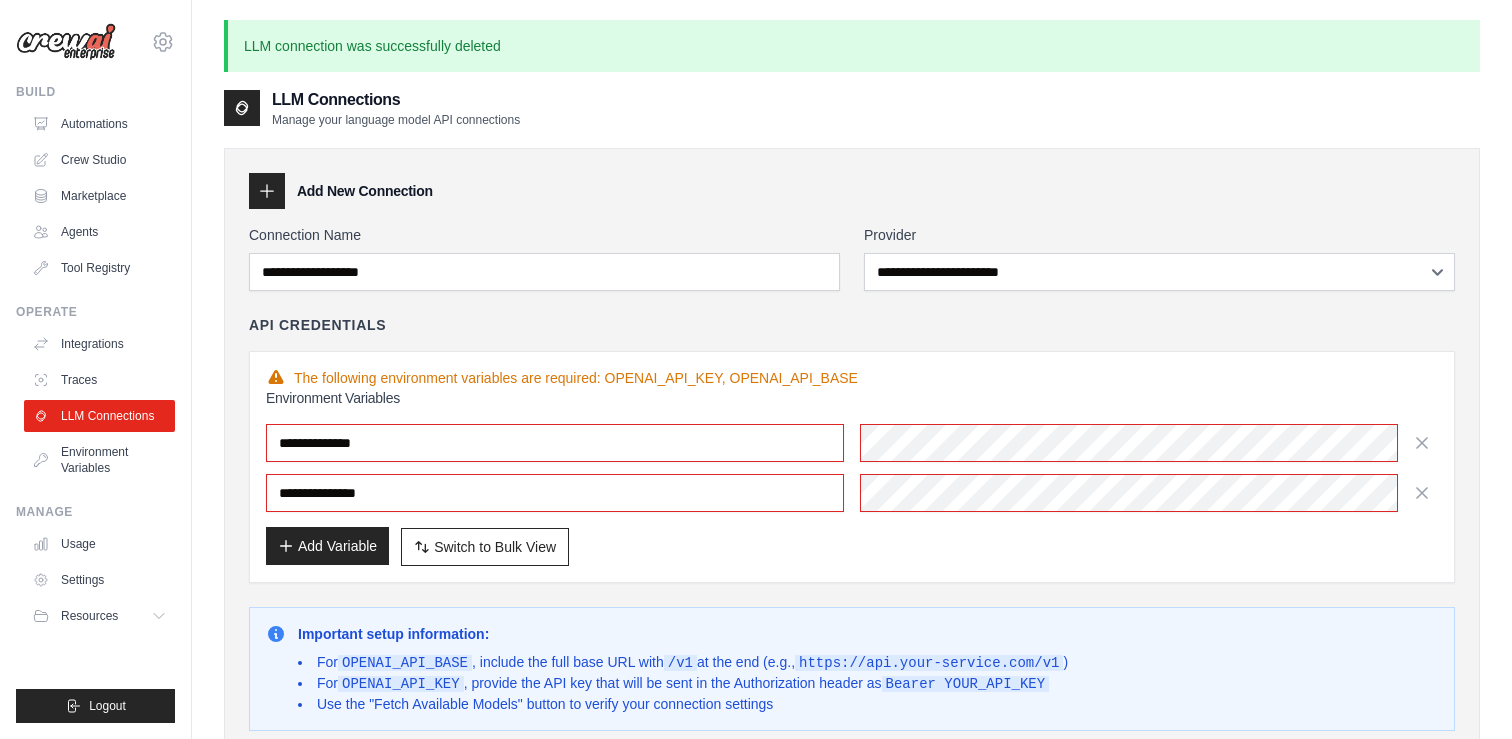 click on "Add Variable" at bounding box center [327, 546] 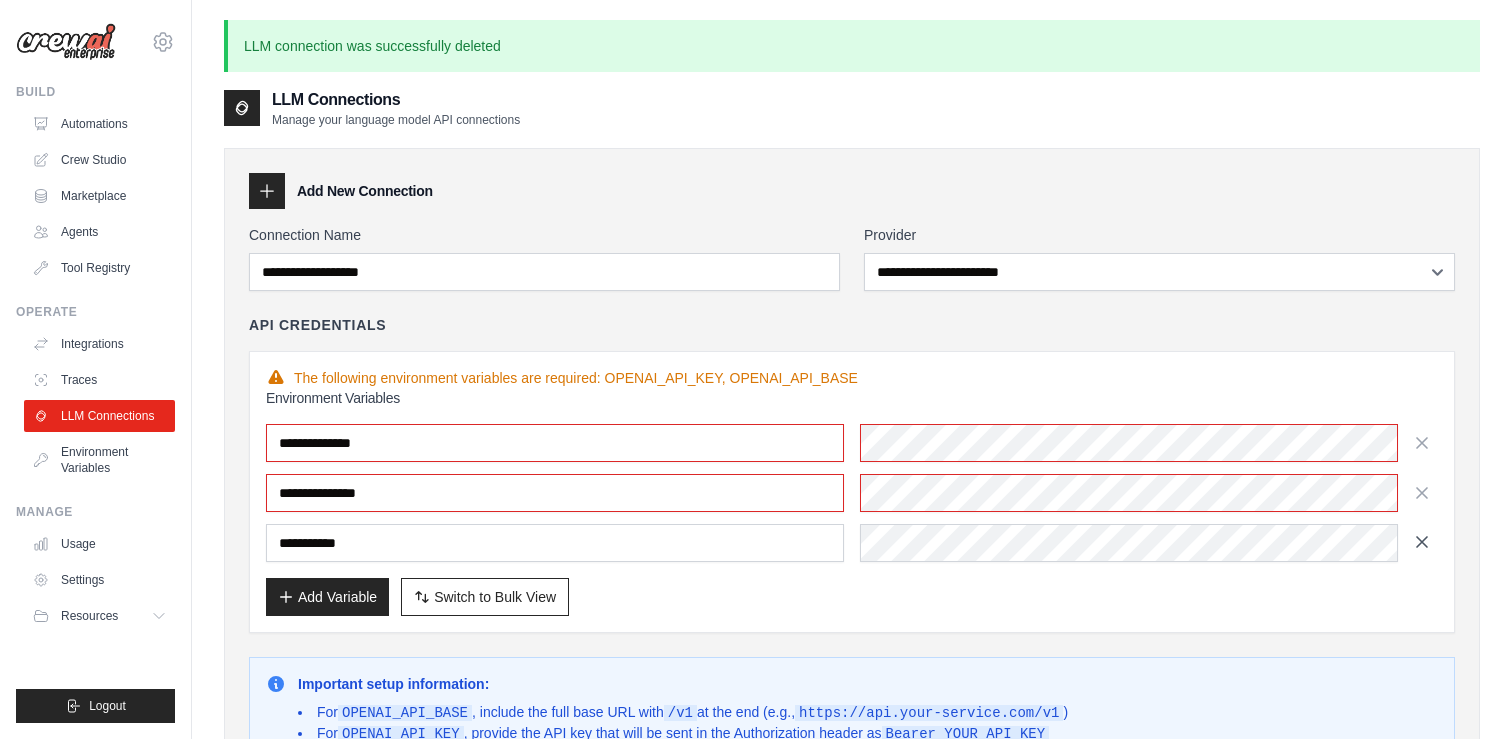 click 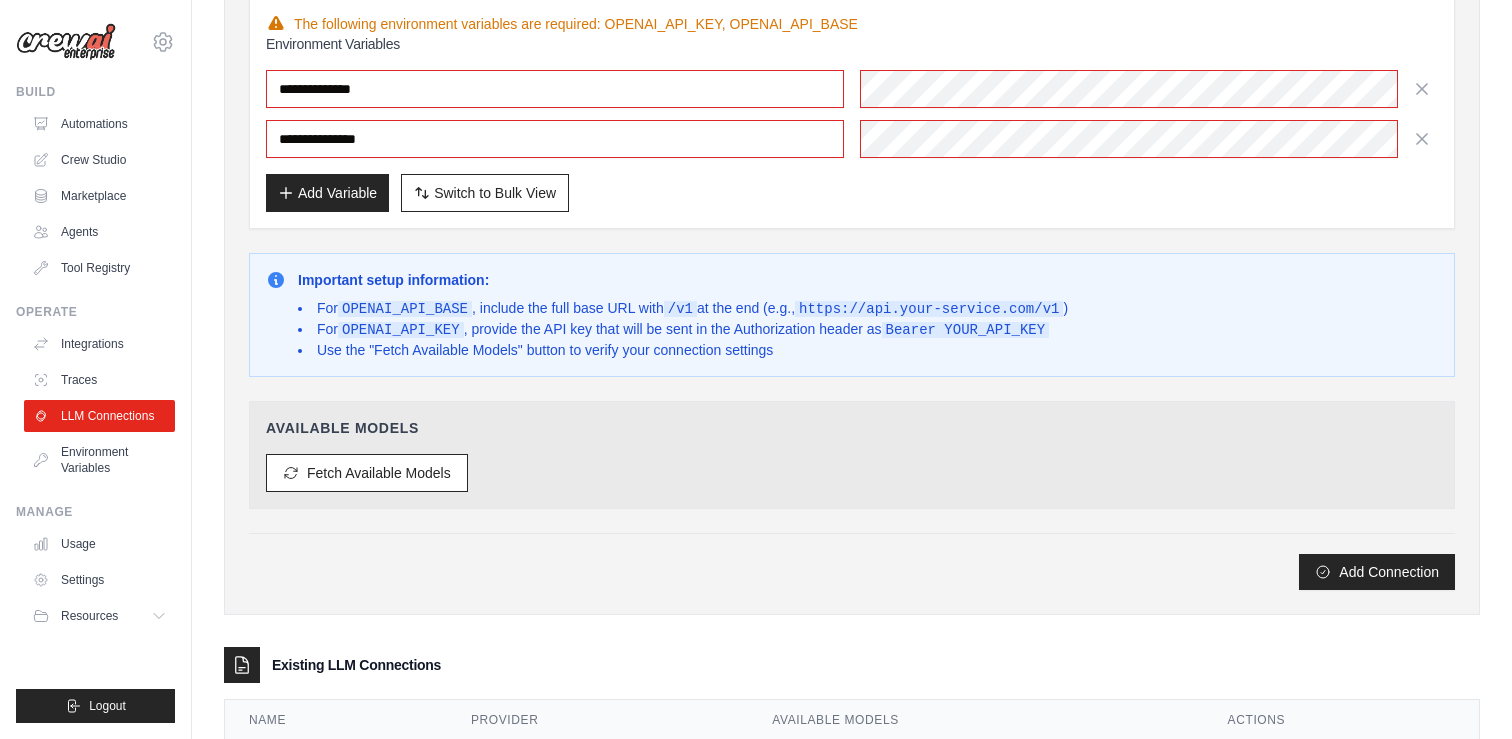 scroll, scrollTop: 460, scrollLeft: 0, axis: vertical 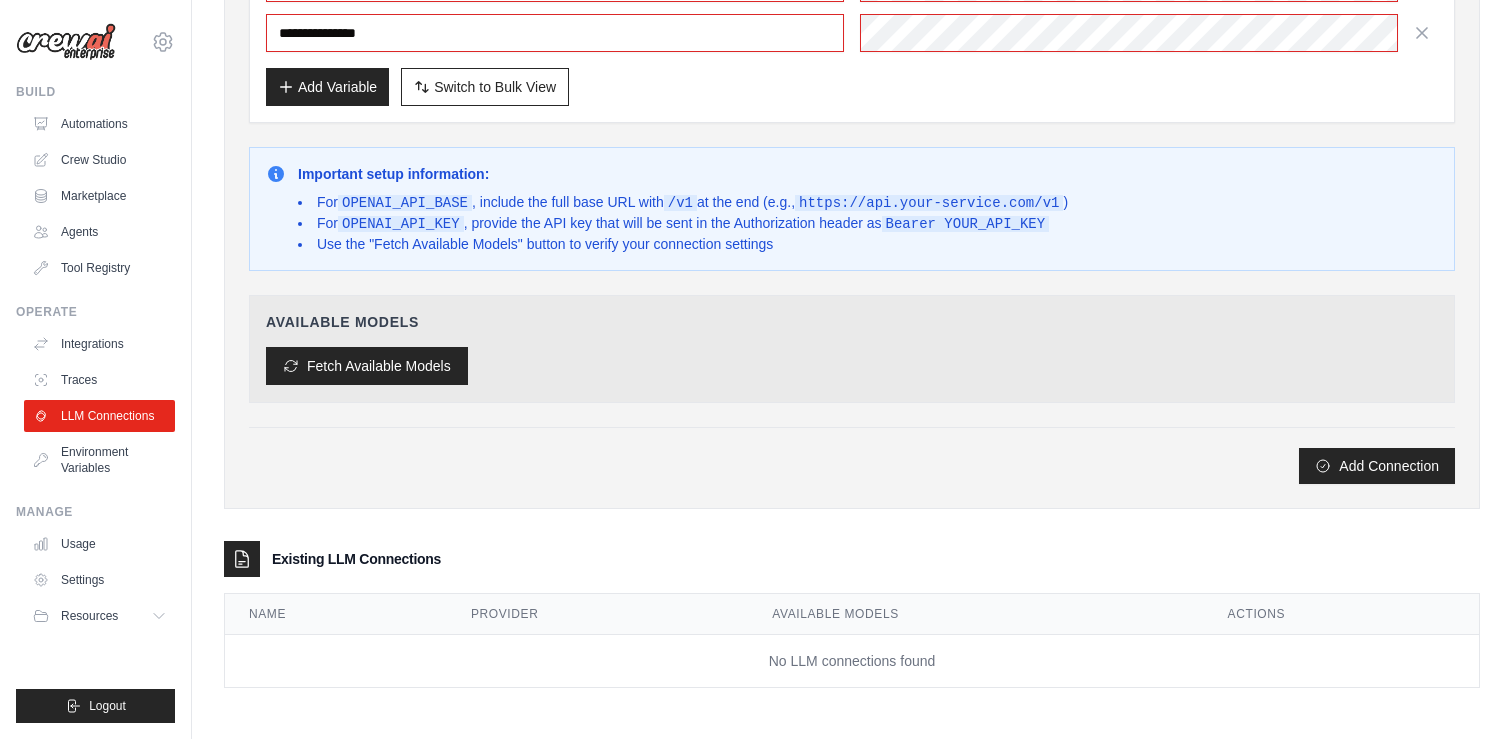 click on "Fetch Available Models" at bounding box center (367, 366) 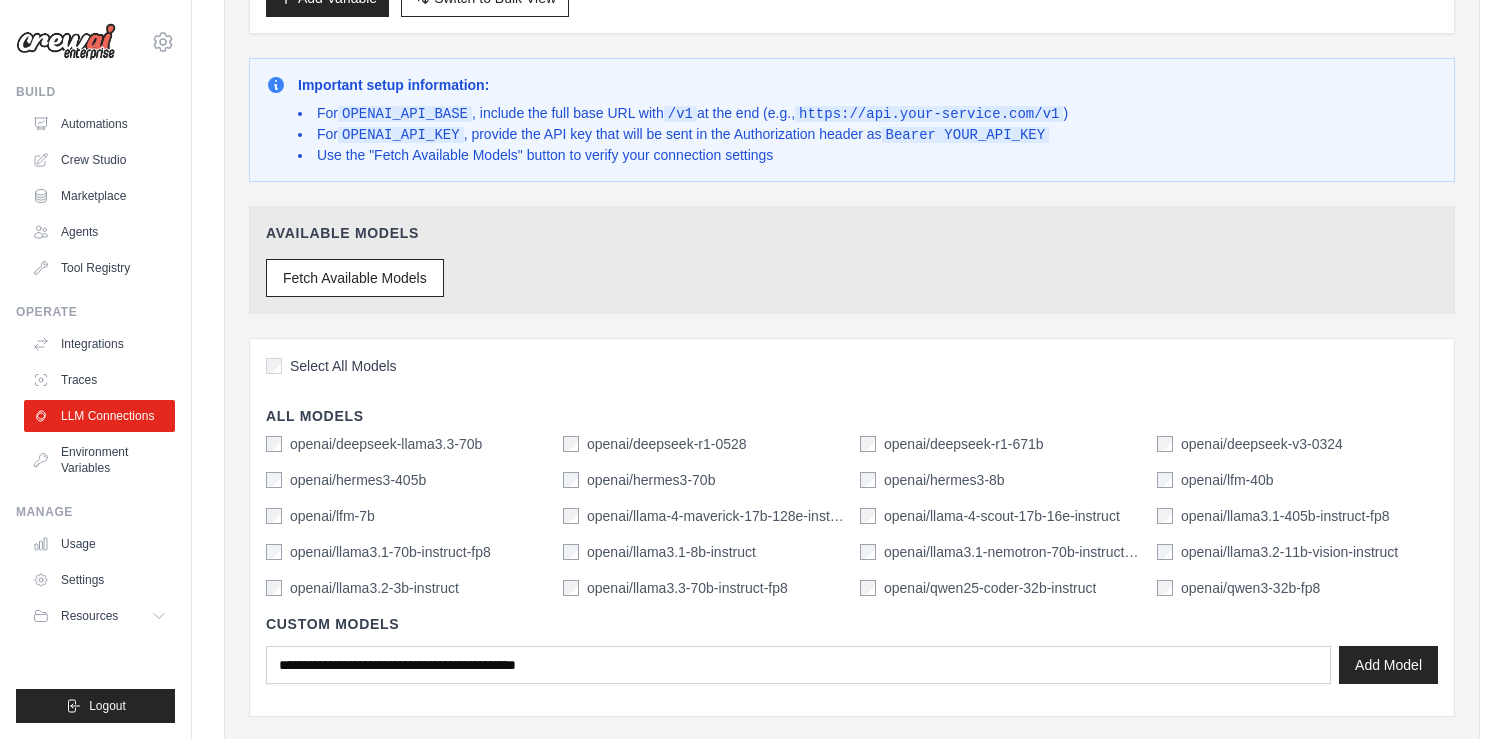 scroll, scrollTop: 561, scrollLeft: 0, axis: vertical 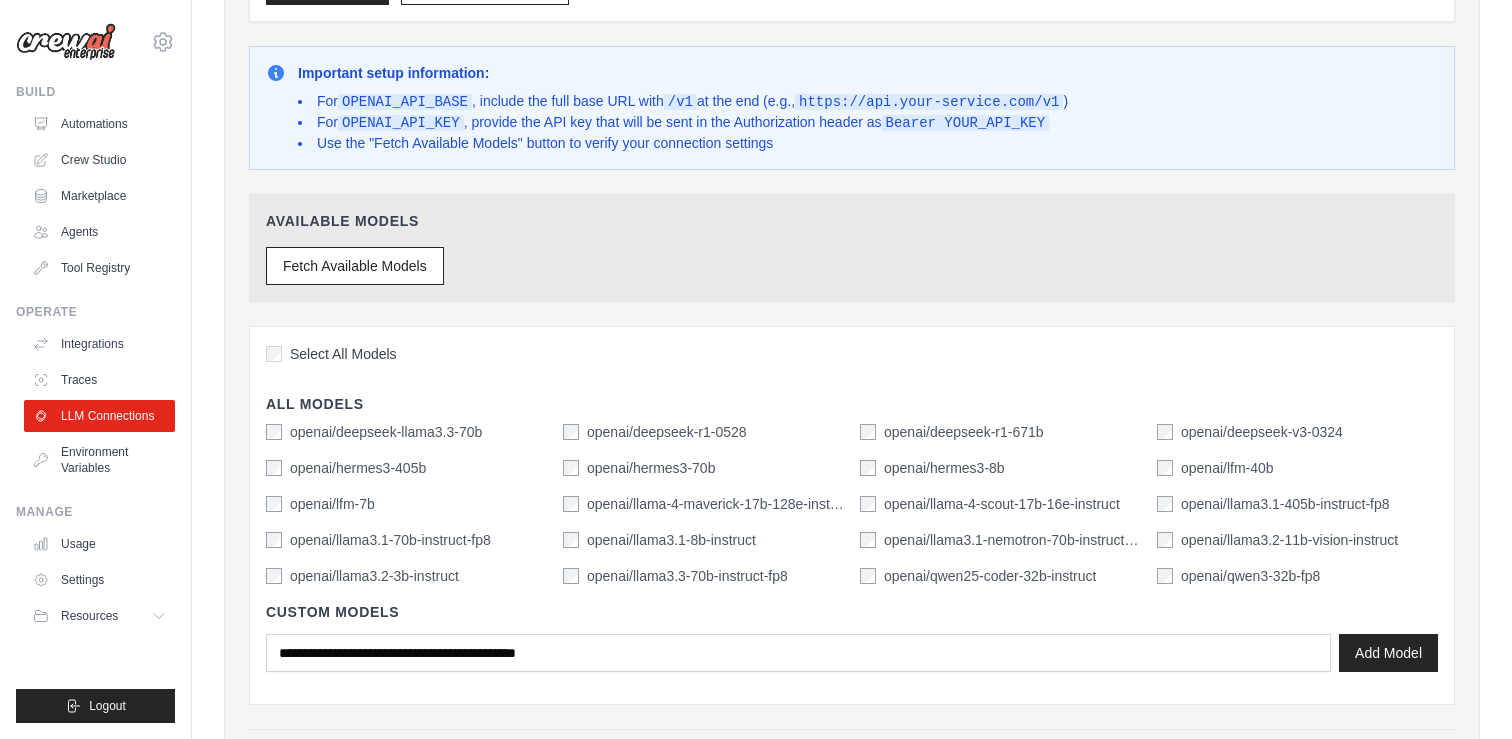 click on "Select All Models" at bounding box center [343, 354] 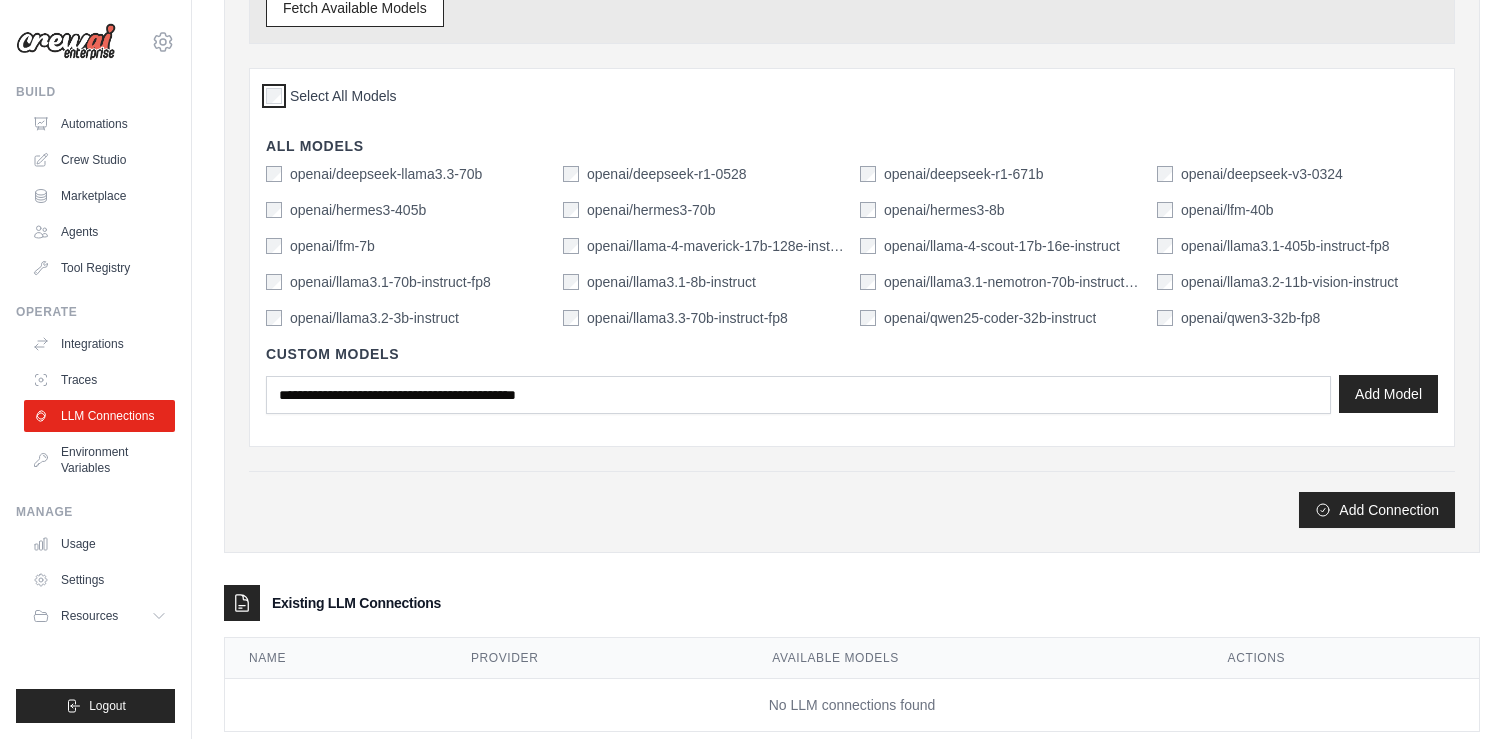 scroll, scrollTop: 863, scrollLeft: 0, axis: vertical 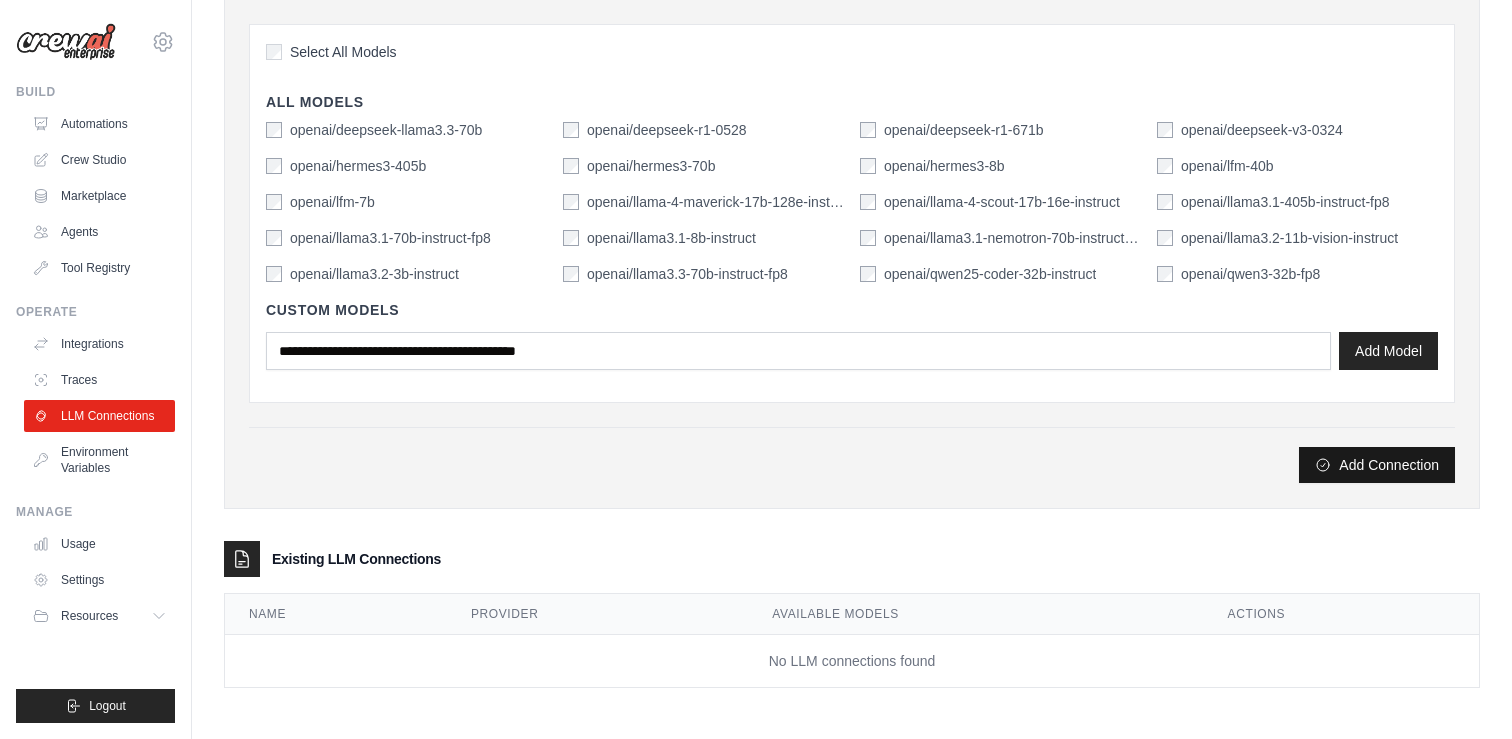 click on "Add Connection" at bounding box center [1377, 465] 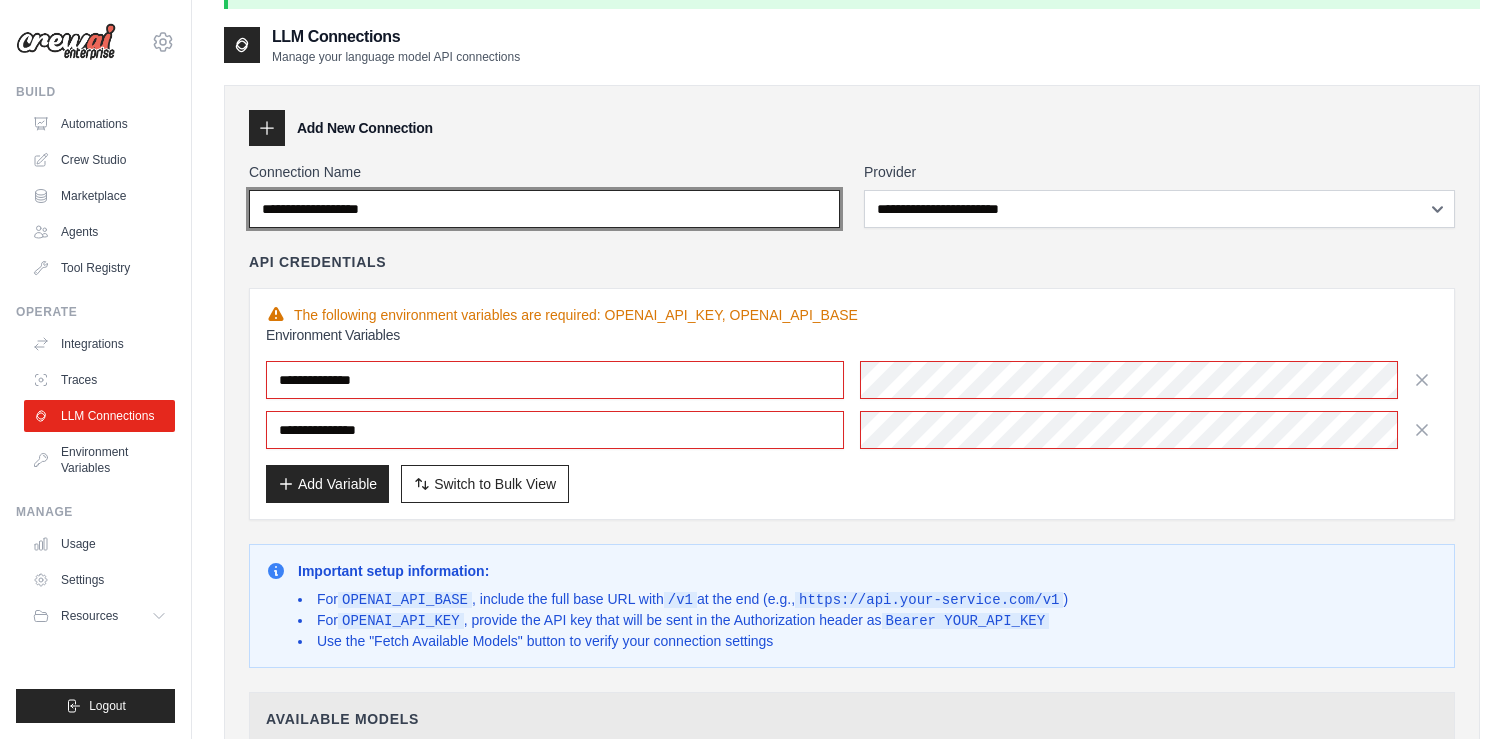 scroll, scrollTop: 18, scrollLeft: 0, axis: vertical 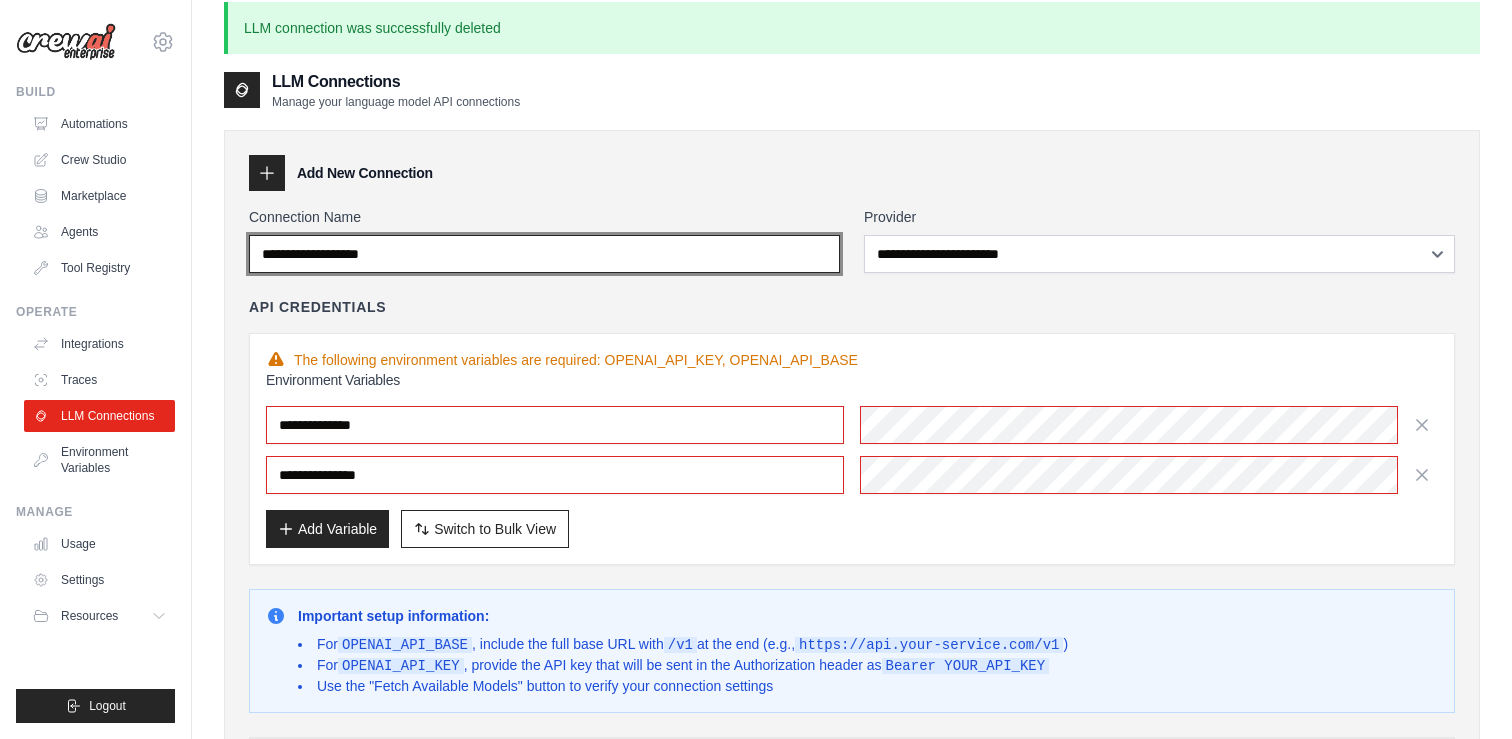 click on "Connection Name" at bounding box center (544, 254) 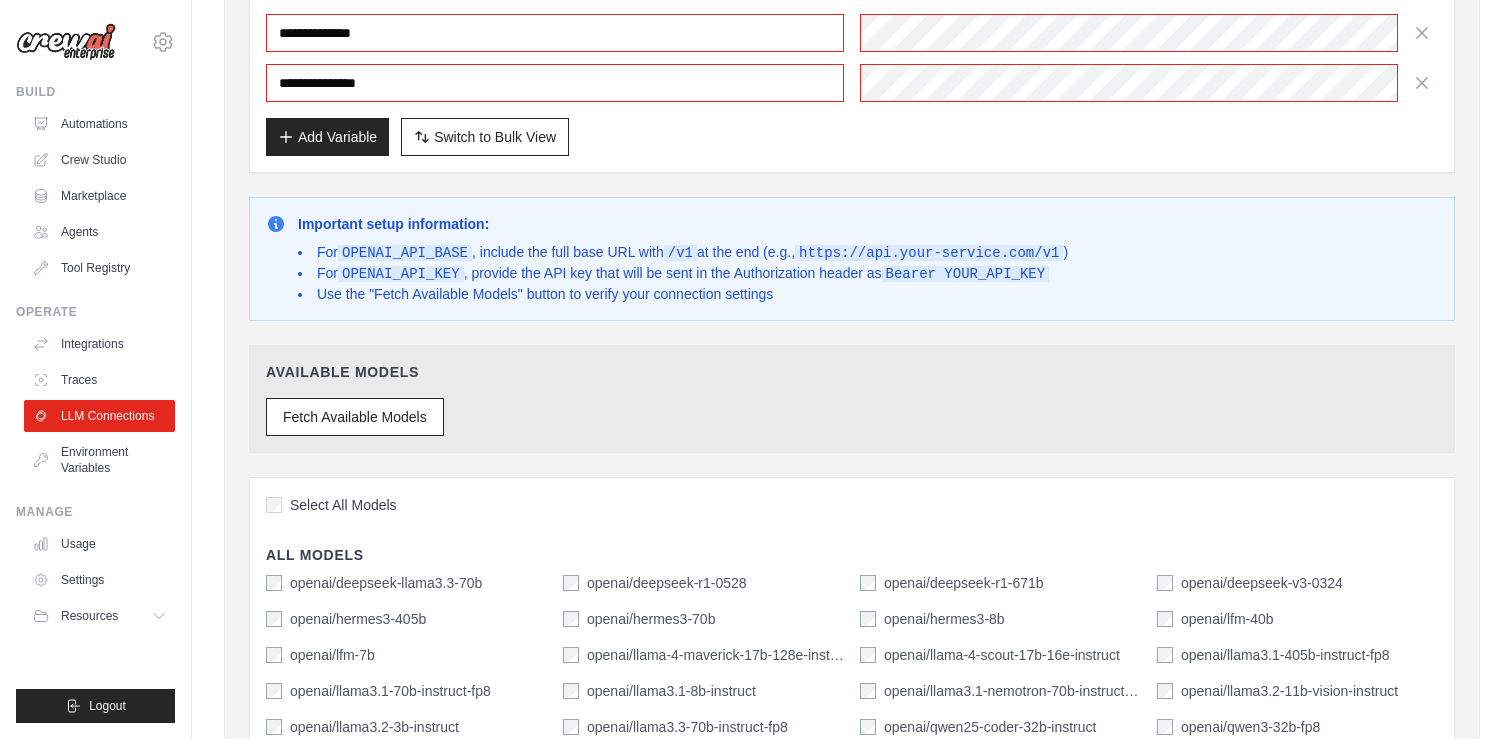 scroll, scrollTop: 674, scrollLeft: 0, axis: vertical 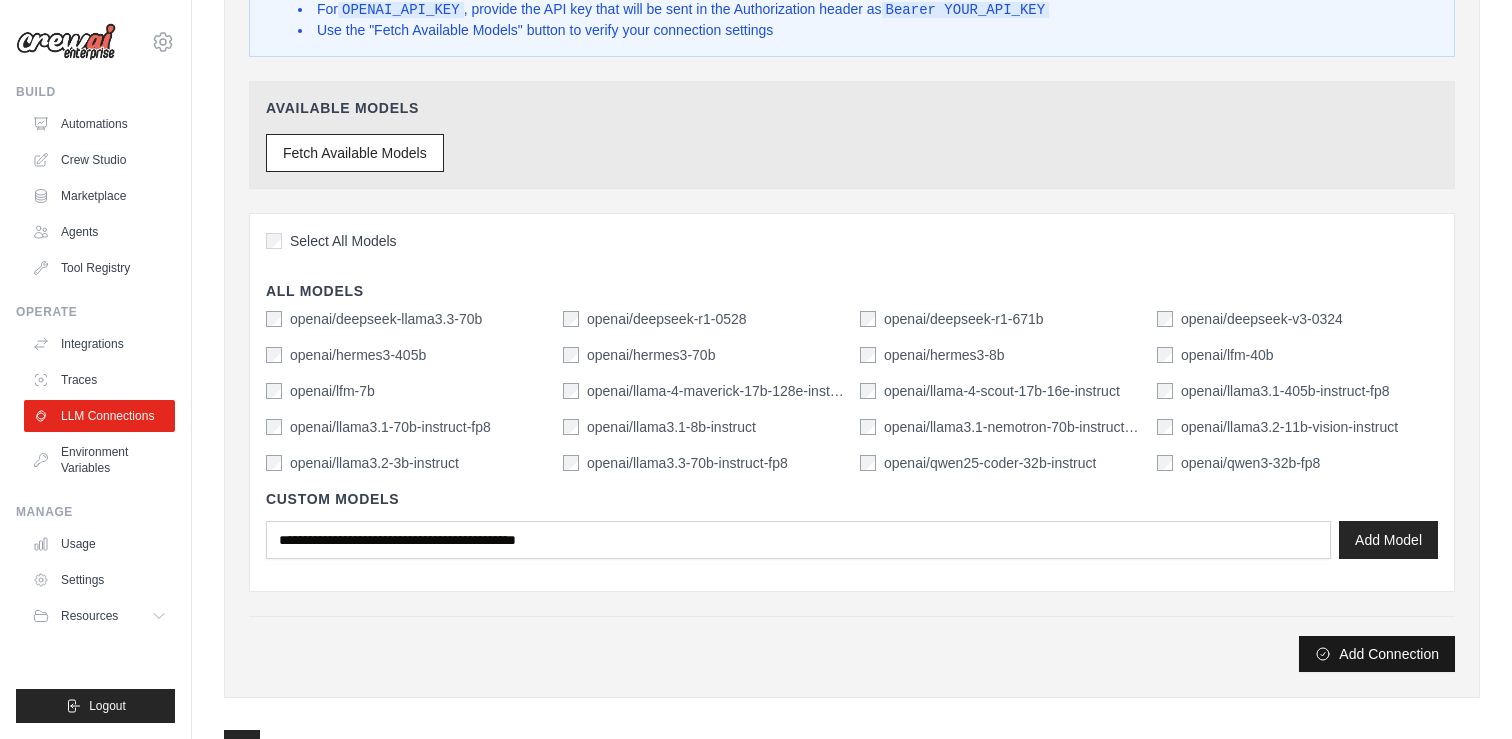 type on "****" 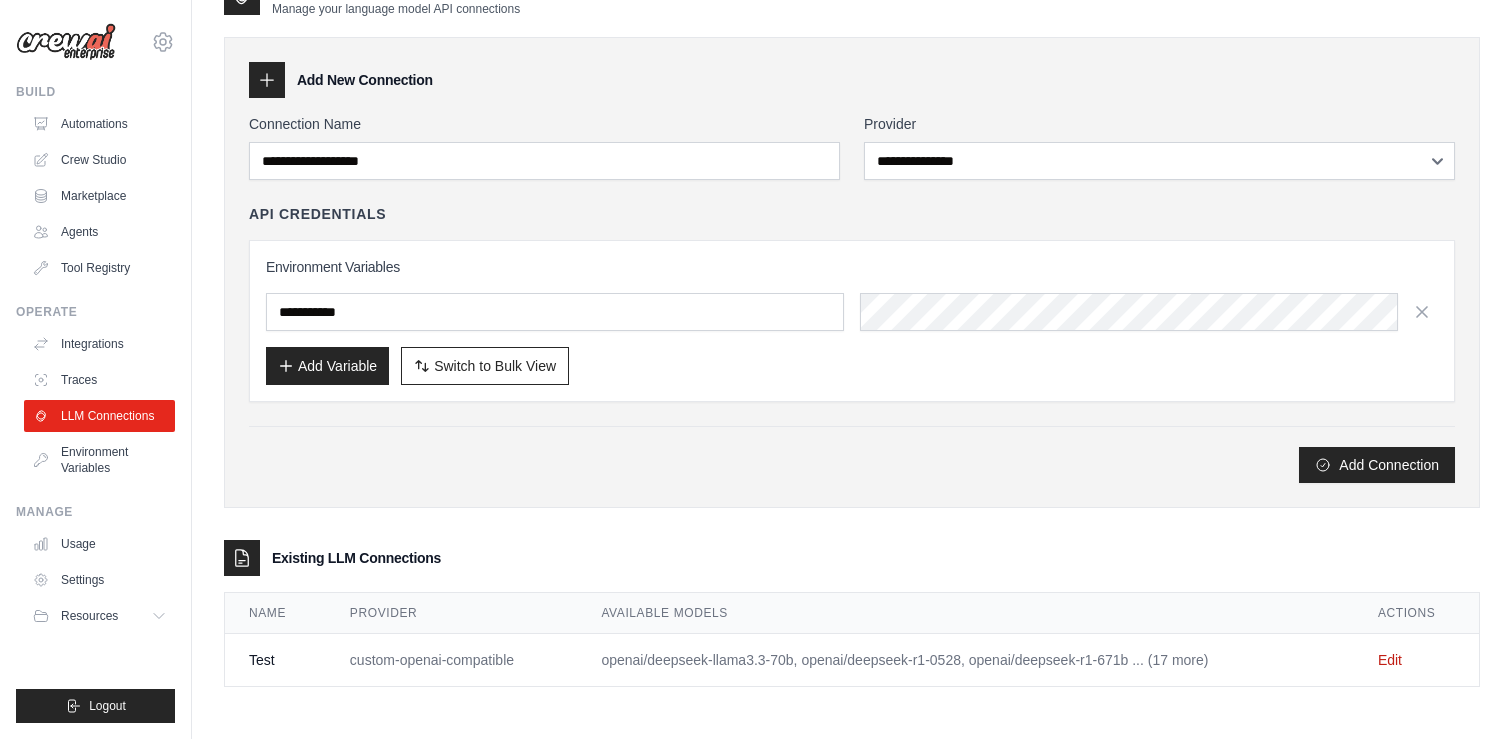 scroll, scrollTop: 0, scrollLeft: 0, axis: both 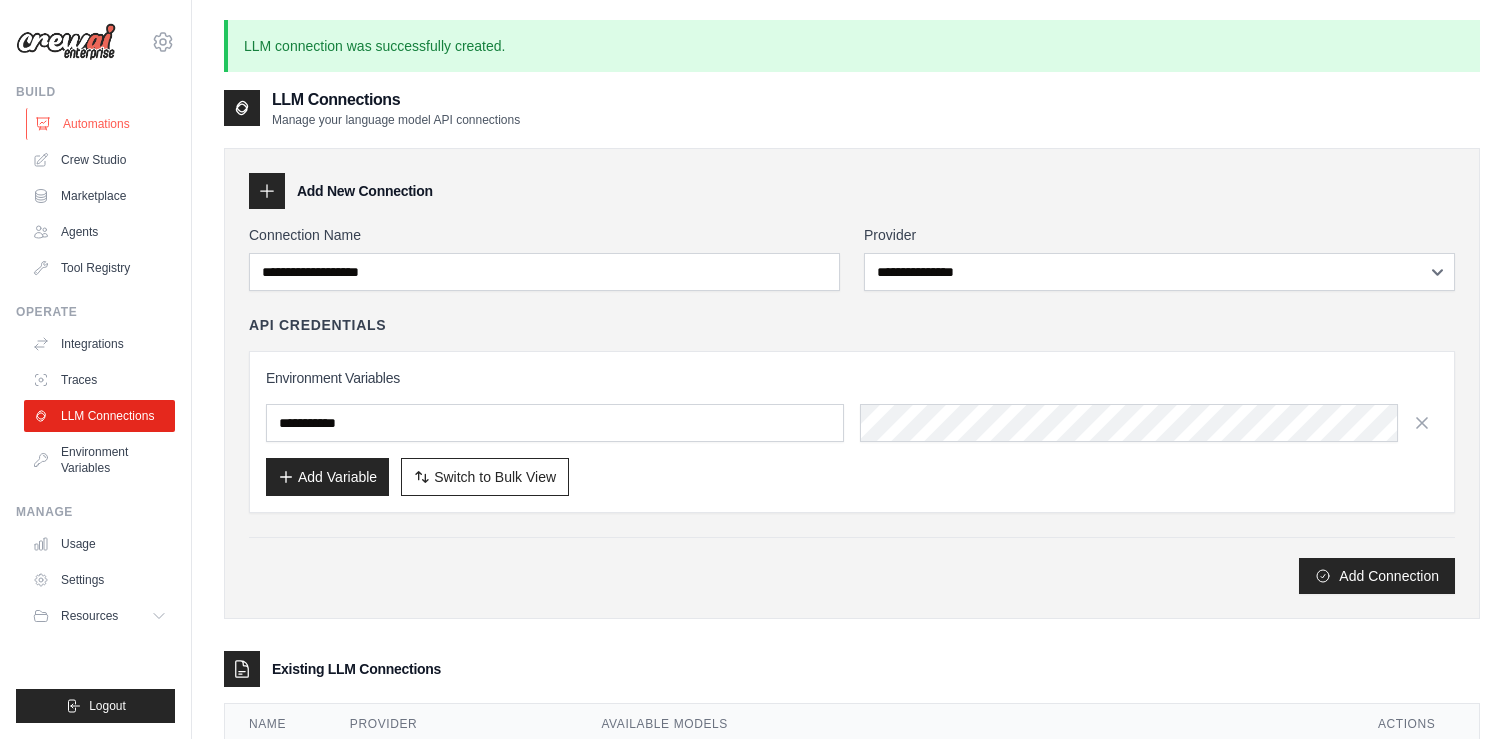 click on "Automations" at bounding box center [101, 124] 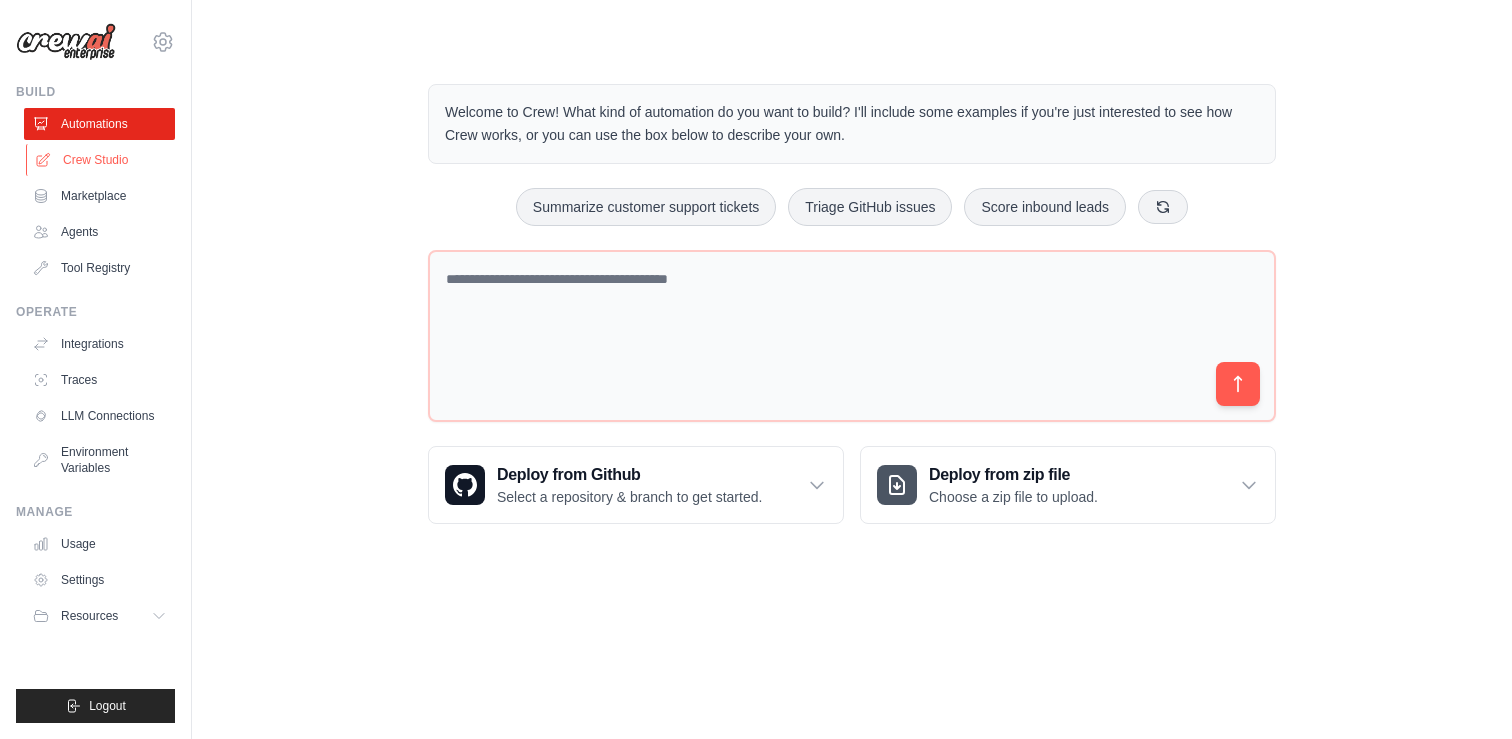 click on "Crew Studio" at bounding box center (101, 160) 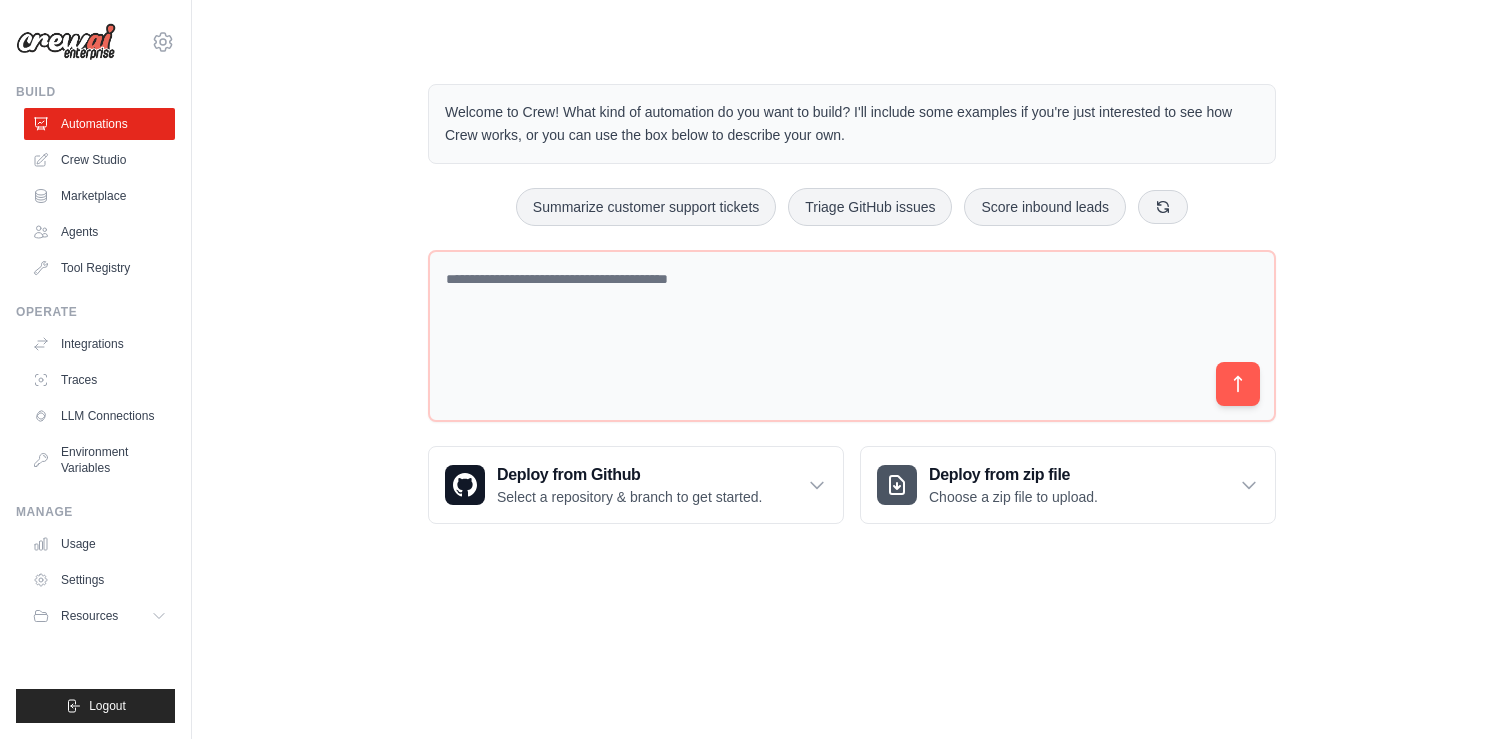 scroll, scrollTop: 0, scrollLeft: 0, axis: both 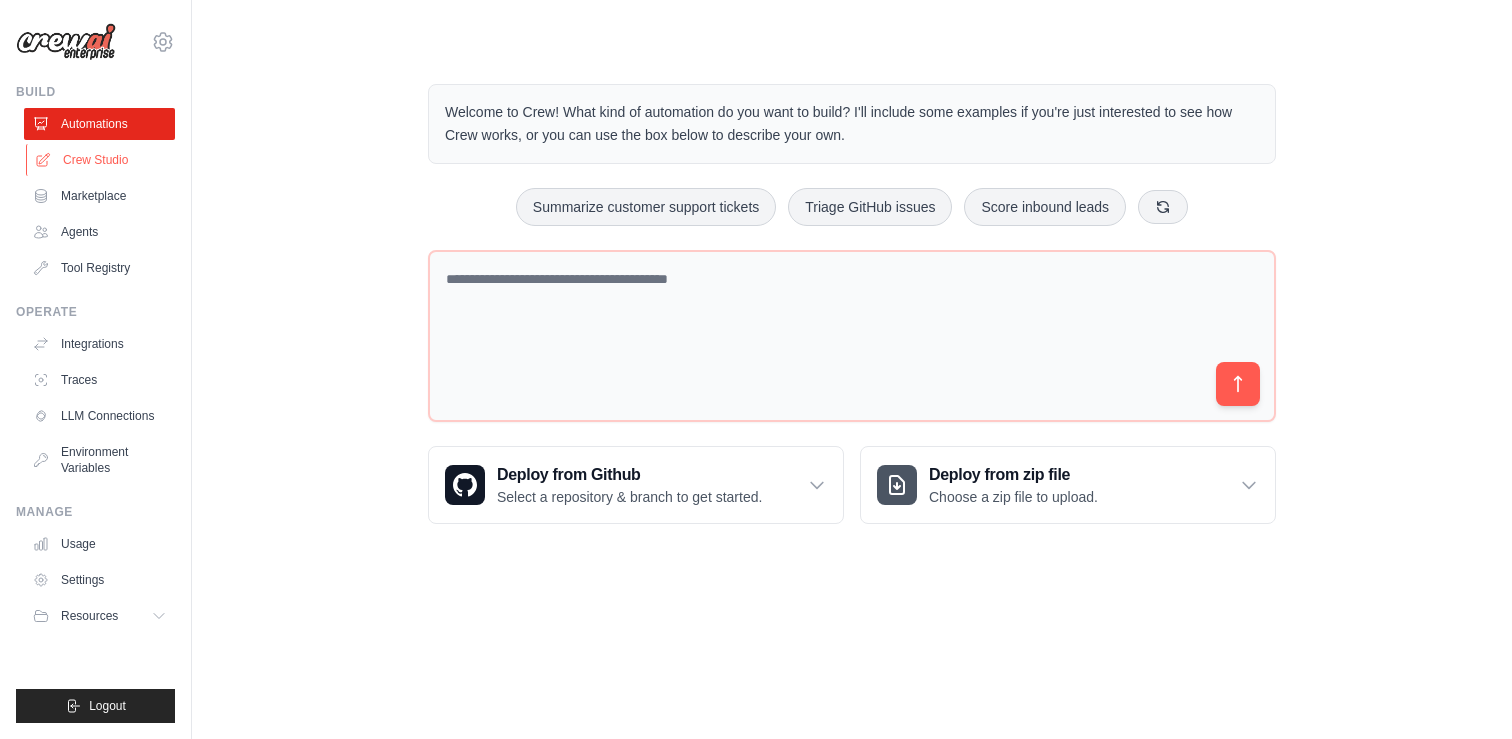 click on "Crew Studio" at bounding box center (101, 160) 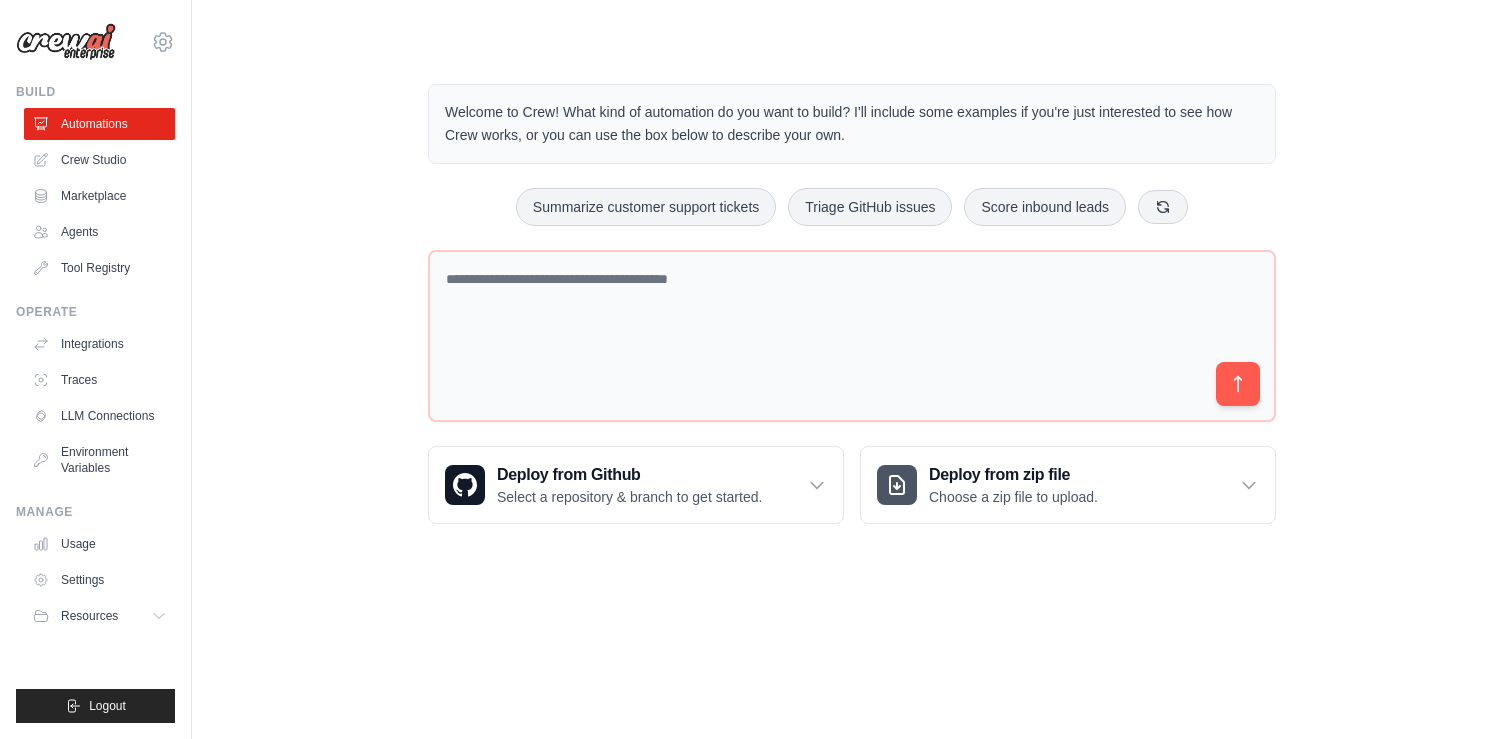 scroll, scrollTop: 0, scrollLeft: 0, axis: both 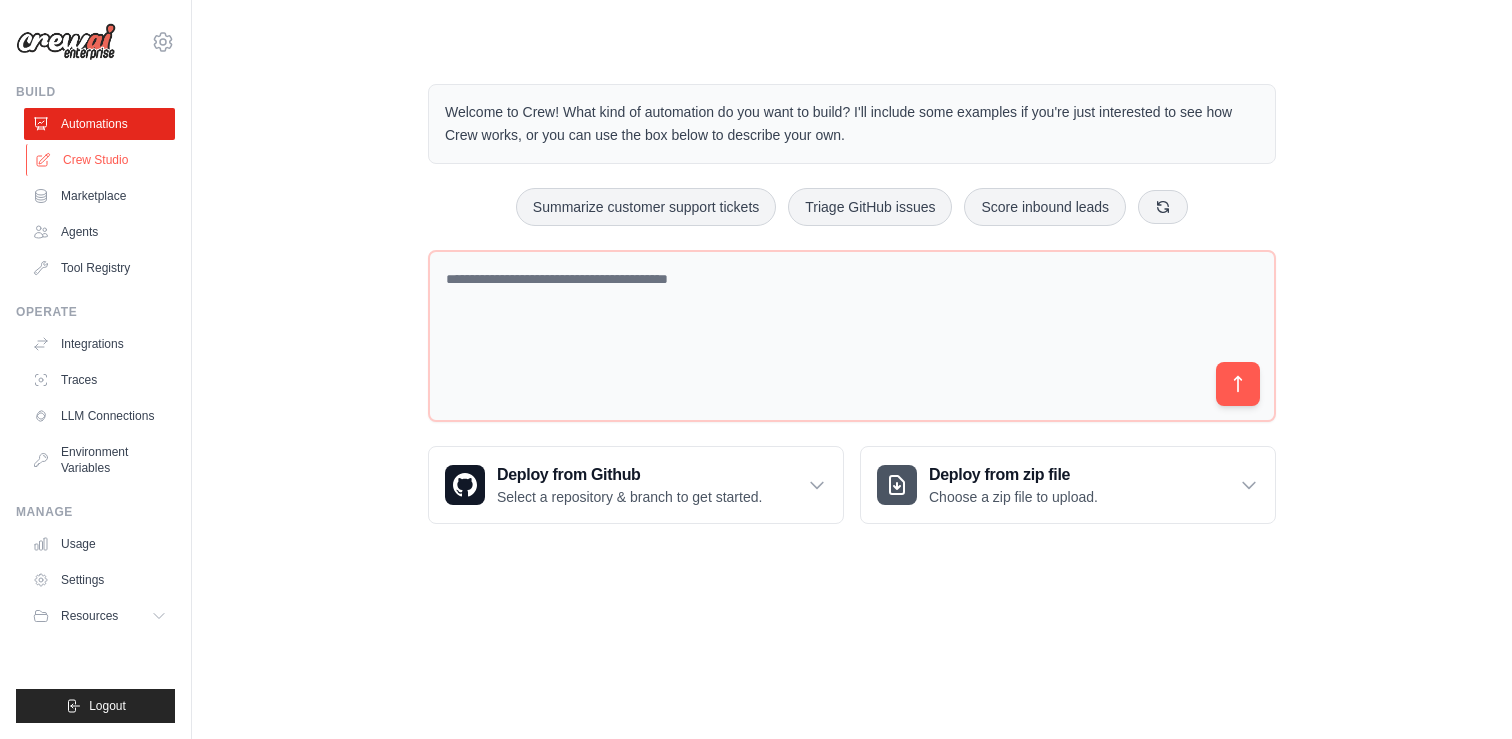 click on "Crew Studio" at bounding box center (101, 160) 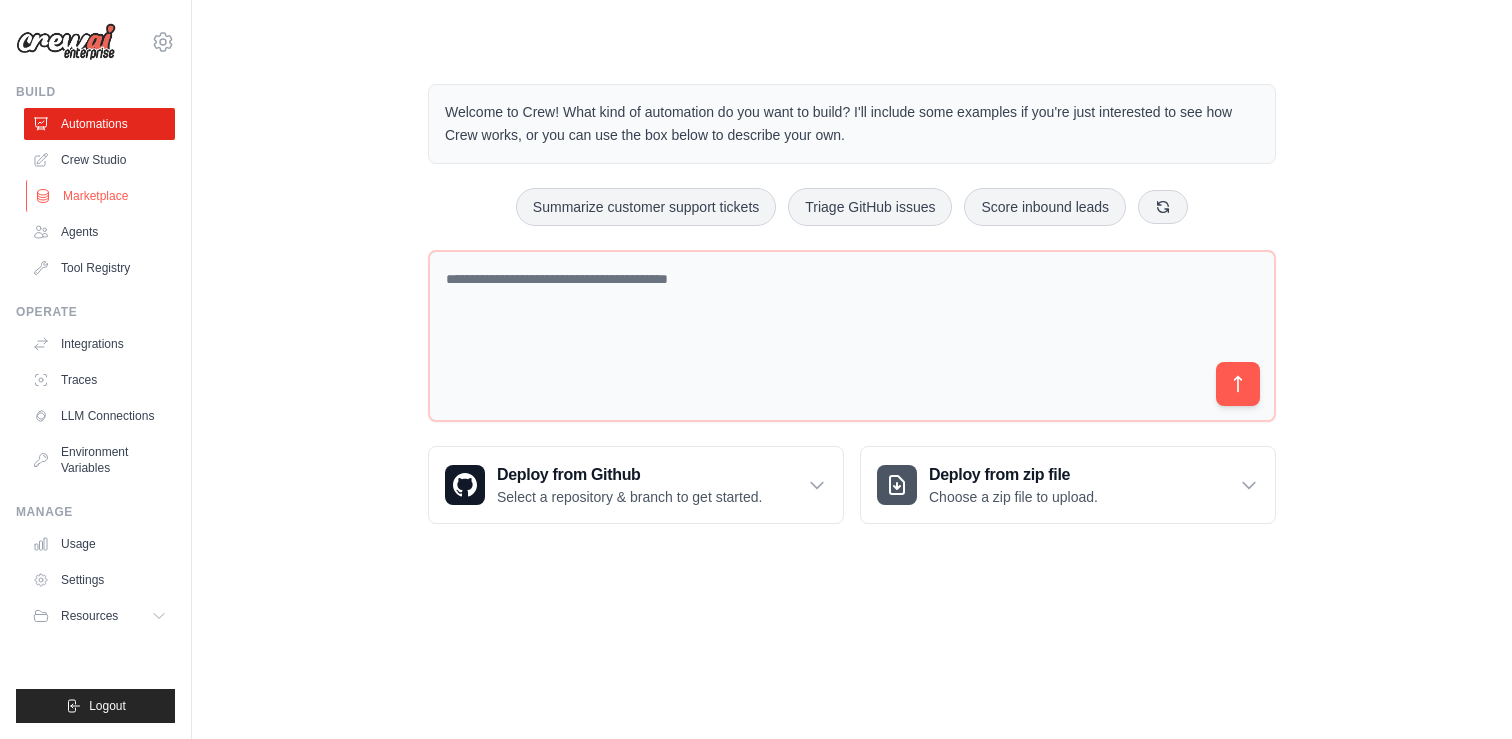scroll, scrollTop: 0, scrollLeft: 0, axis: both 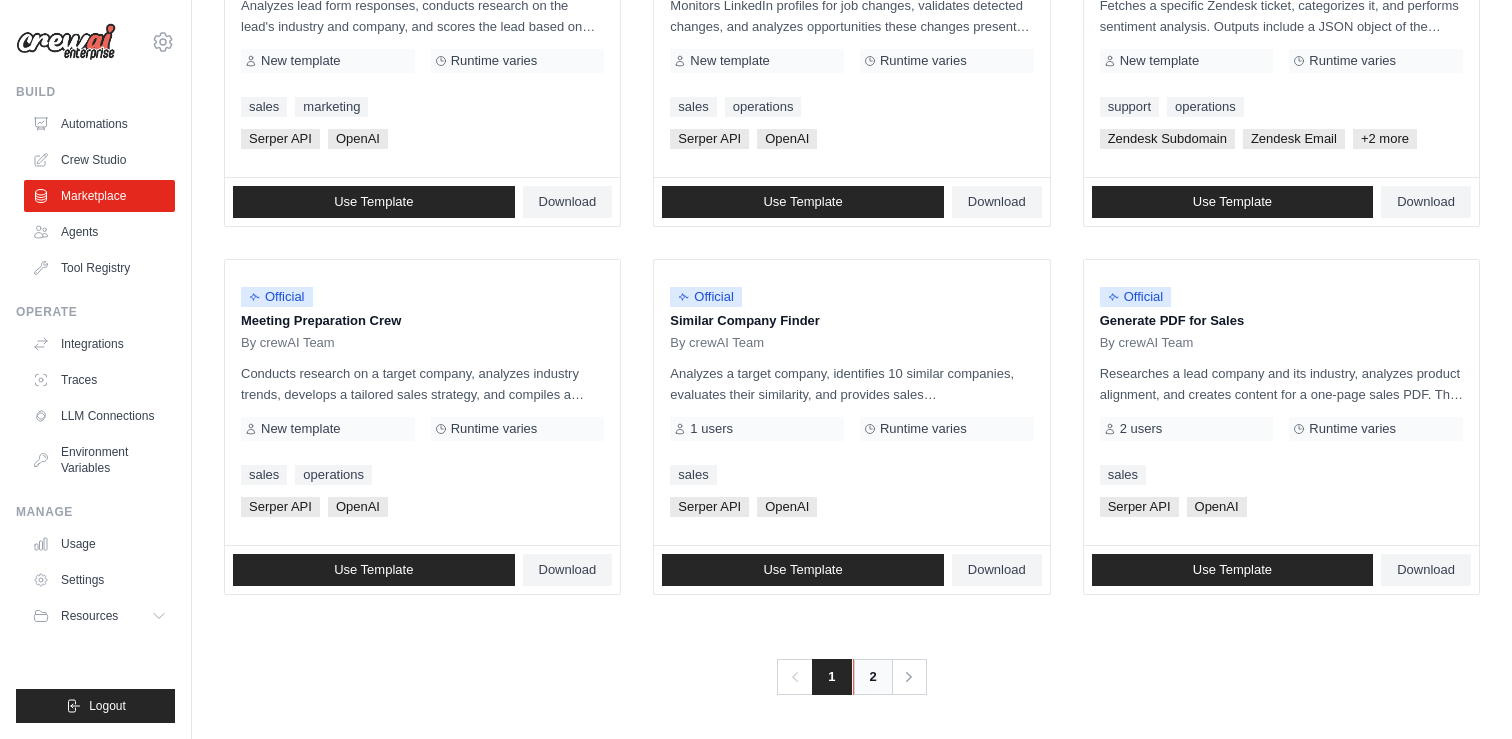 click on "2" at bounding box center [873, 677] 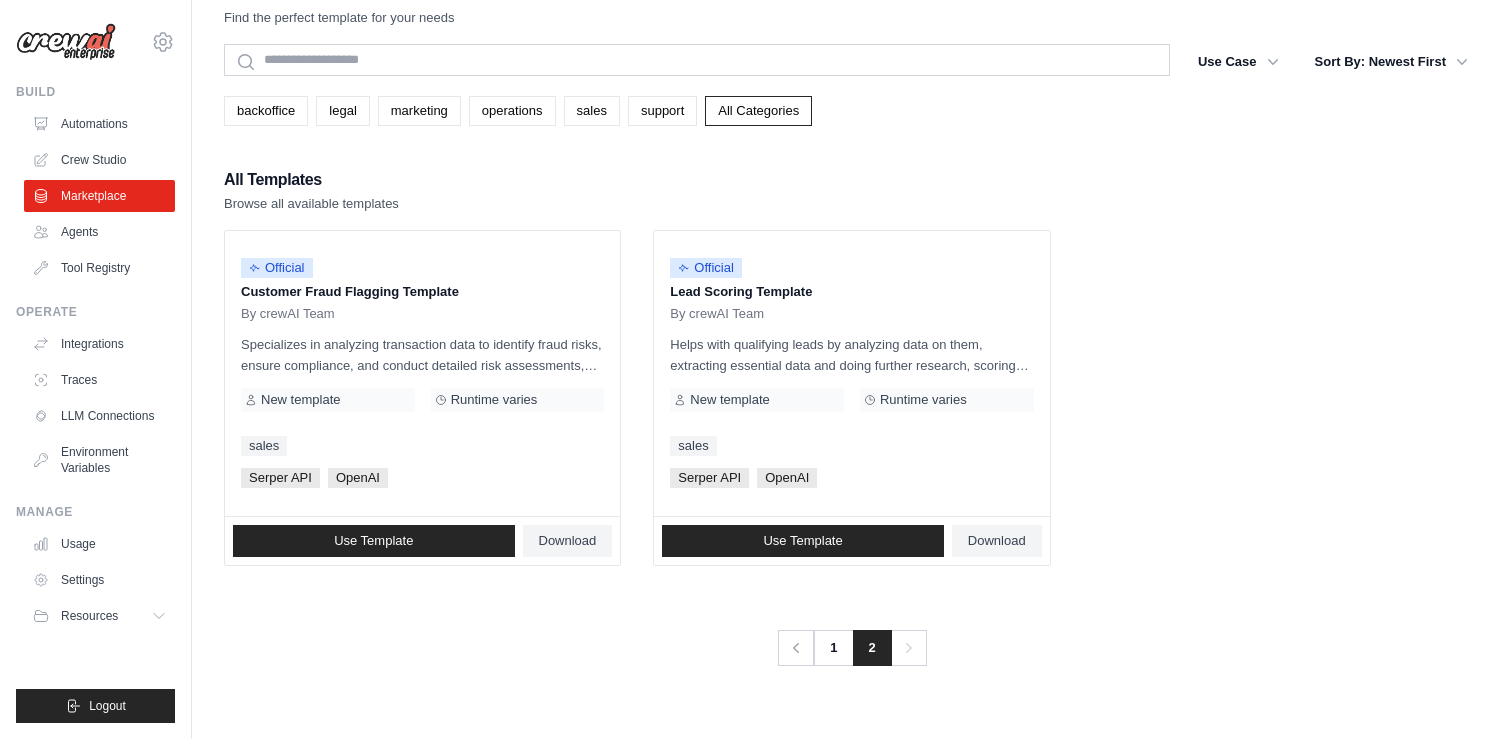 scroll, scrollTop: 0, scrollLeft: 0, axis: both 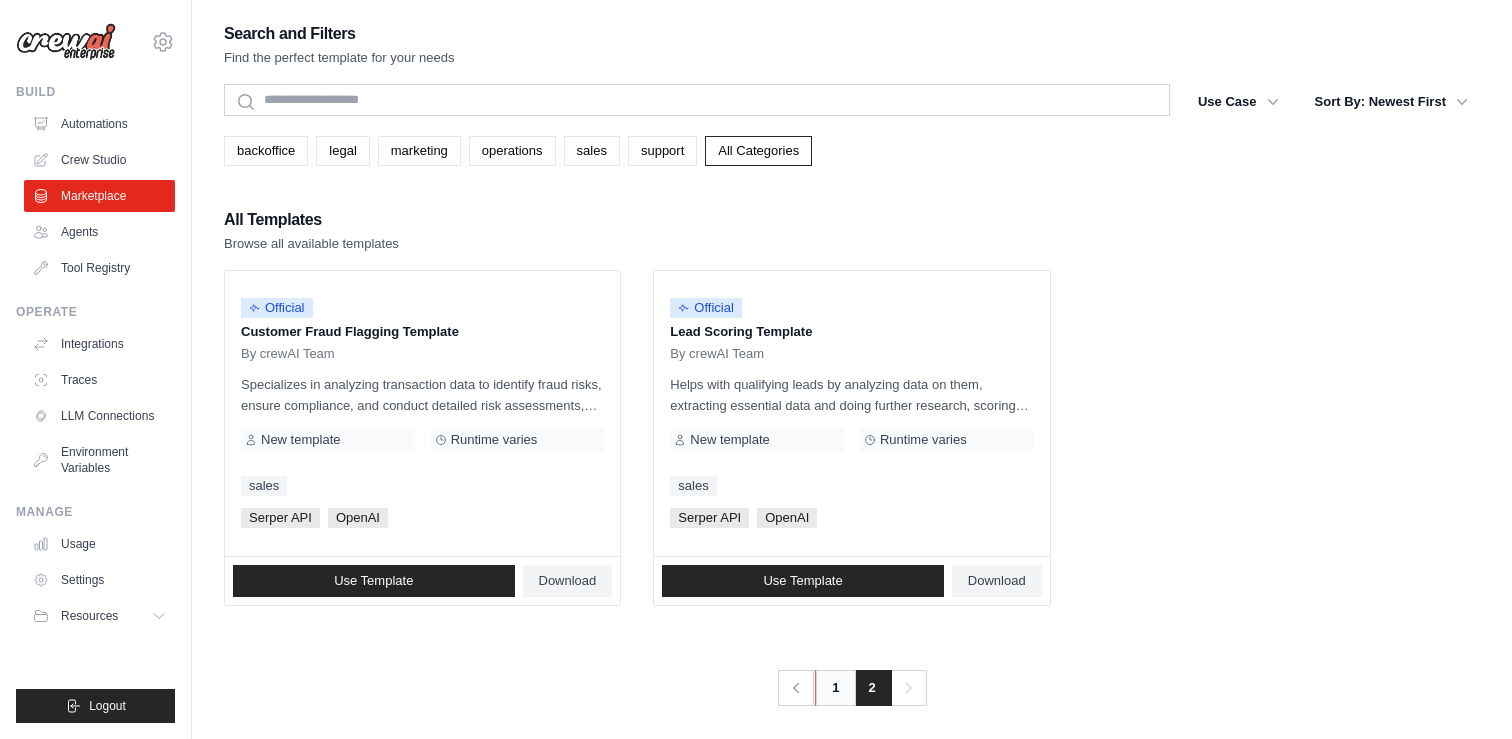 click on "1" at bounding box center [835, 688] 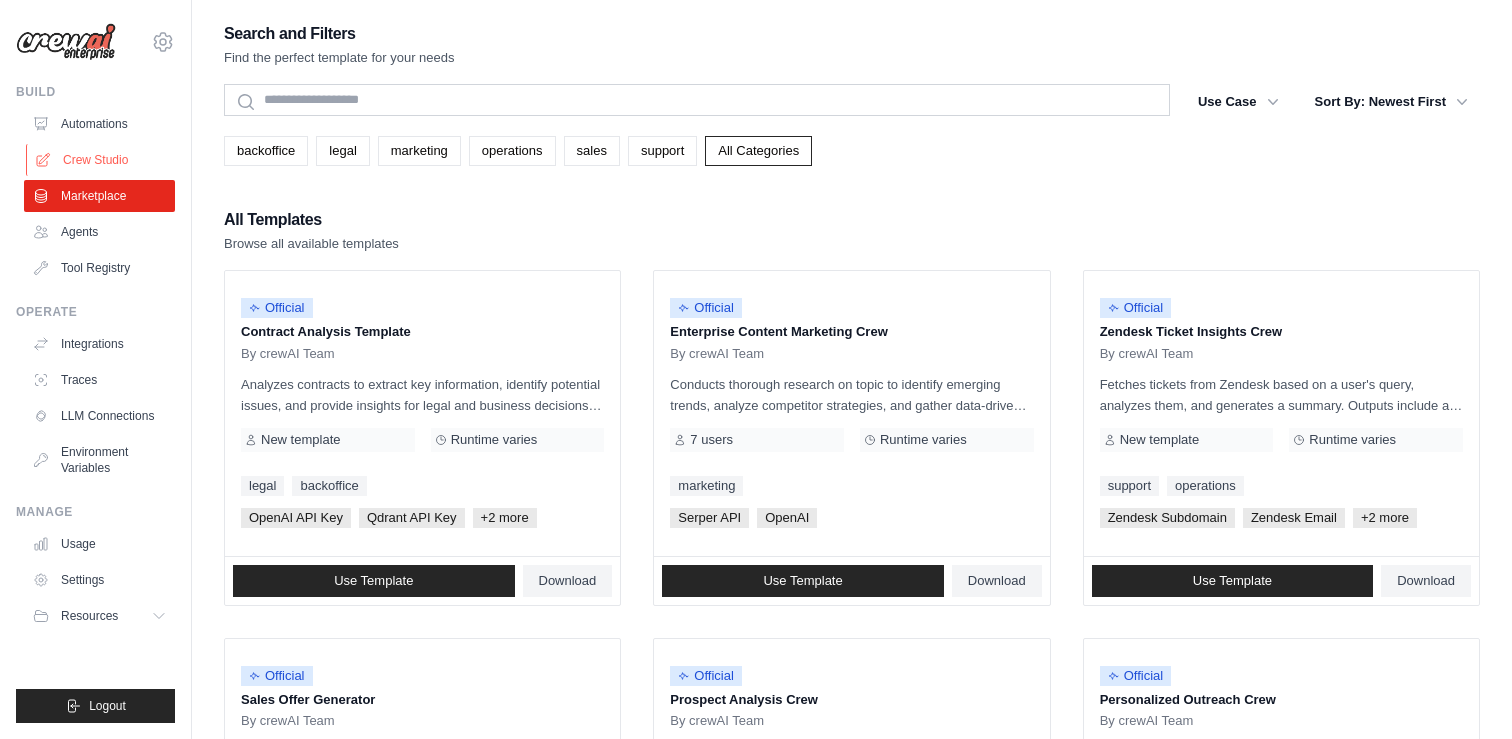 click on "Crew Studio" at bounding box center (101, 160) 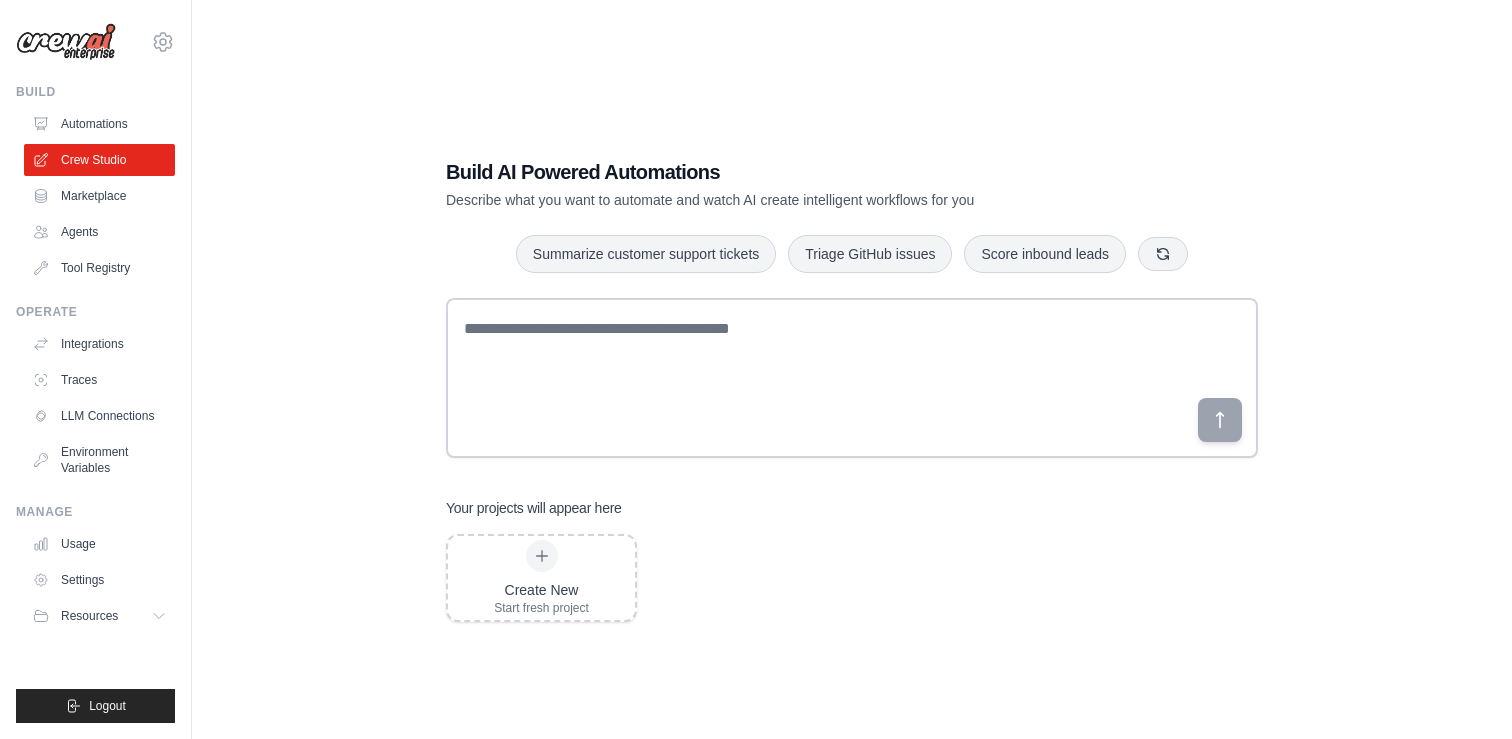 scroll, scrollTop: 0, scrollLeft: 0, axis: both 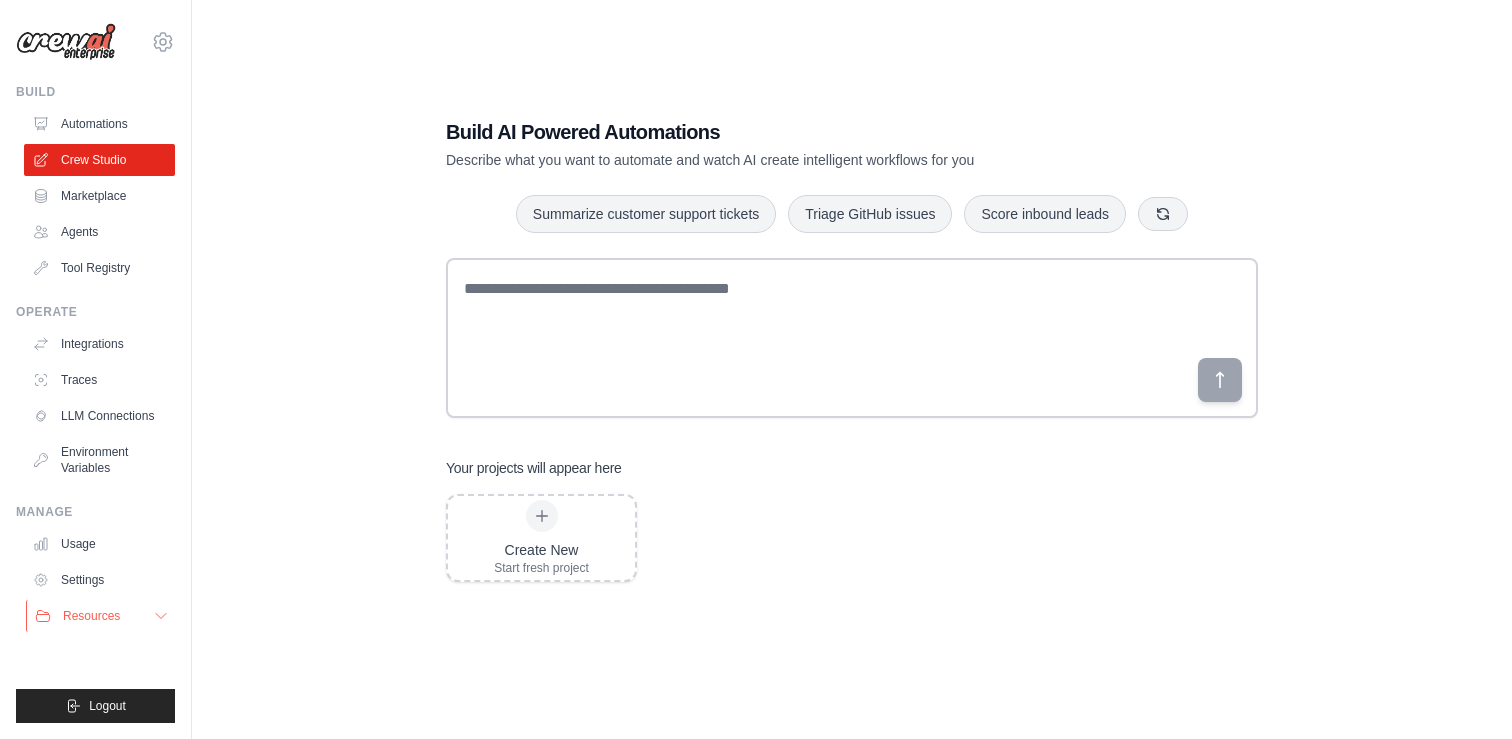 click 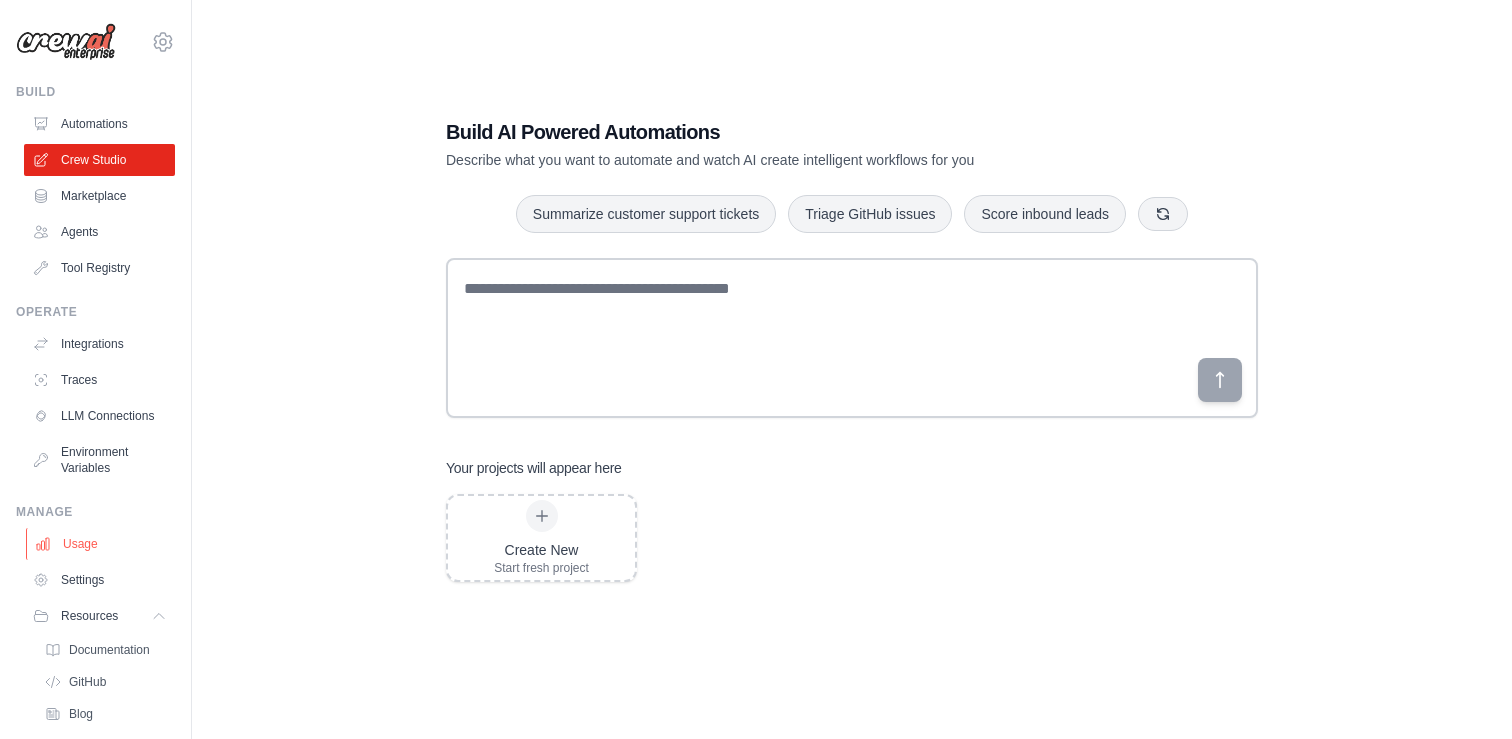 scroll, scrollTop: 91, scrollLeft: 0, axis: vertical 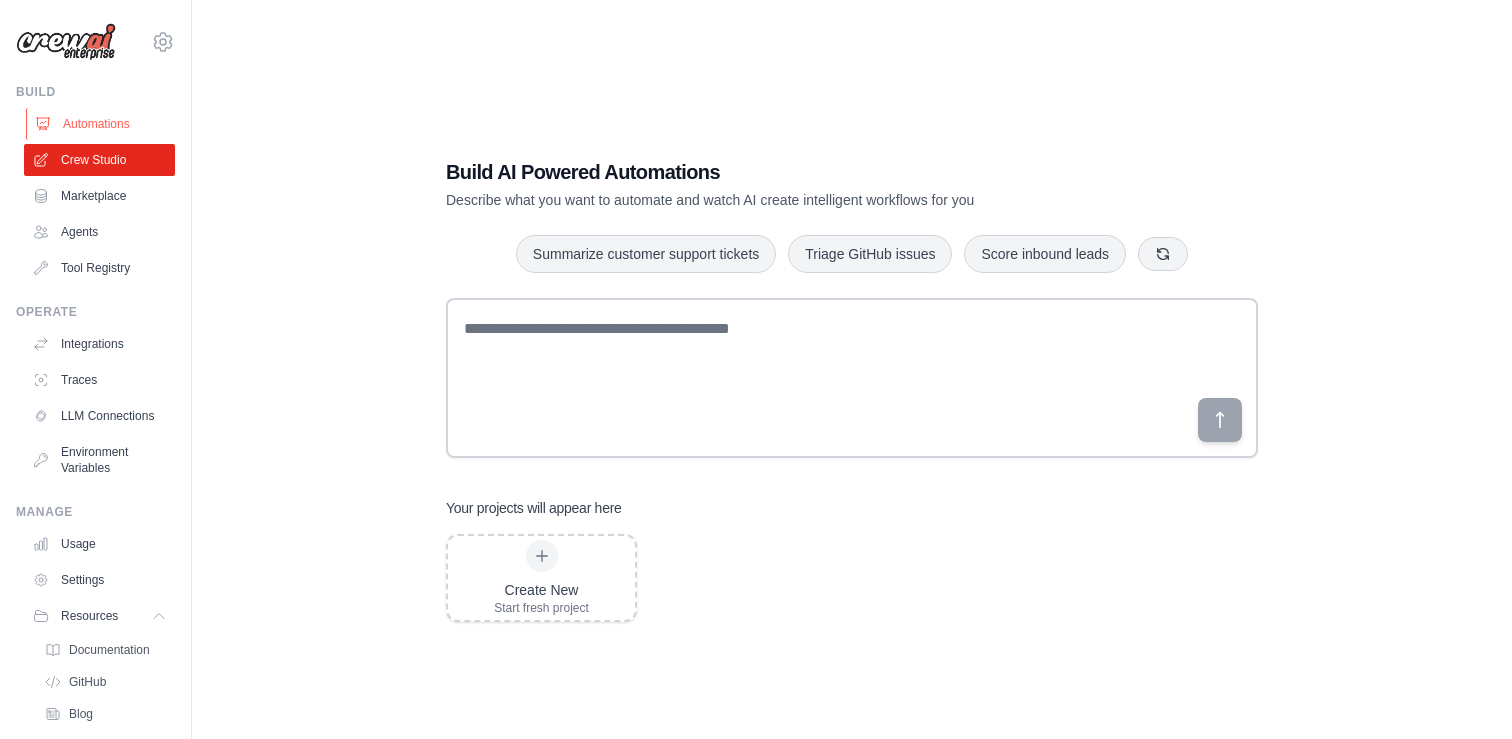 click on "Automations" at bounding box center [101, 124] 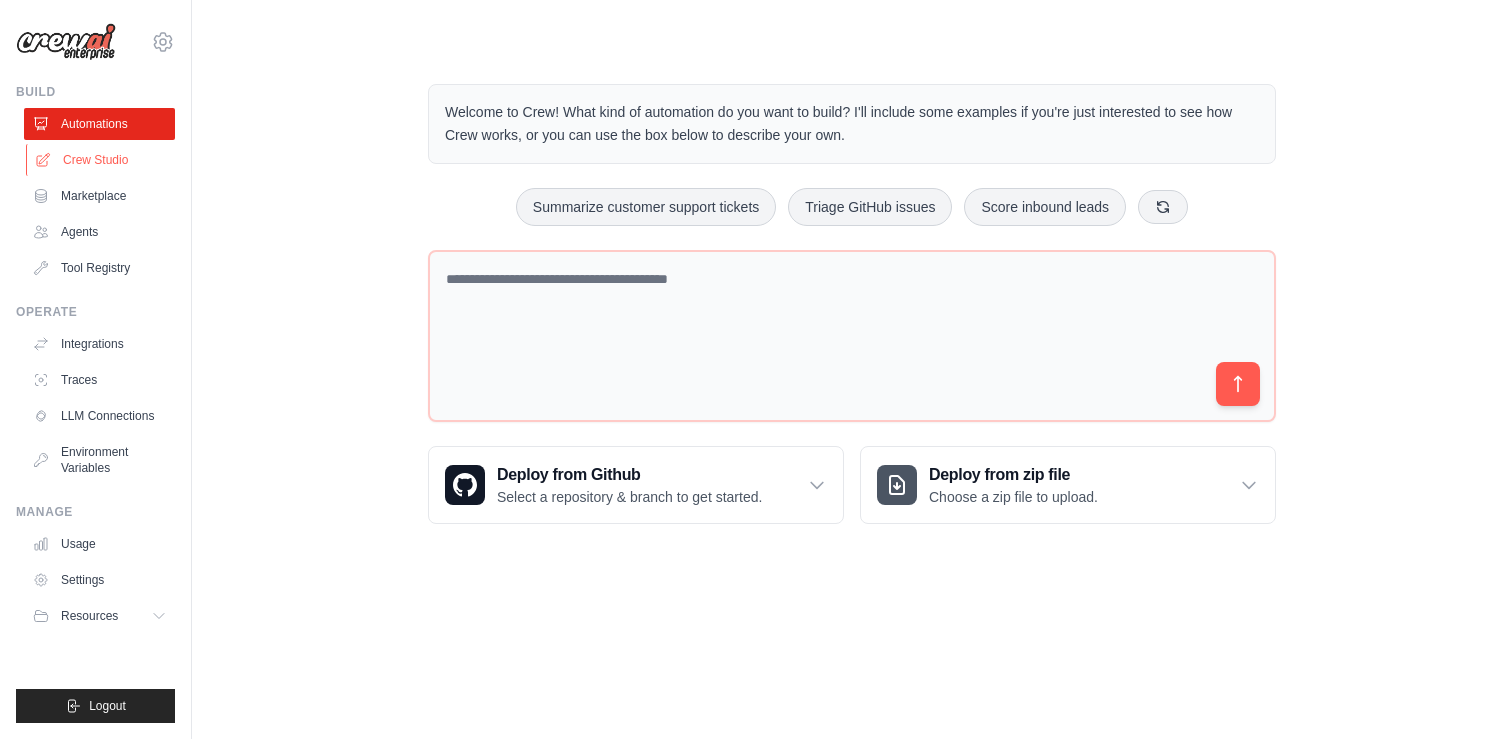 click on "Crew Studio" at bounding box center (101, 160) 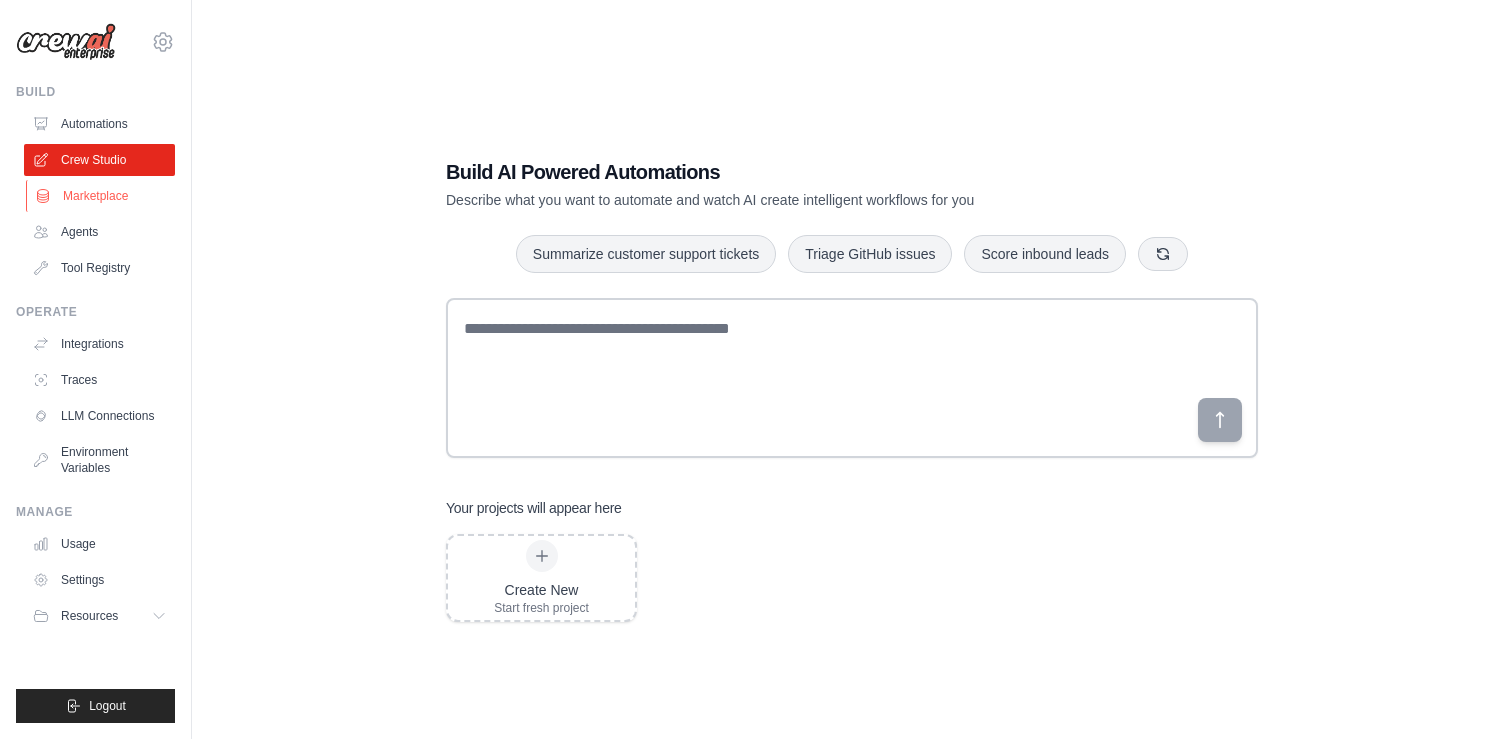 scroll, scrollTop: 0, scrollLeft: 0, axis: both 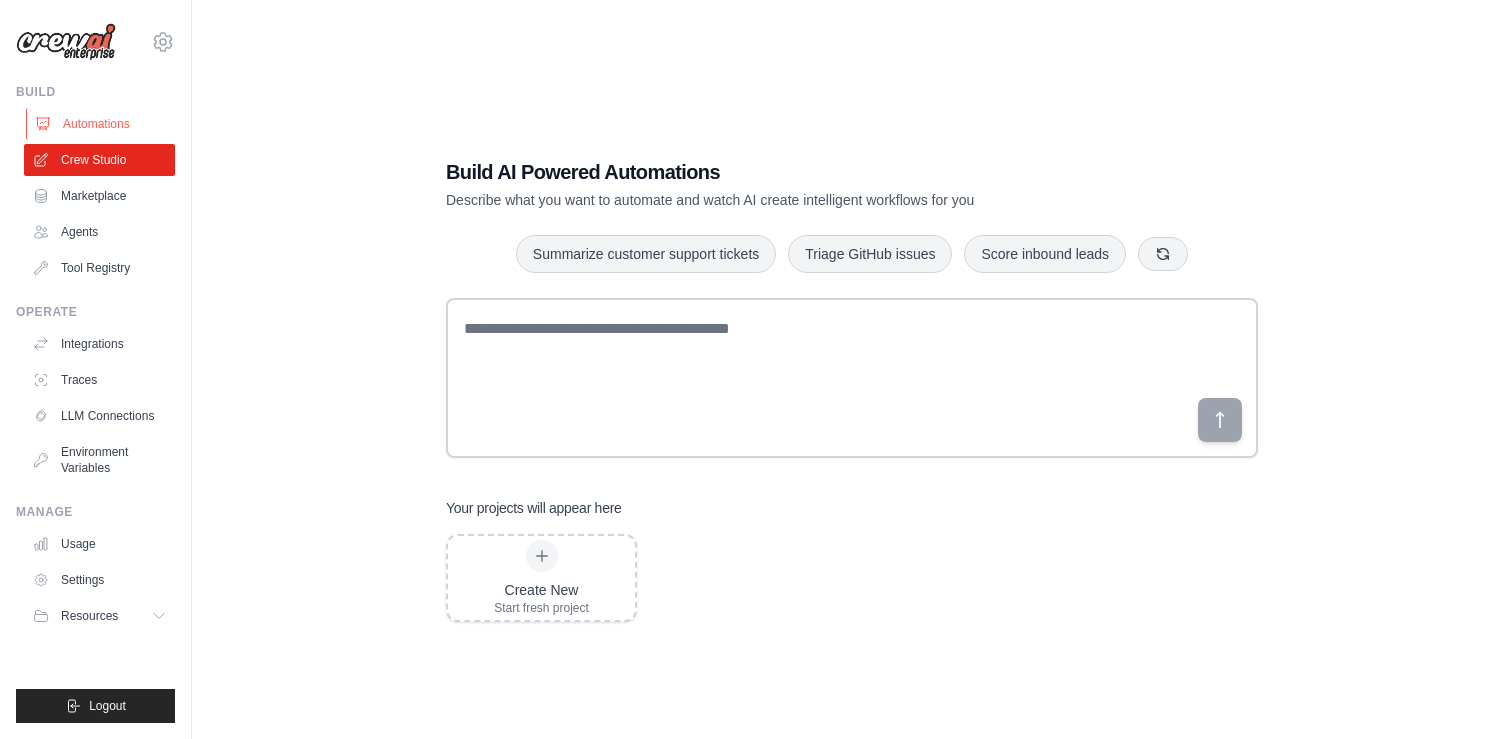 click on "Automations" at bounding box center [101, 124] 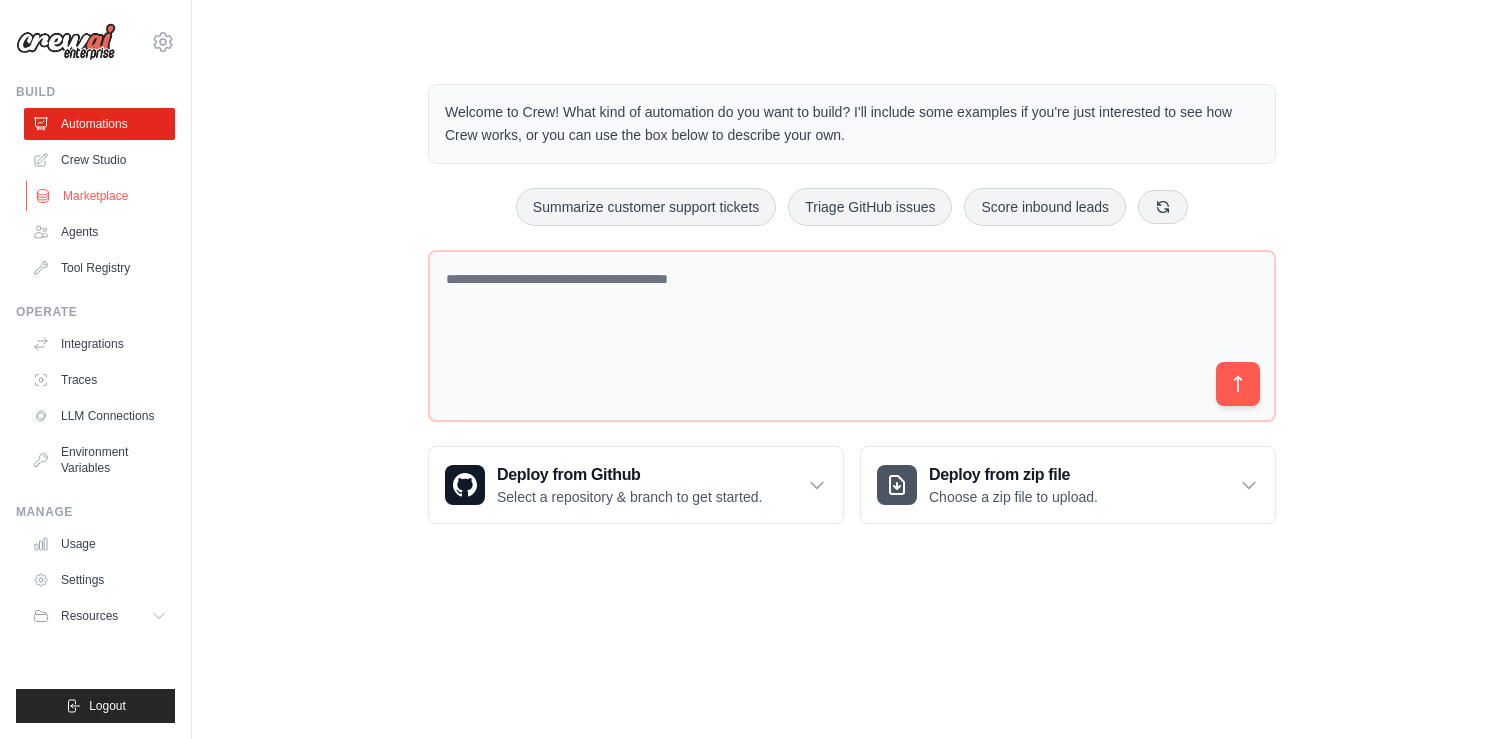 click on "Marketplace" at bounding box center (101, 196) 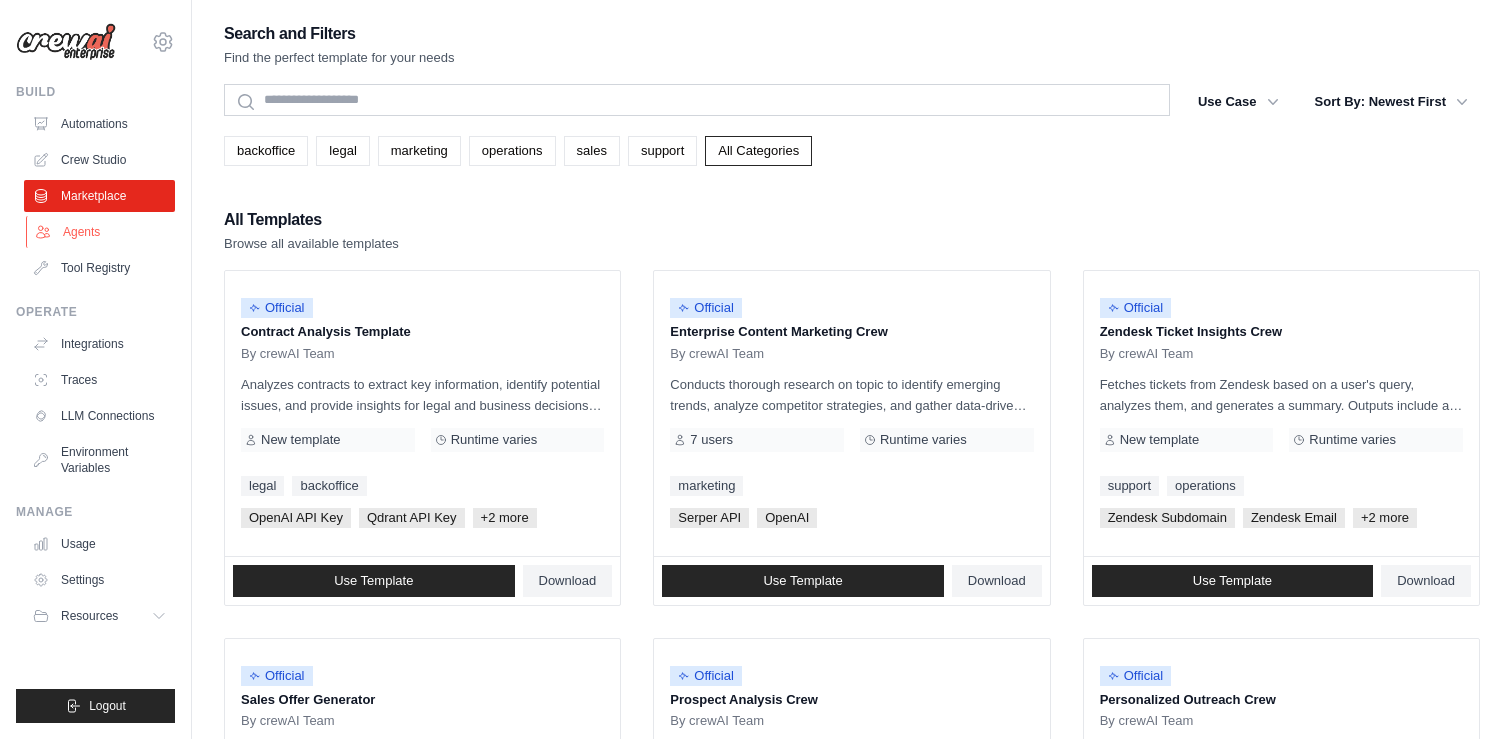 click on "Agents" at bounding box center (101, 232) 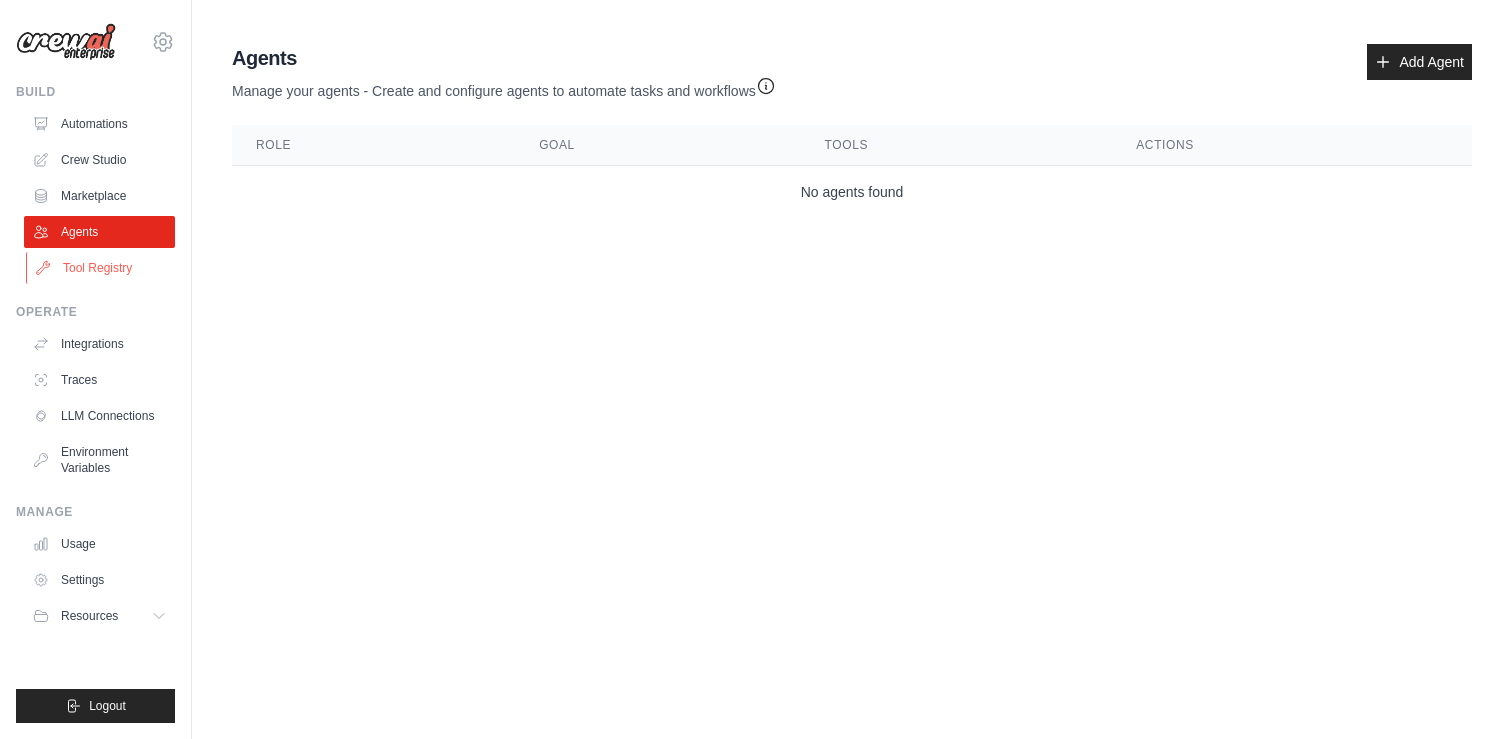 click on "Tool Registry" at bounding box center (101, 268) 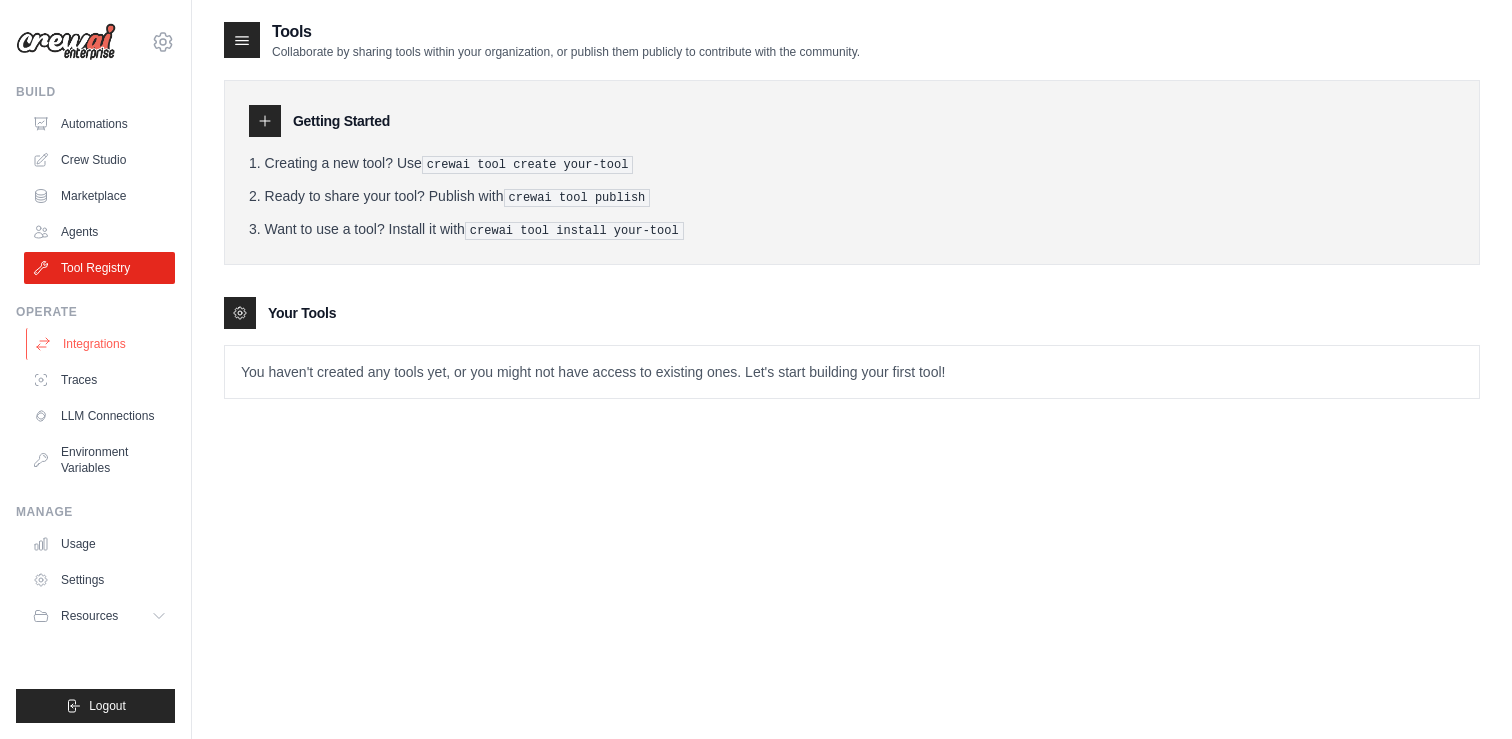 click on "Integrations" at bounding box center [101, 344] 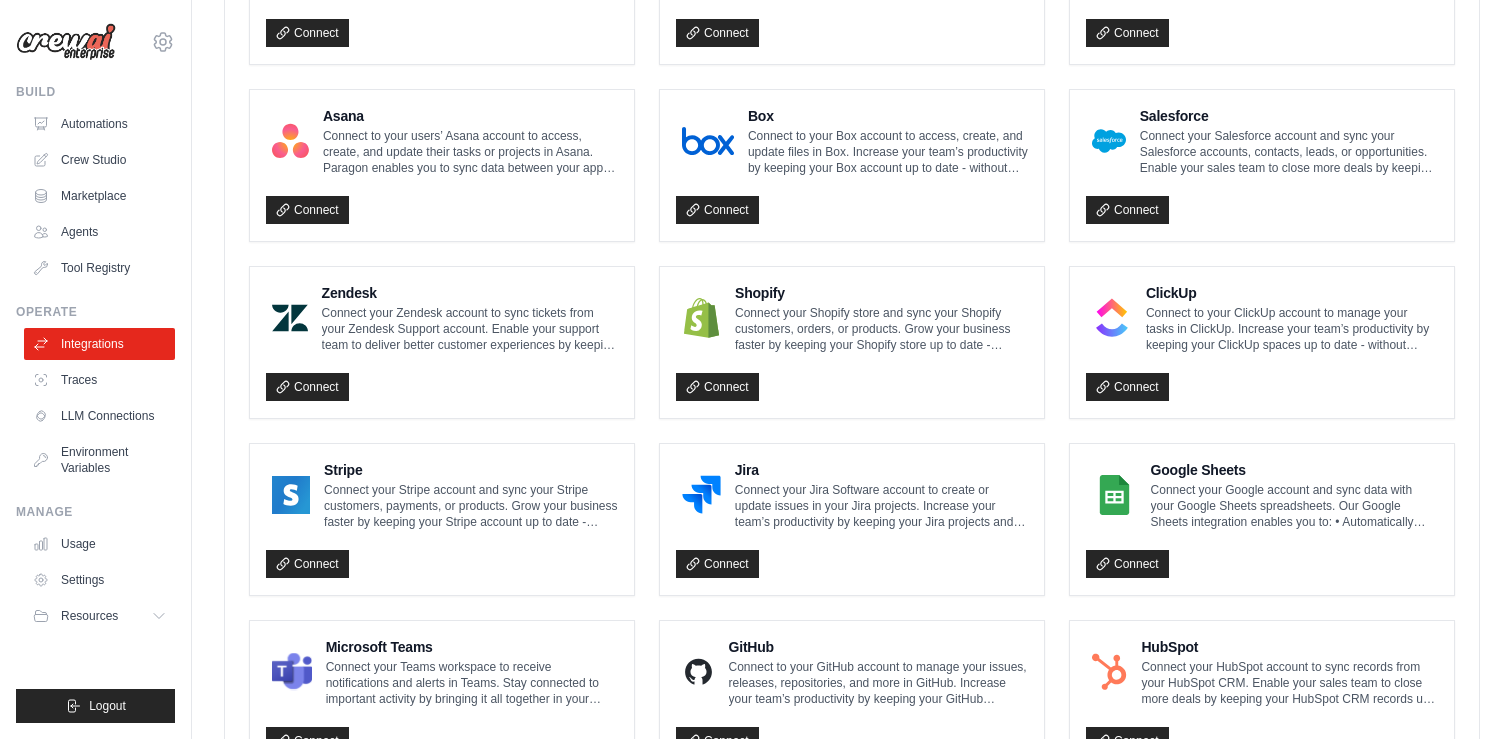 scroll, scrollTop: 1139, scrollLeft: 0, axis: vertical 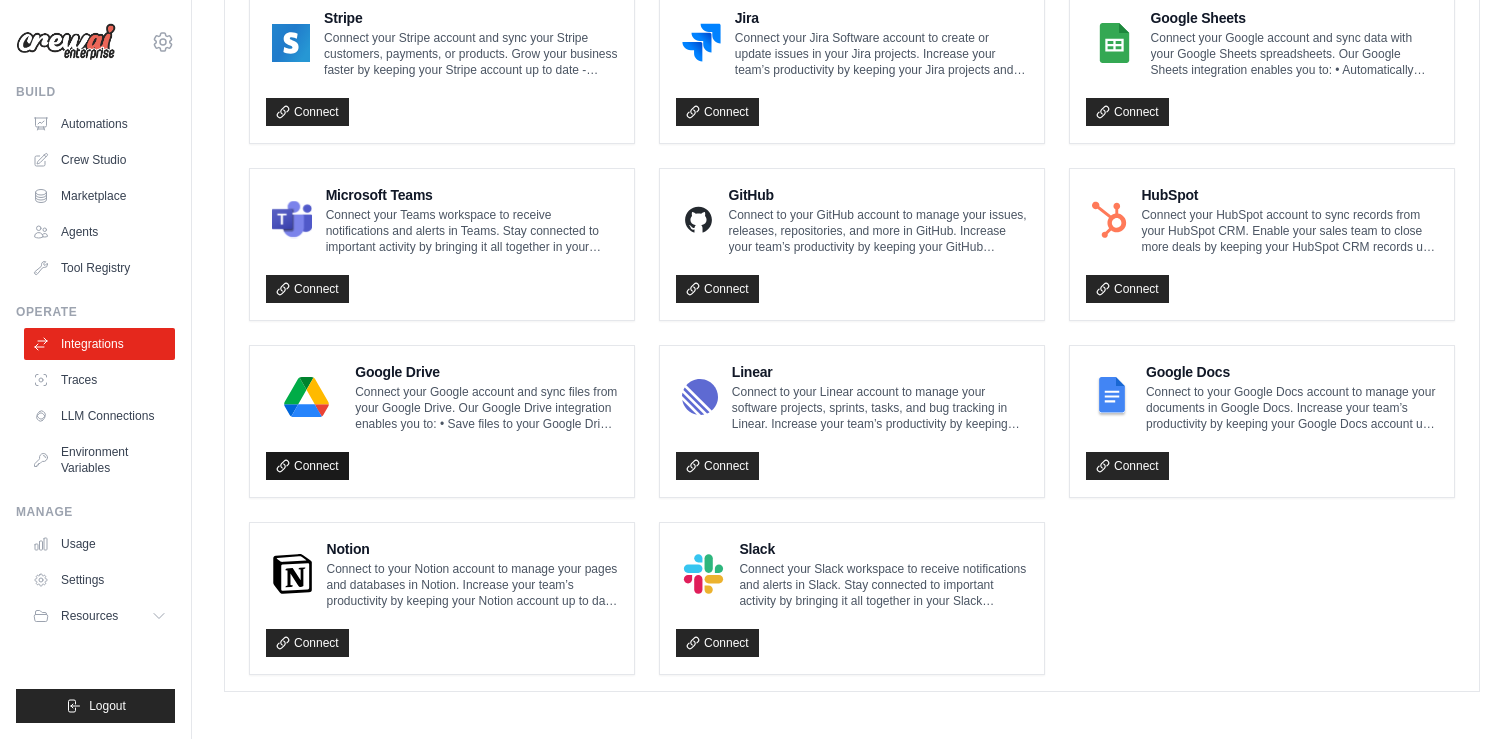 click on "Connect" at bounding box center [307, 466] 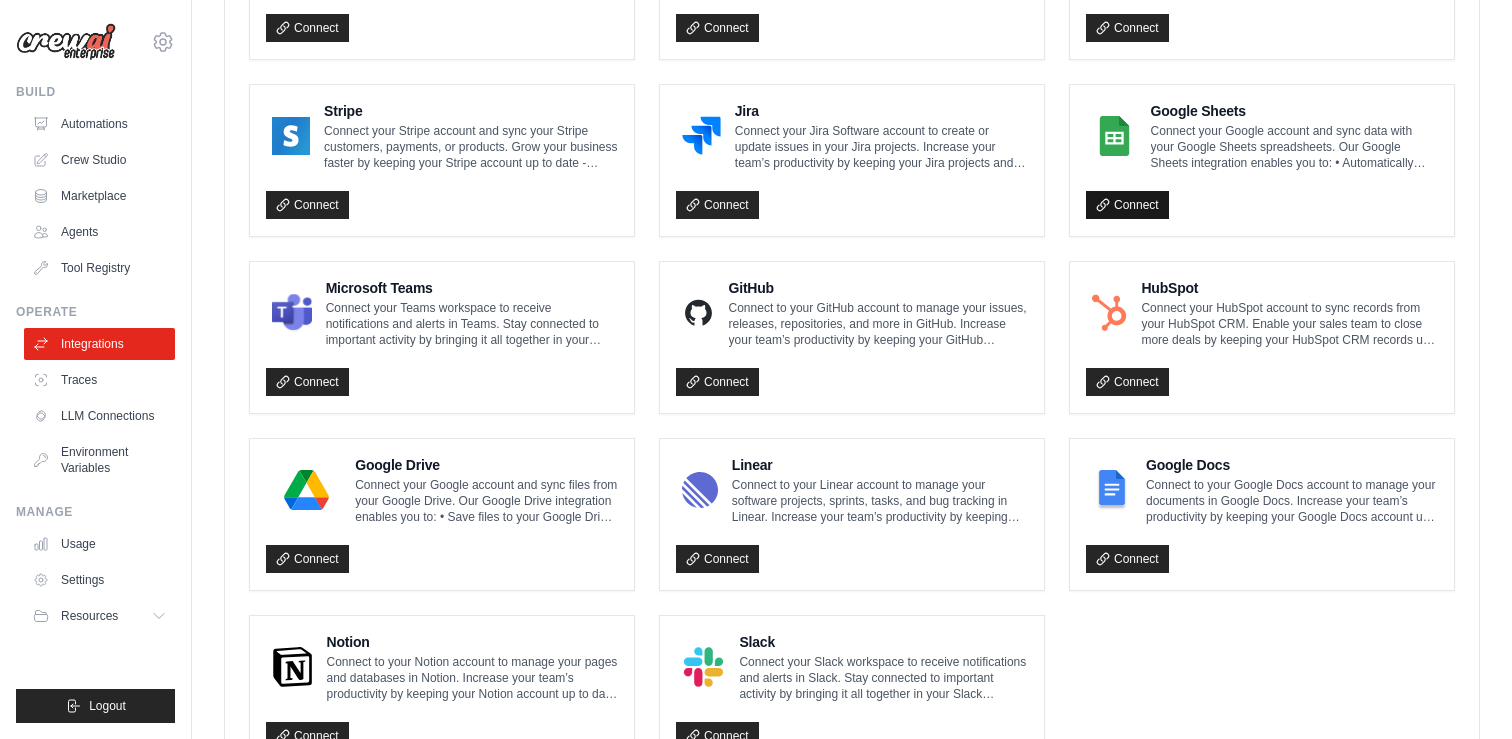 scroll, scrollTop: 1139, scrollLeft: 0, axis: vertical 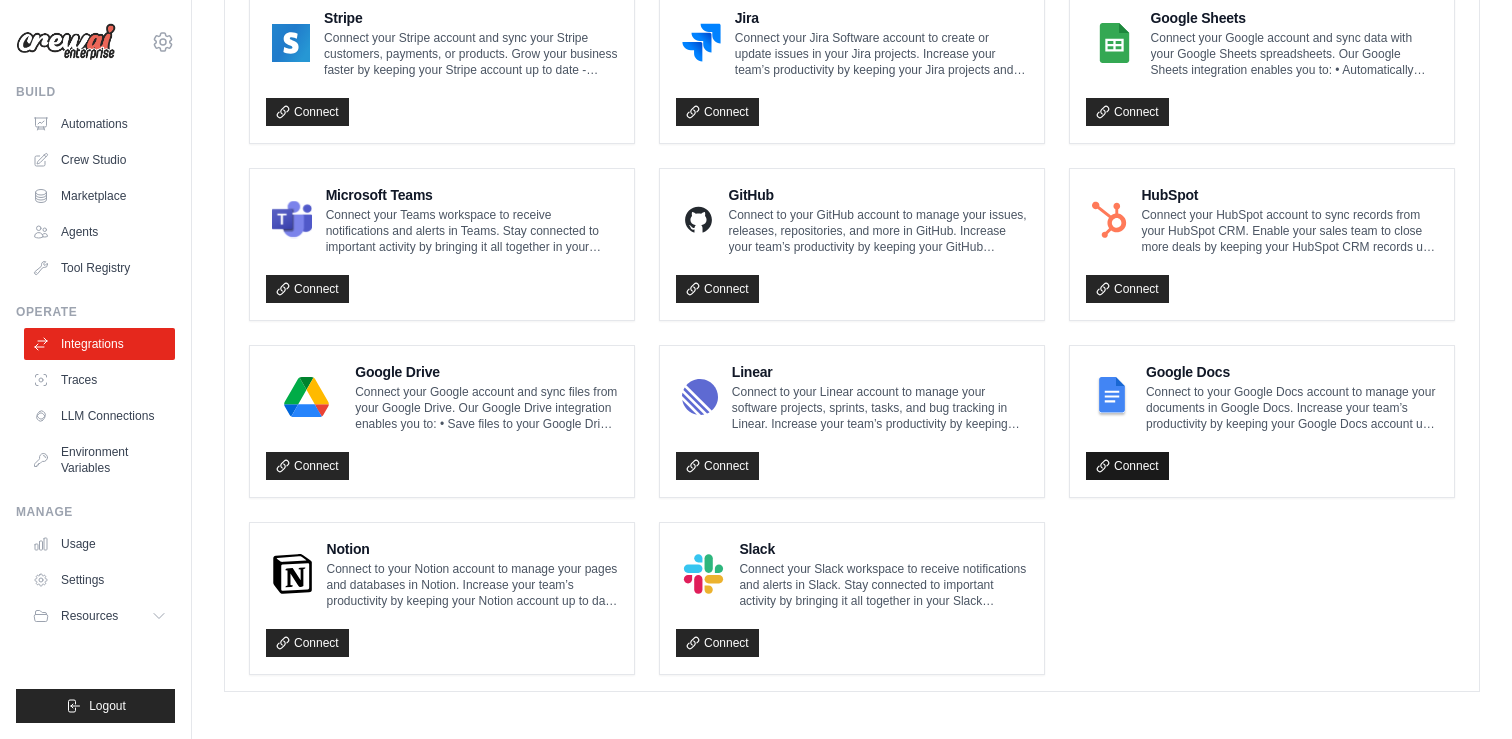 click on "Connect" at bounding box center (1127, 466) 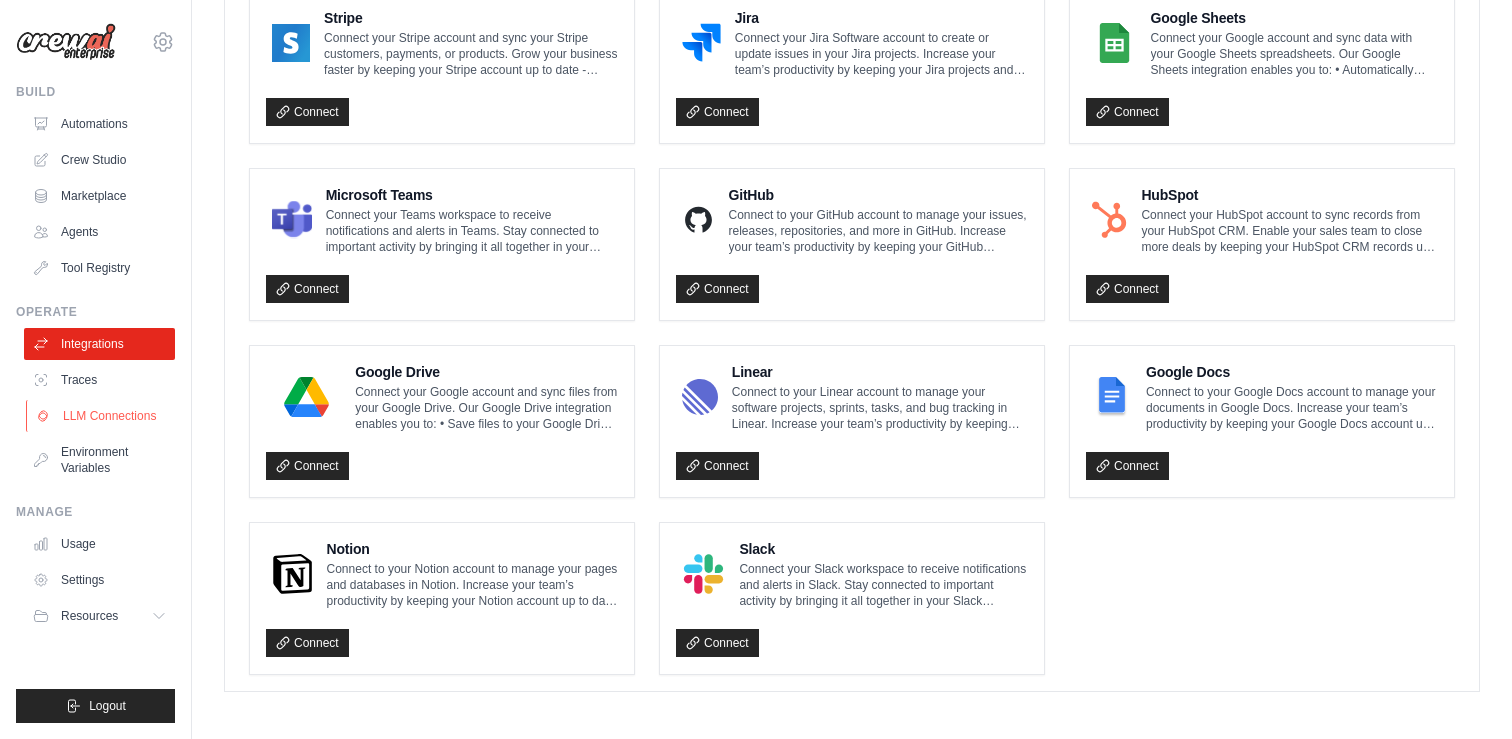 click on "LLM Connections" at bounding box center [101, 416] 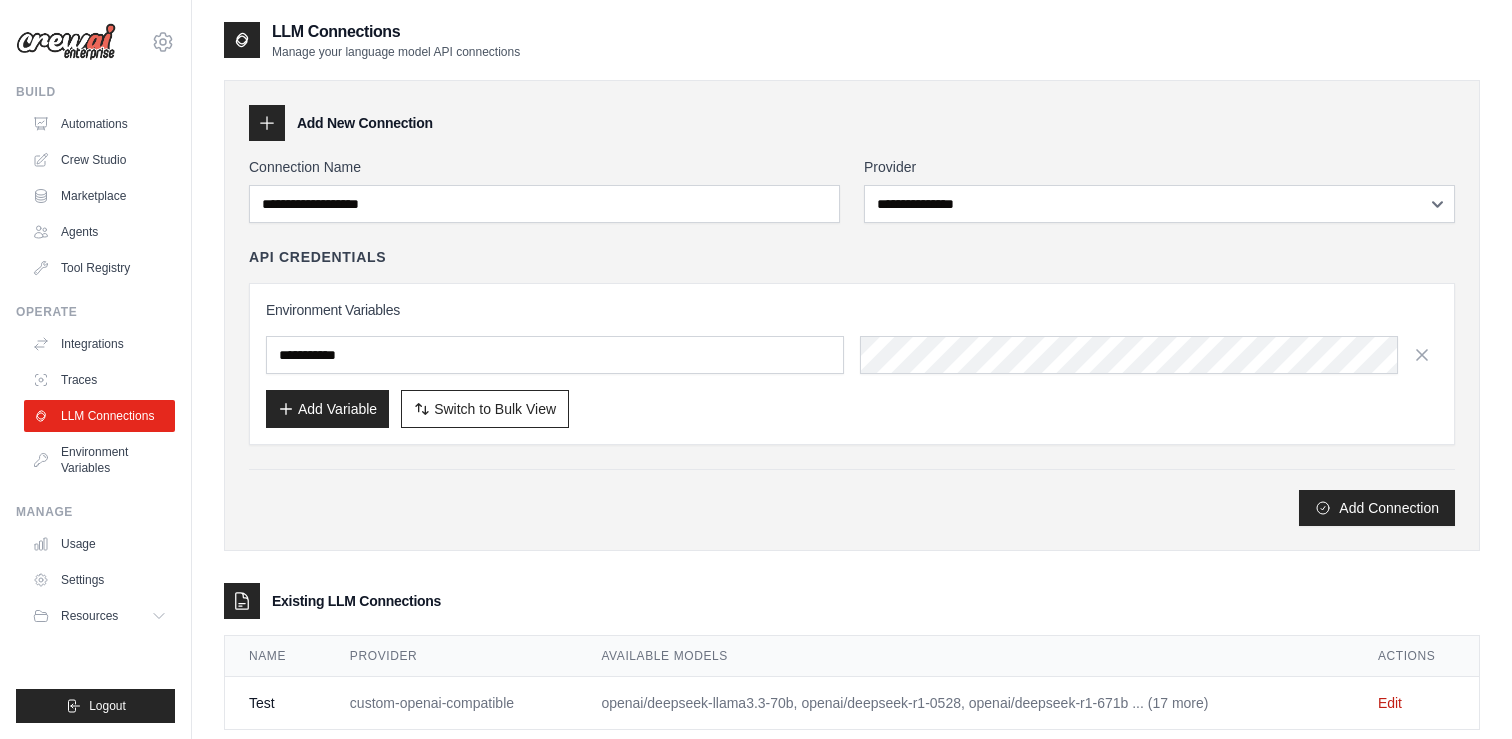 scroll, scrollTop: 43, scrollLeft: 0, axis: vertical 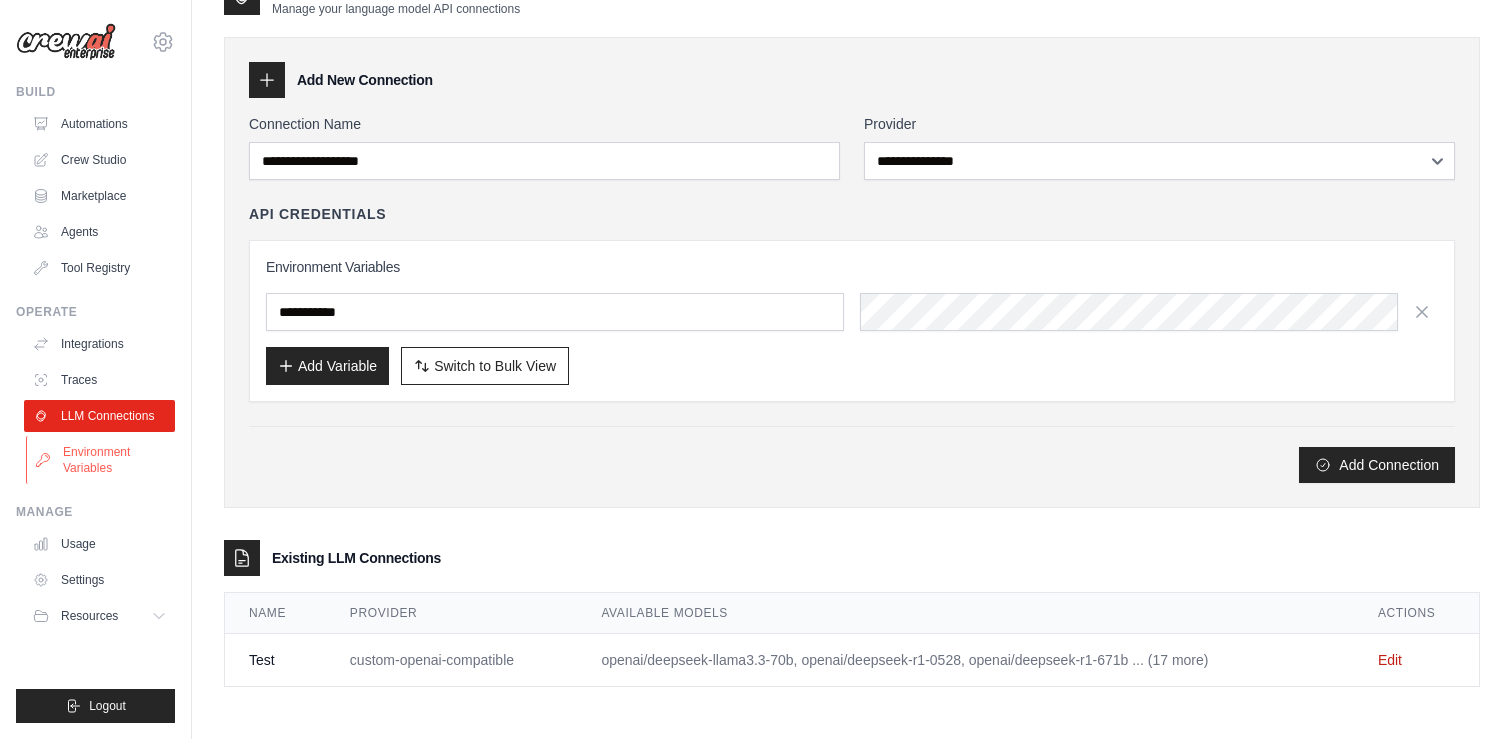 click on "Environment Variables" at bounding box center [101, 460] 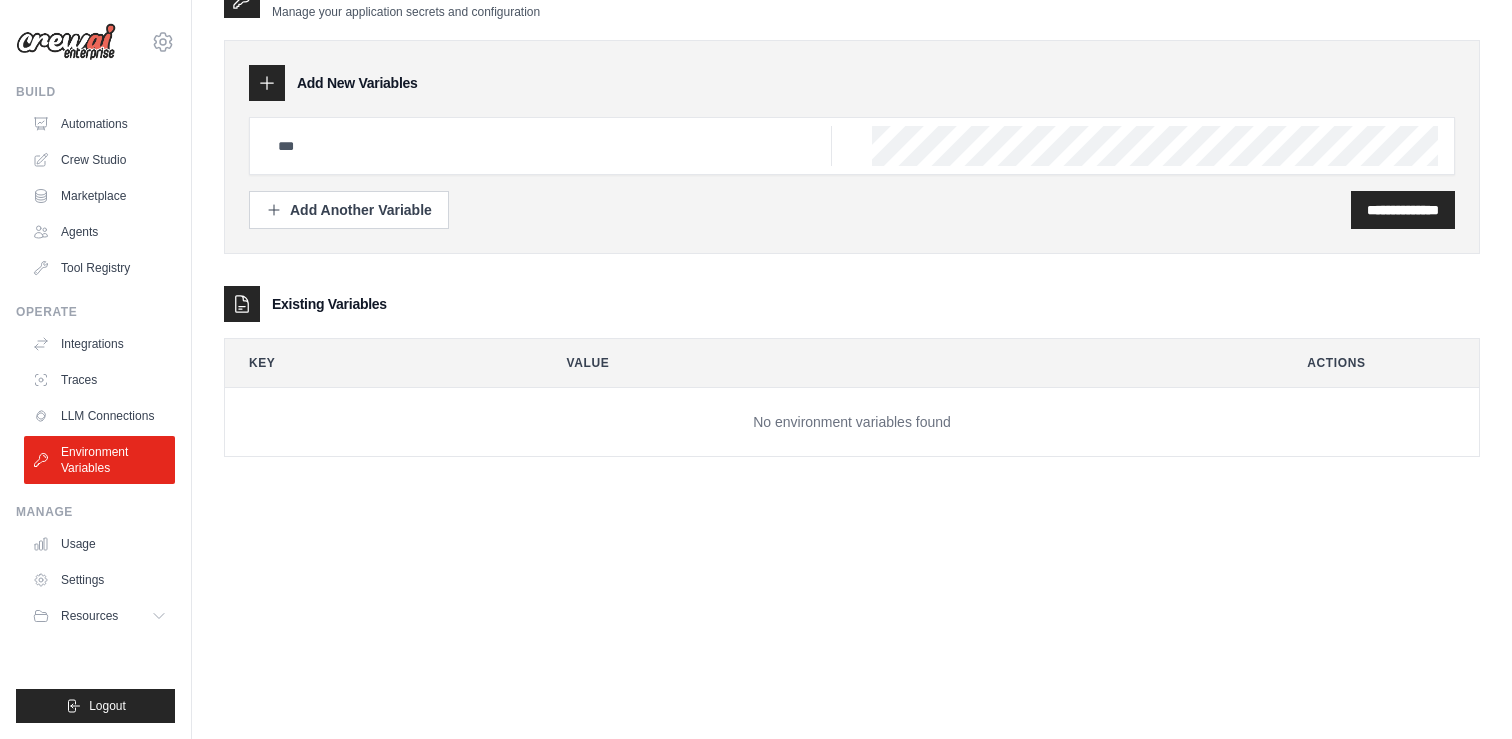 scroll, scrollTop: 0, scrollLeft: 0, axis: both 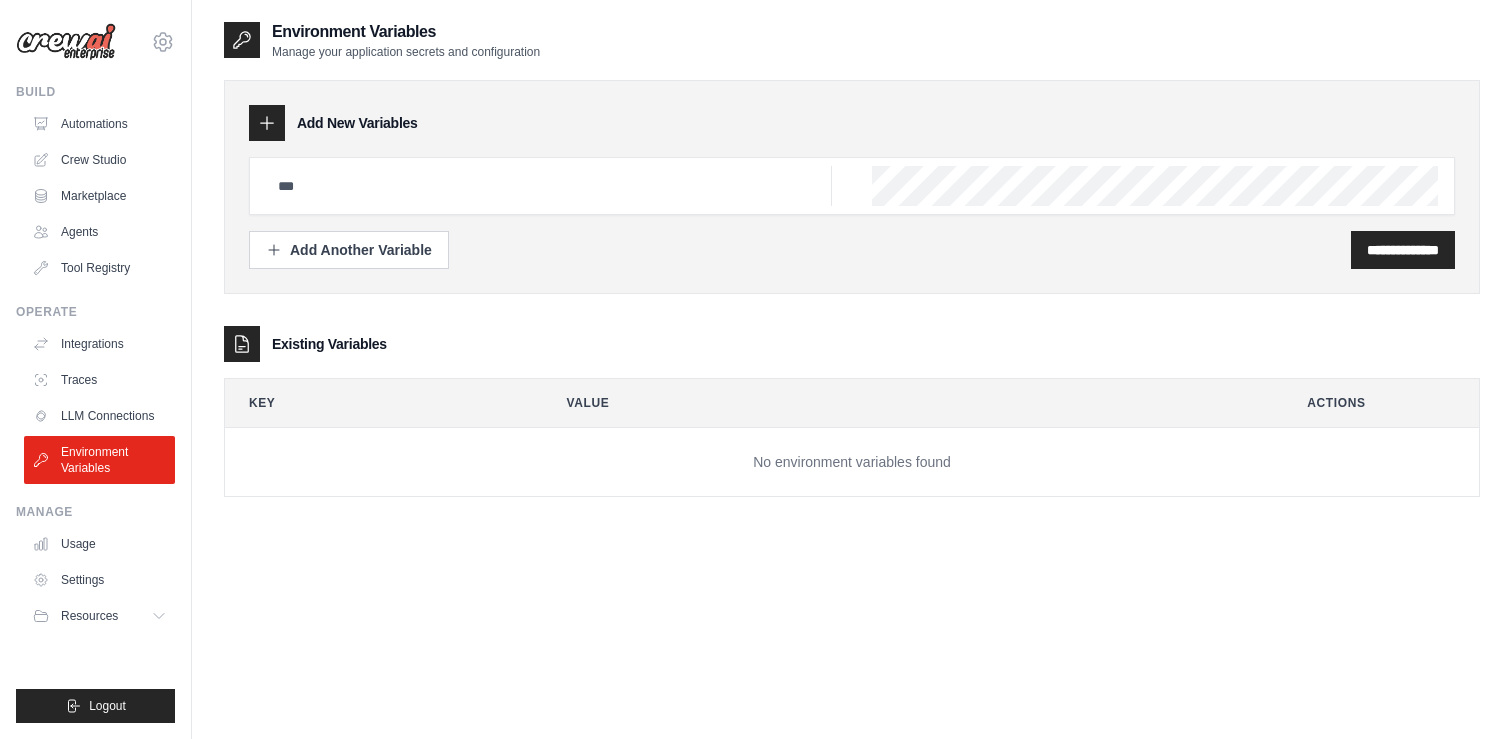 click on "Integrations
Traces
LLM Connections
Environment Variables" at bounding box center (99, 406) 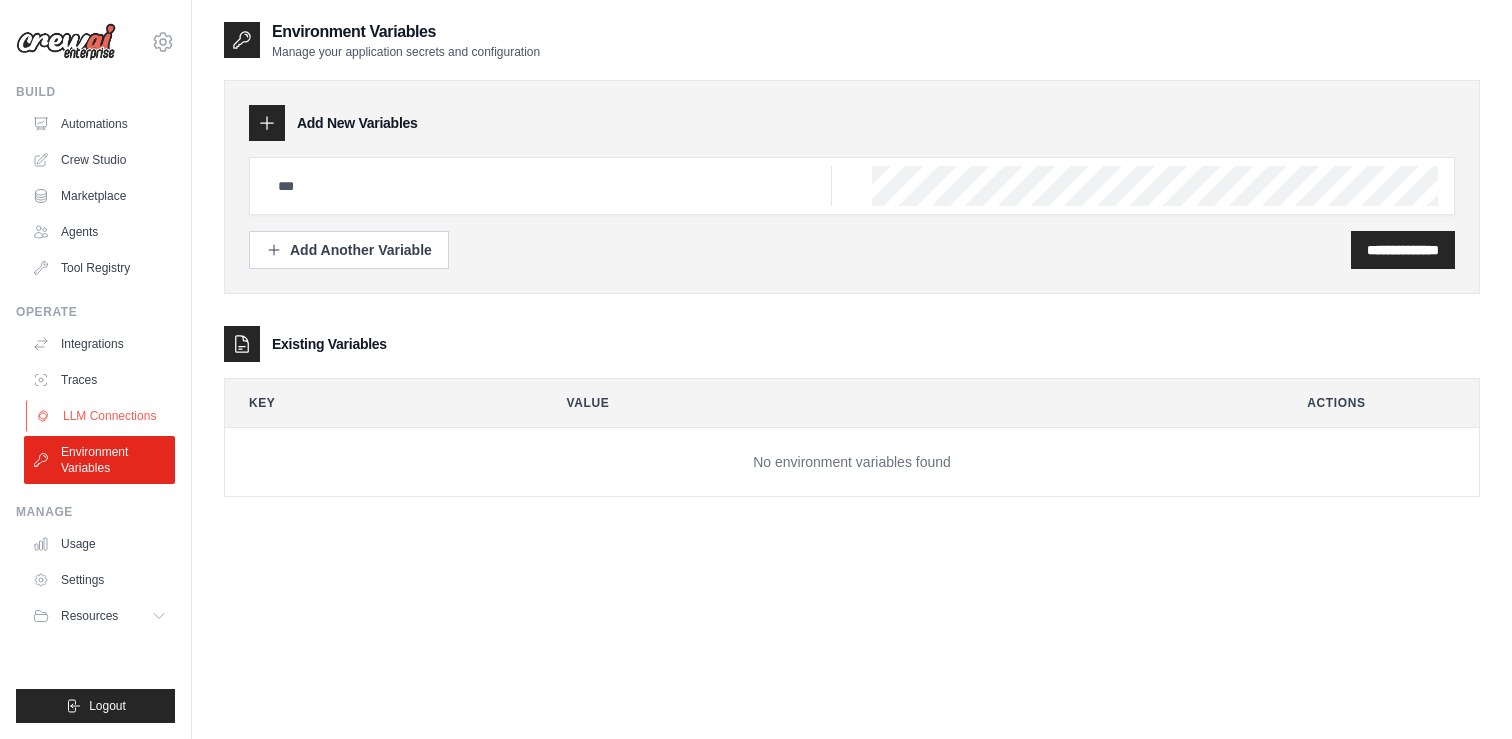 click on "LLM Connections" at bounding box center (101, 416) 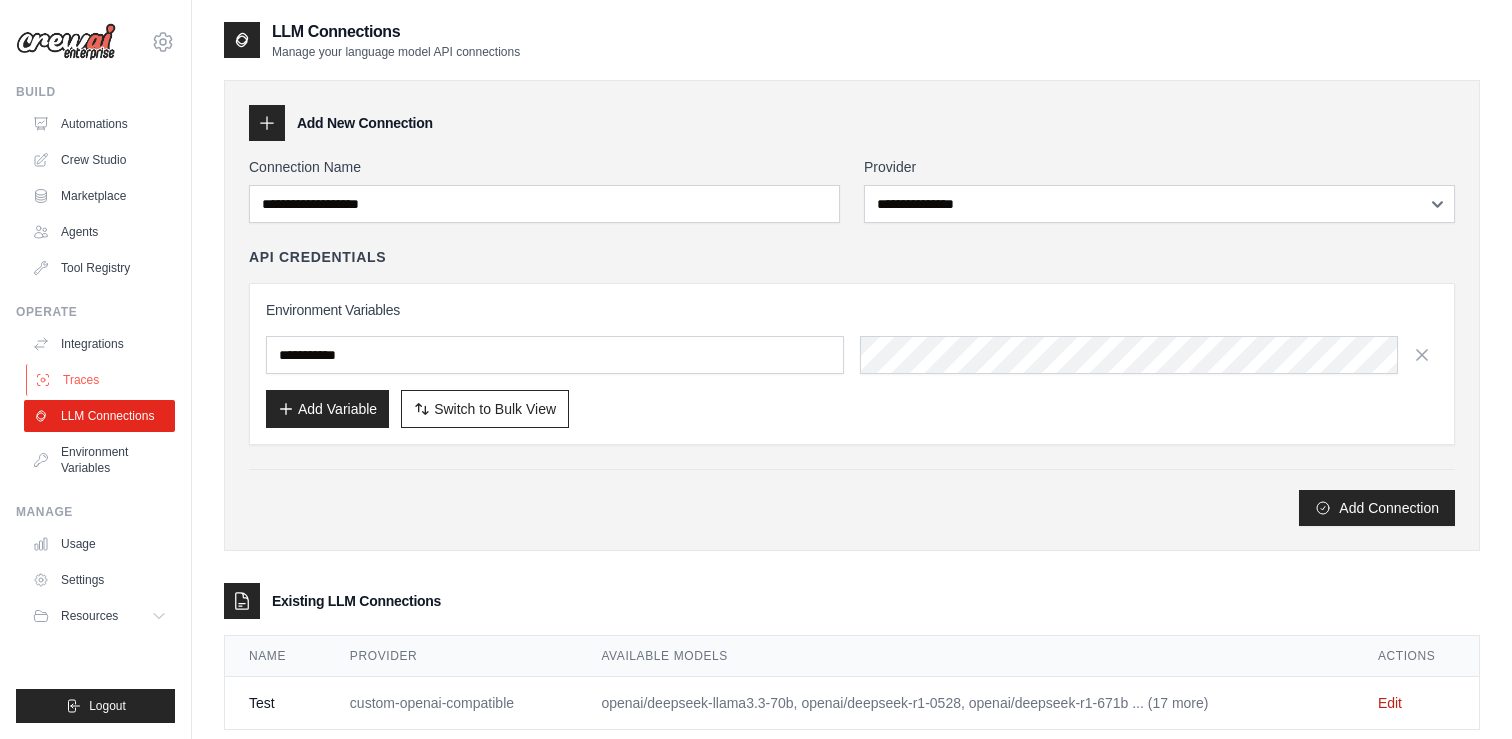 click on "Traces" at bounding box center [101, 380] 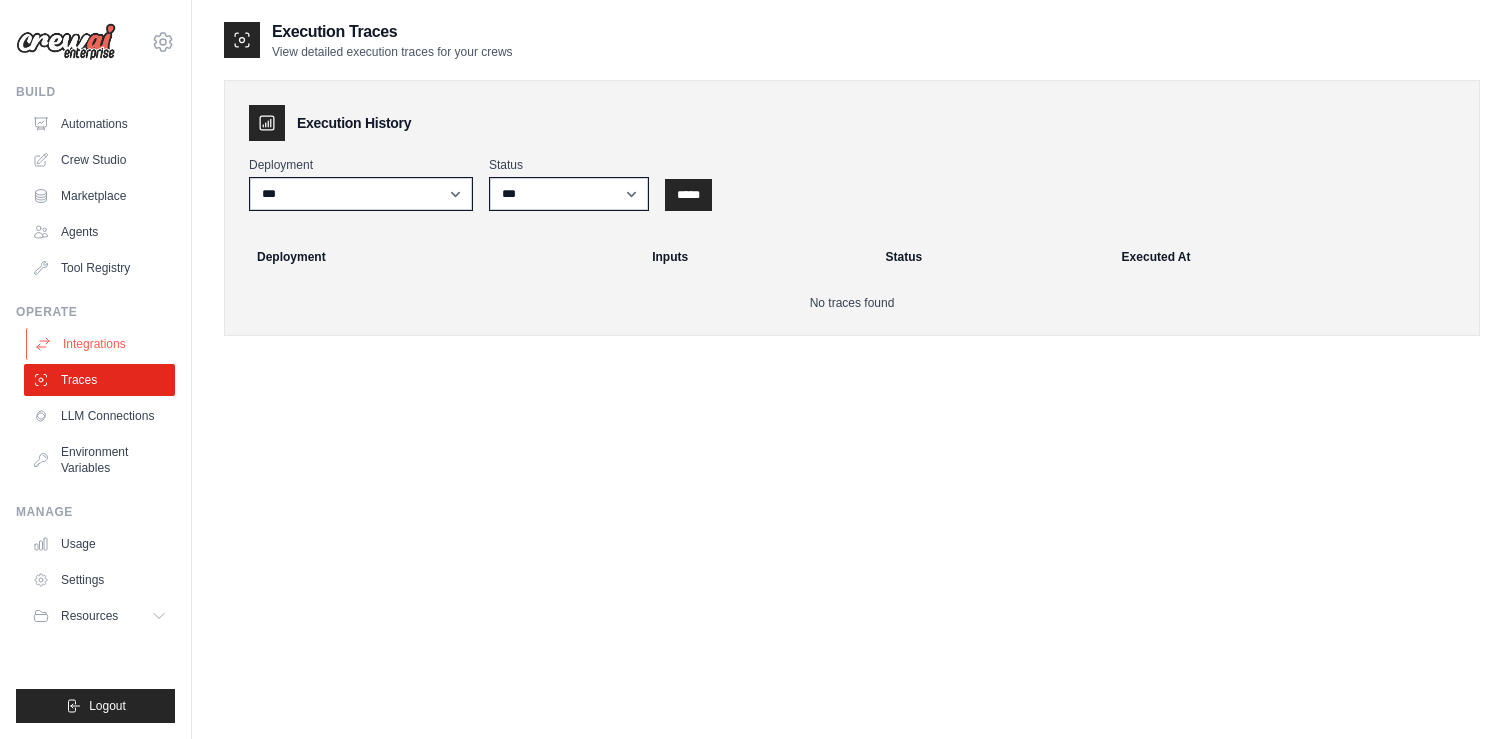 click on "Integrations" at bounding box center [101, 344] 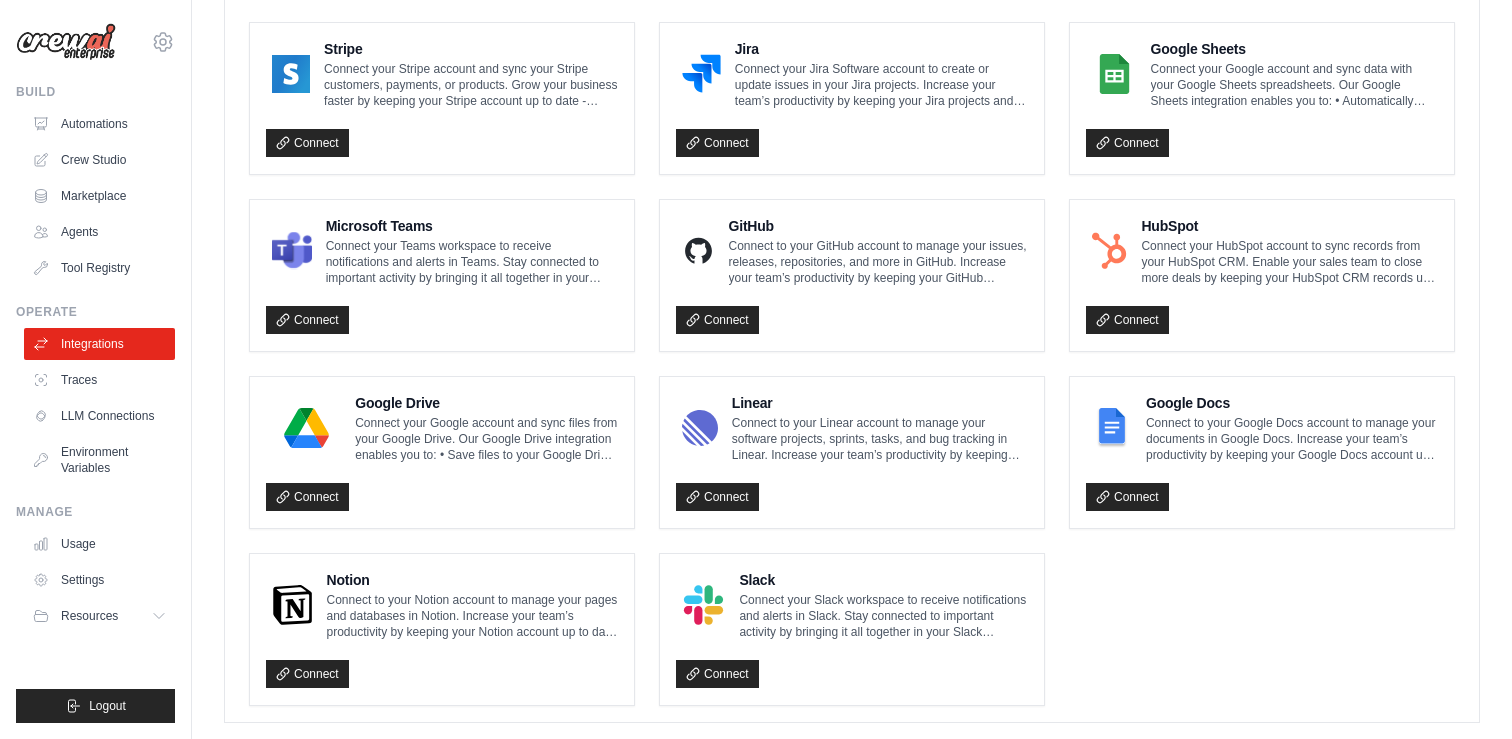 scroll, scrollTop: 1139, scrollLeft: 0, axis: vertical 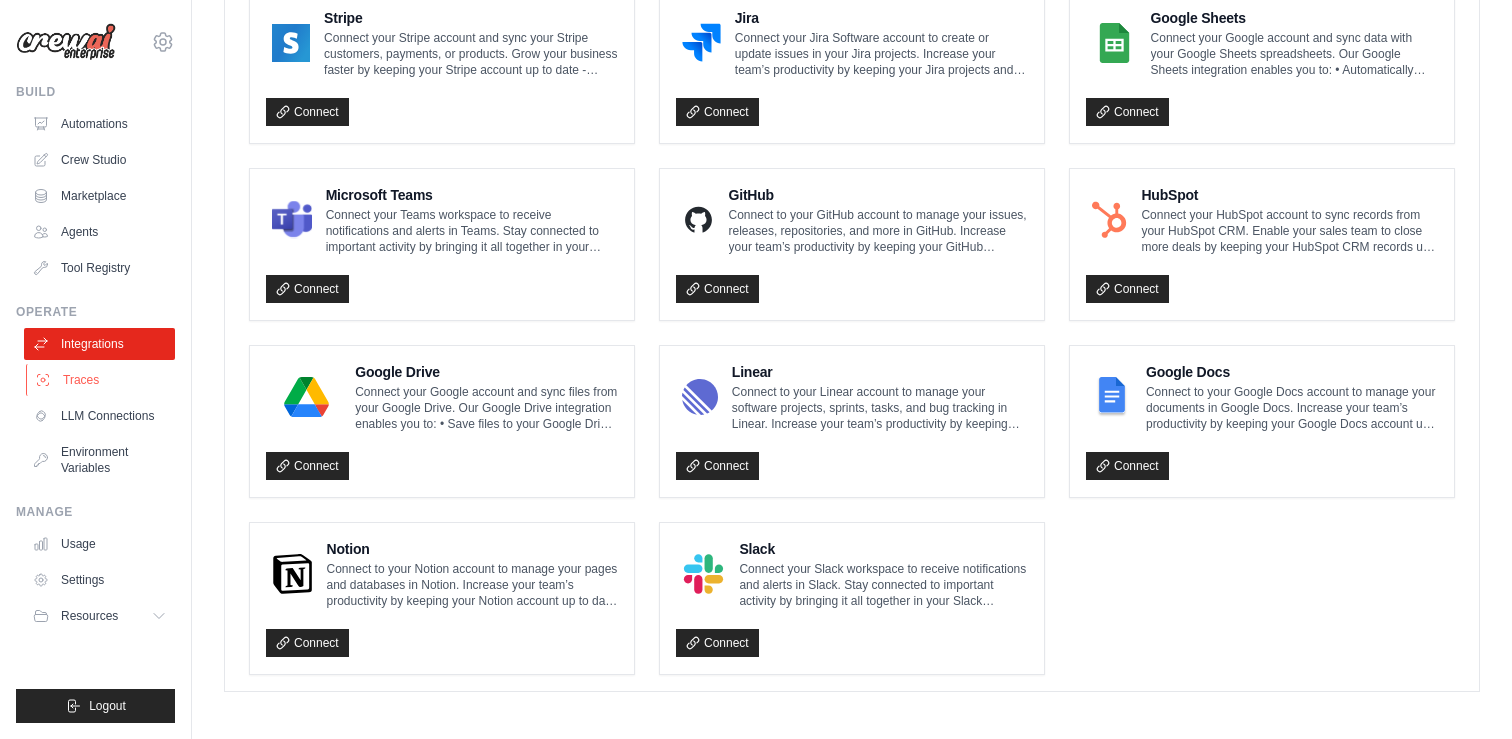 click on "Traces" at bounding box center (101, 380) 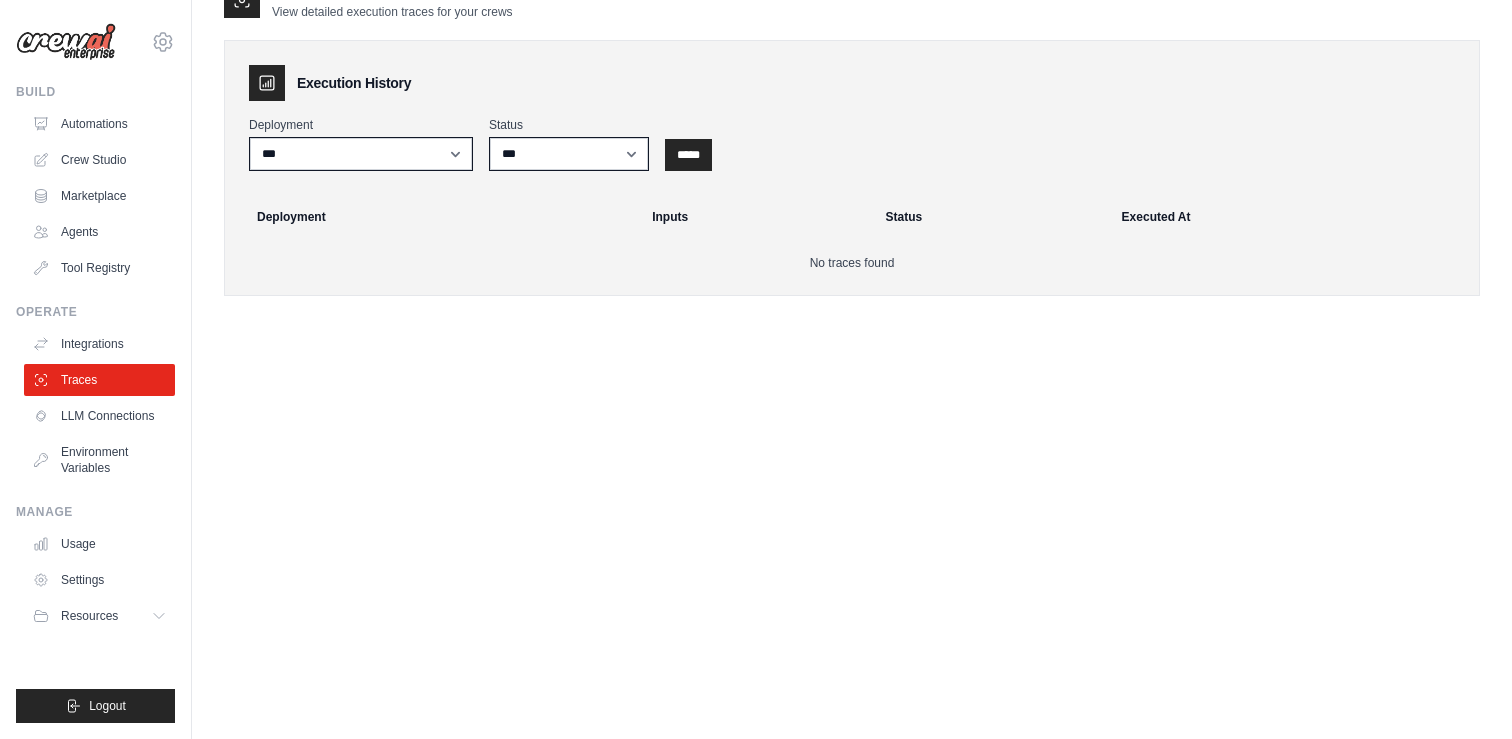 scroll, scrollTop: 0, scrollLeft: 0, axis: both 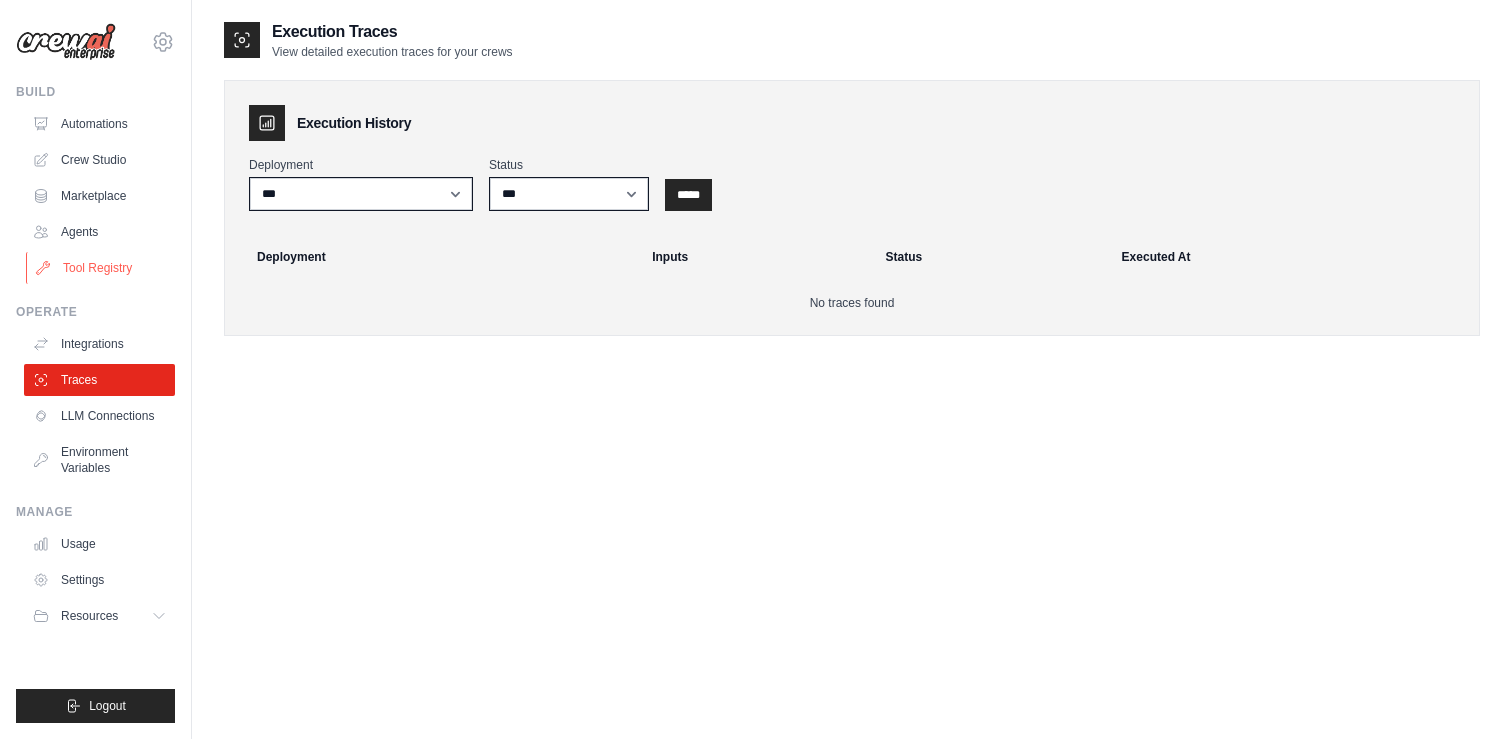 click on "Tool Registry" at bounding box center (101, 268) 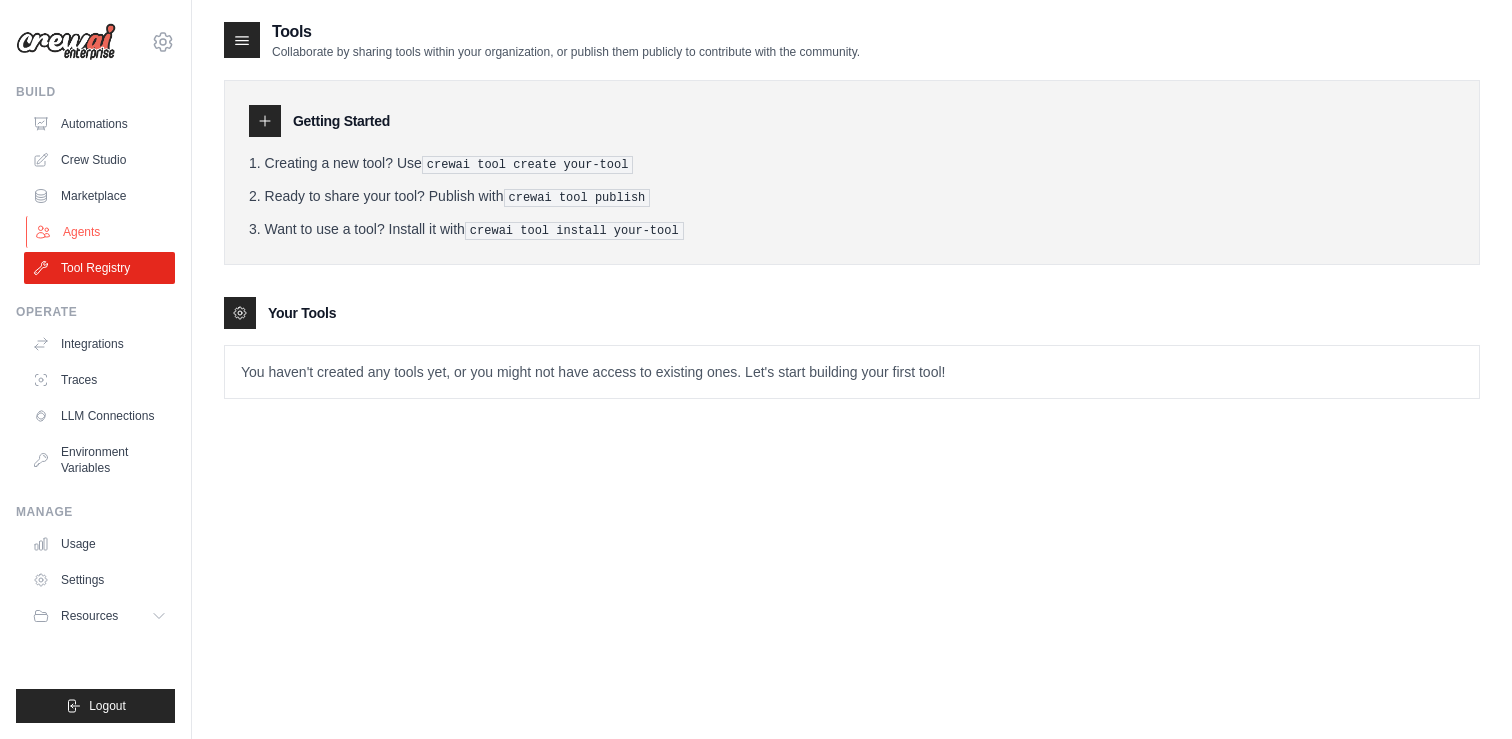 click on "Agents" at bounding box center [101, 232] 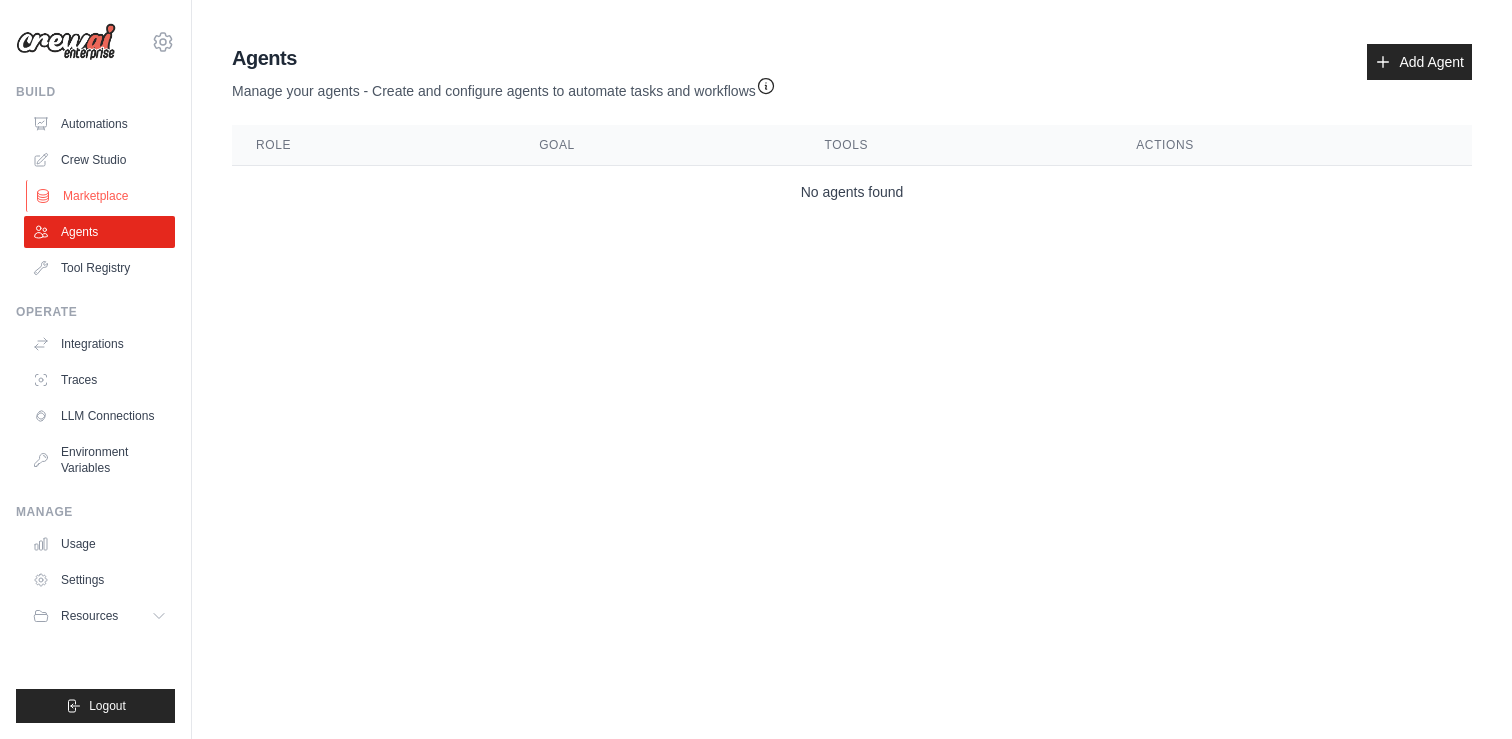 click on "Marketplace" at bounding box center [101, 196] 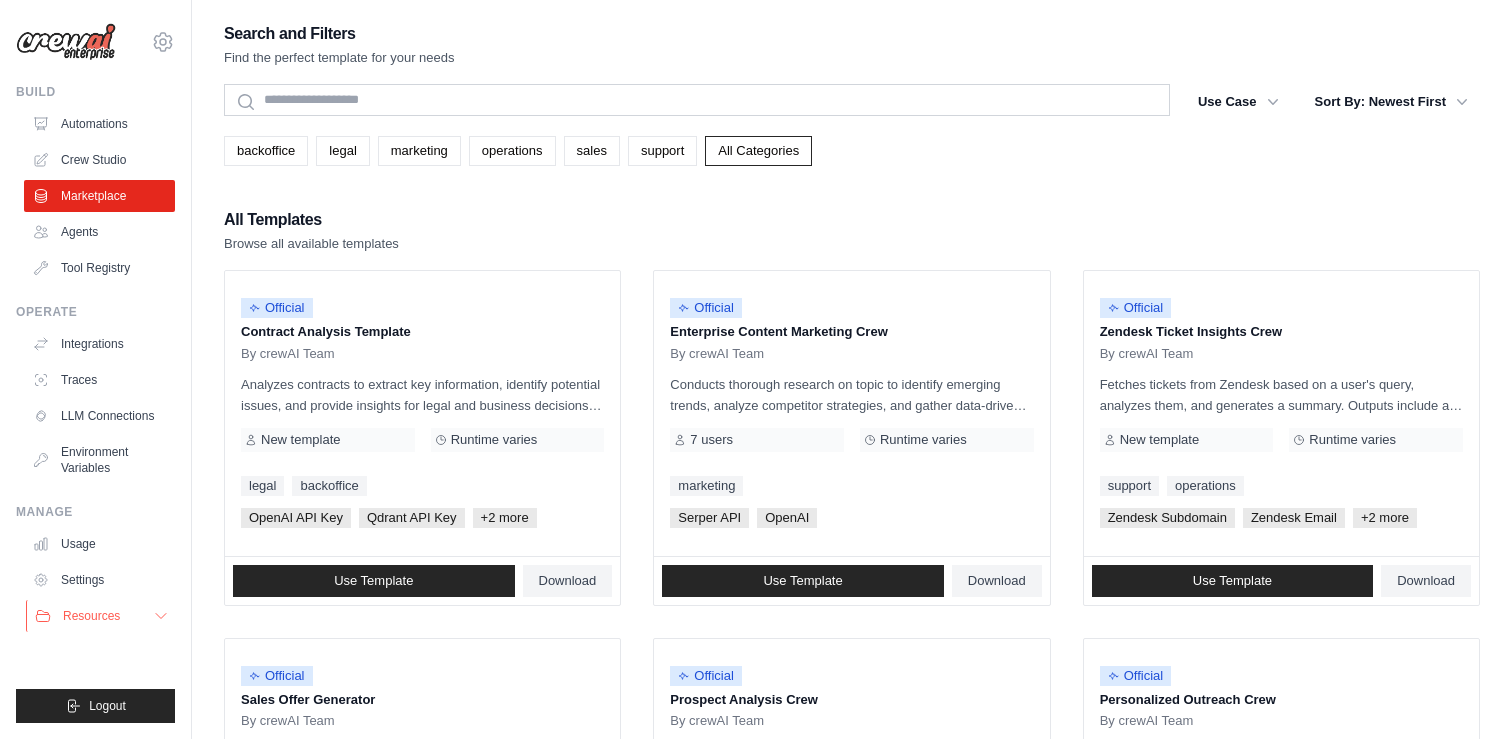 click on "Resources" at bounding box center (101, 616) 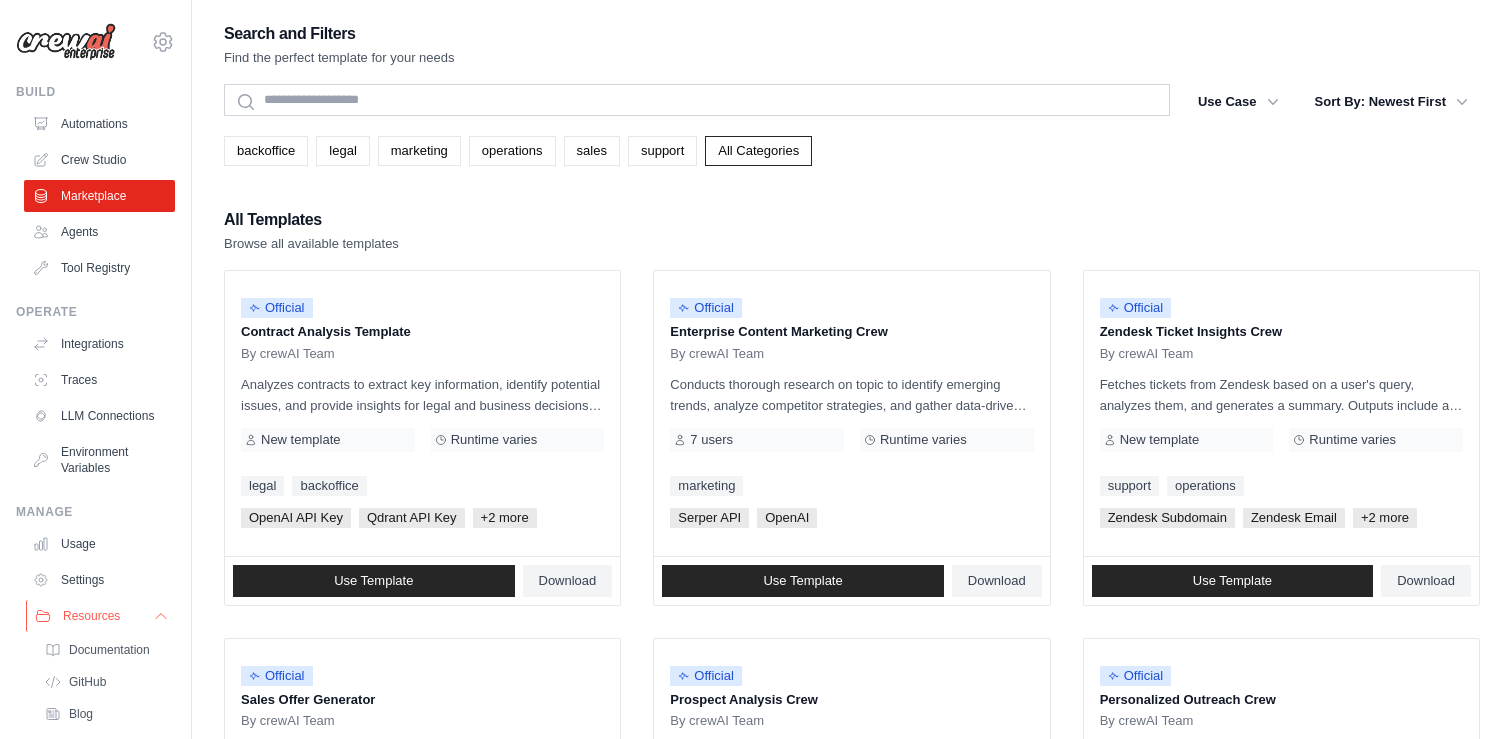 scroll, scrollTop: 91, scrollLeft: 0, axis: vertical 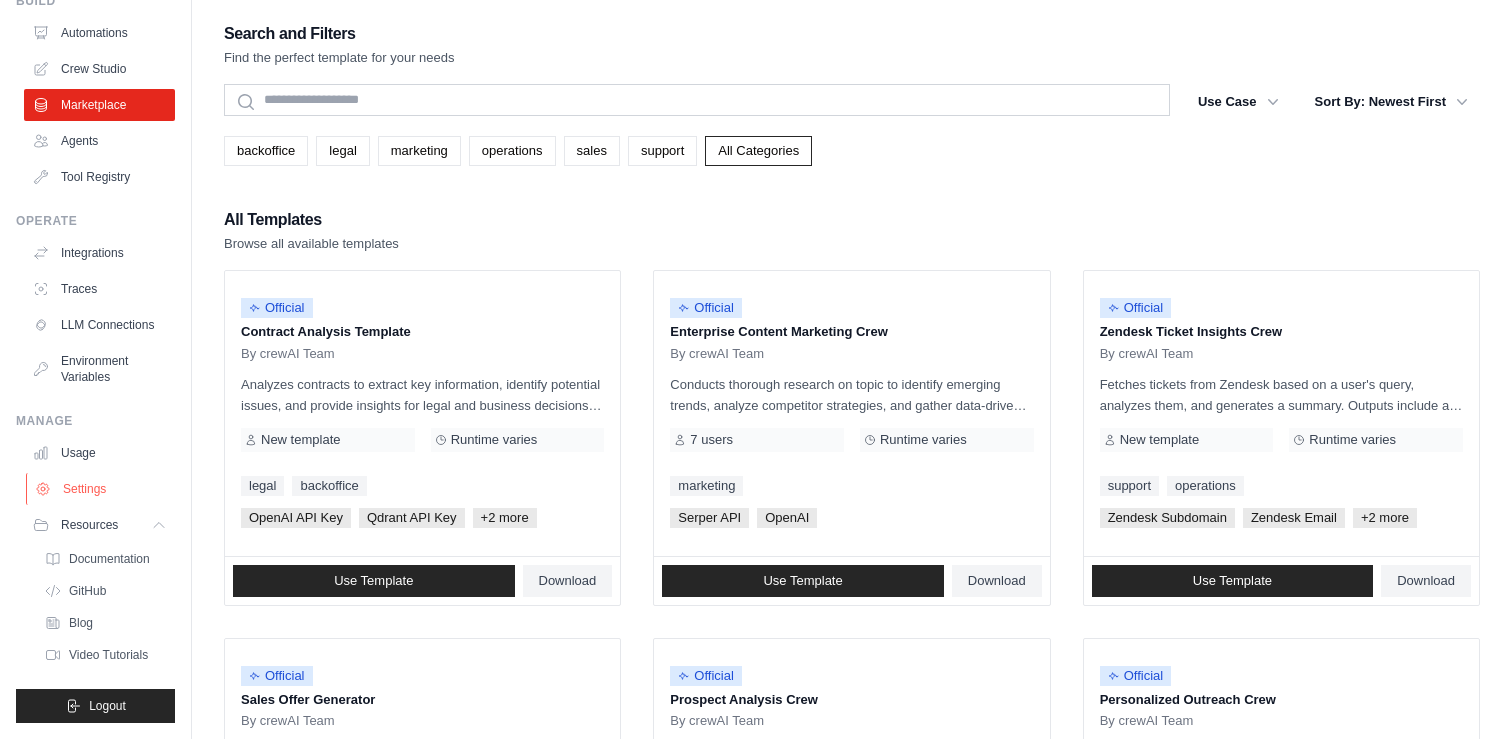 click on "Settings" at bounding box center (101, 489) 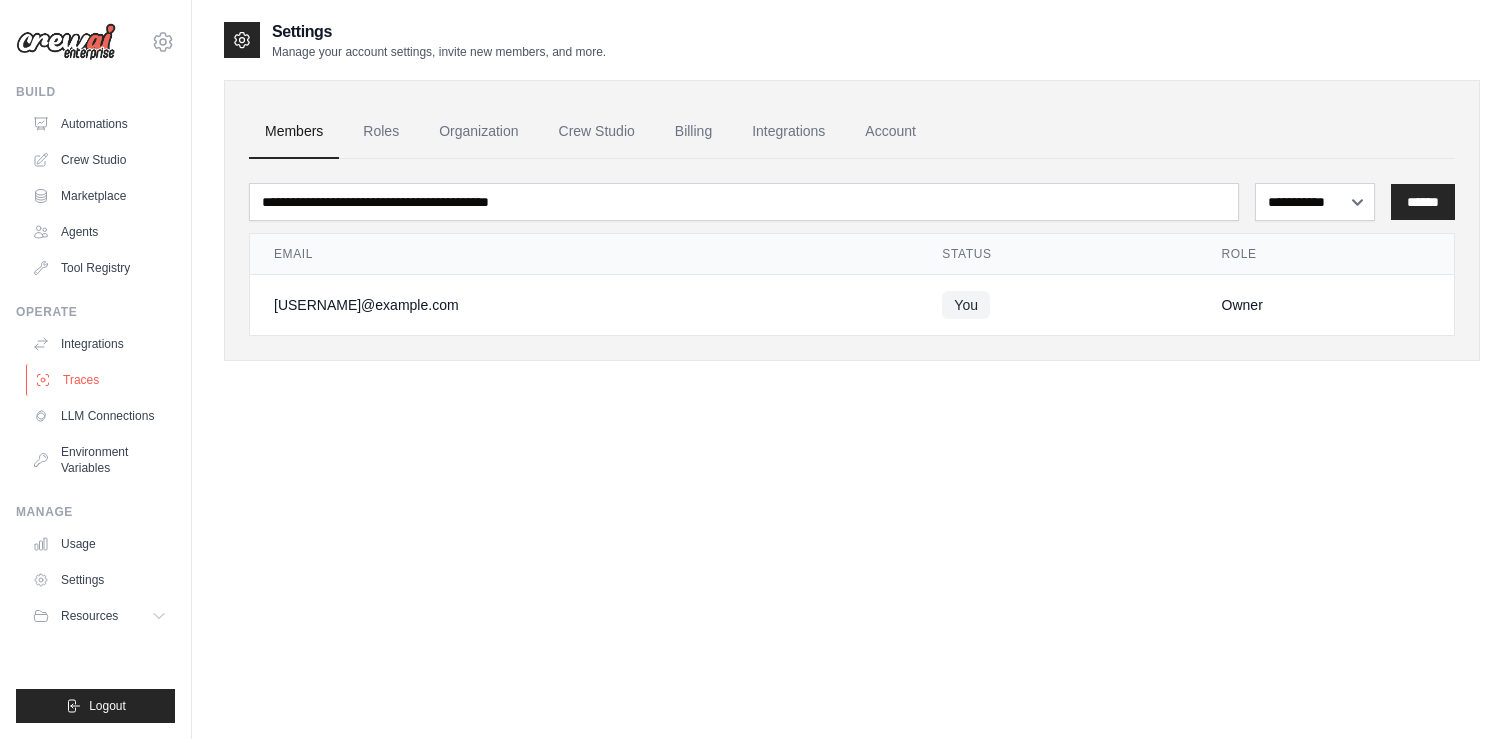 click on "Traces" at bounding box center [101, 380] 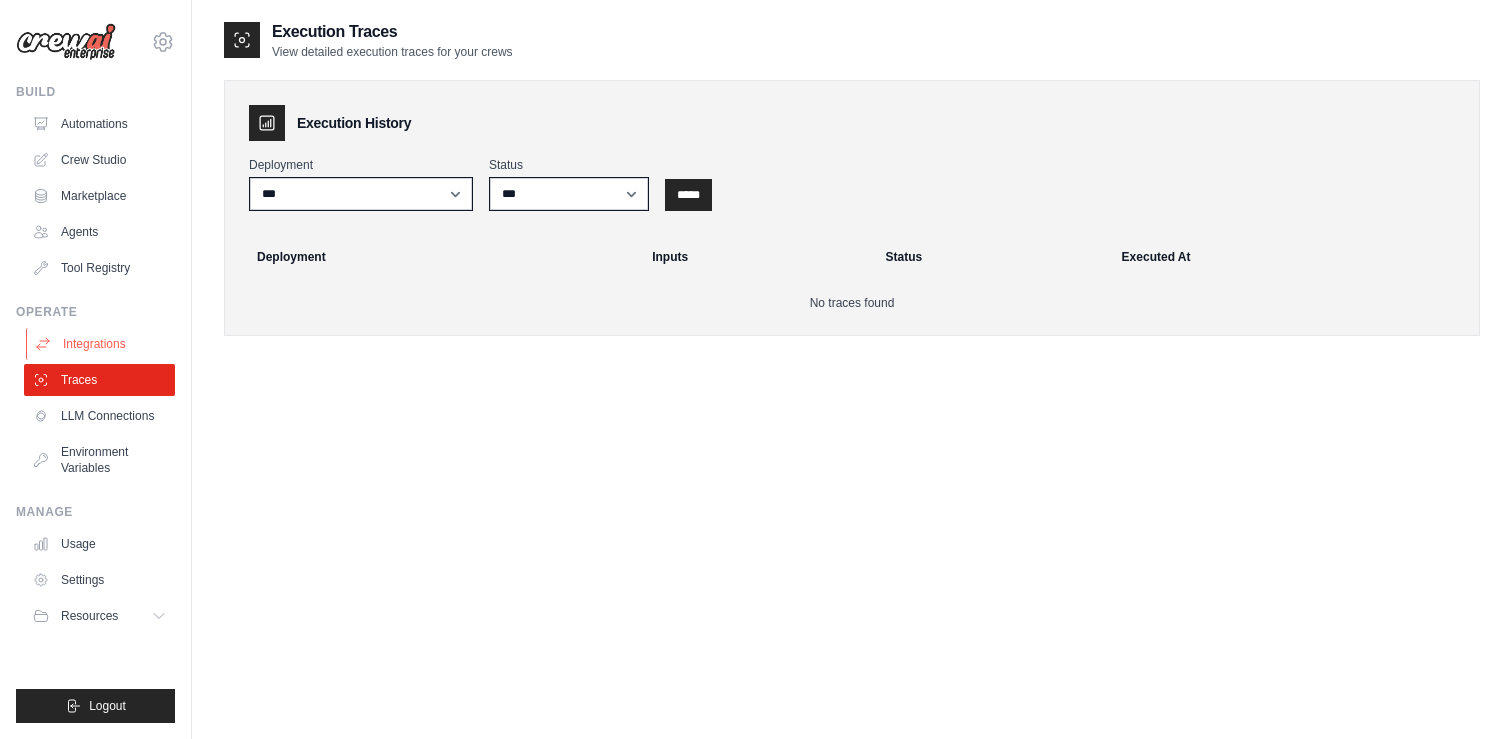 click on "Integrations" at bounding box center (101, 344) 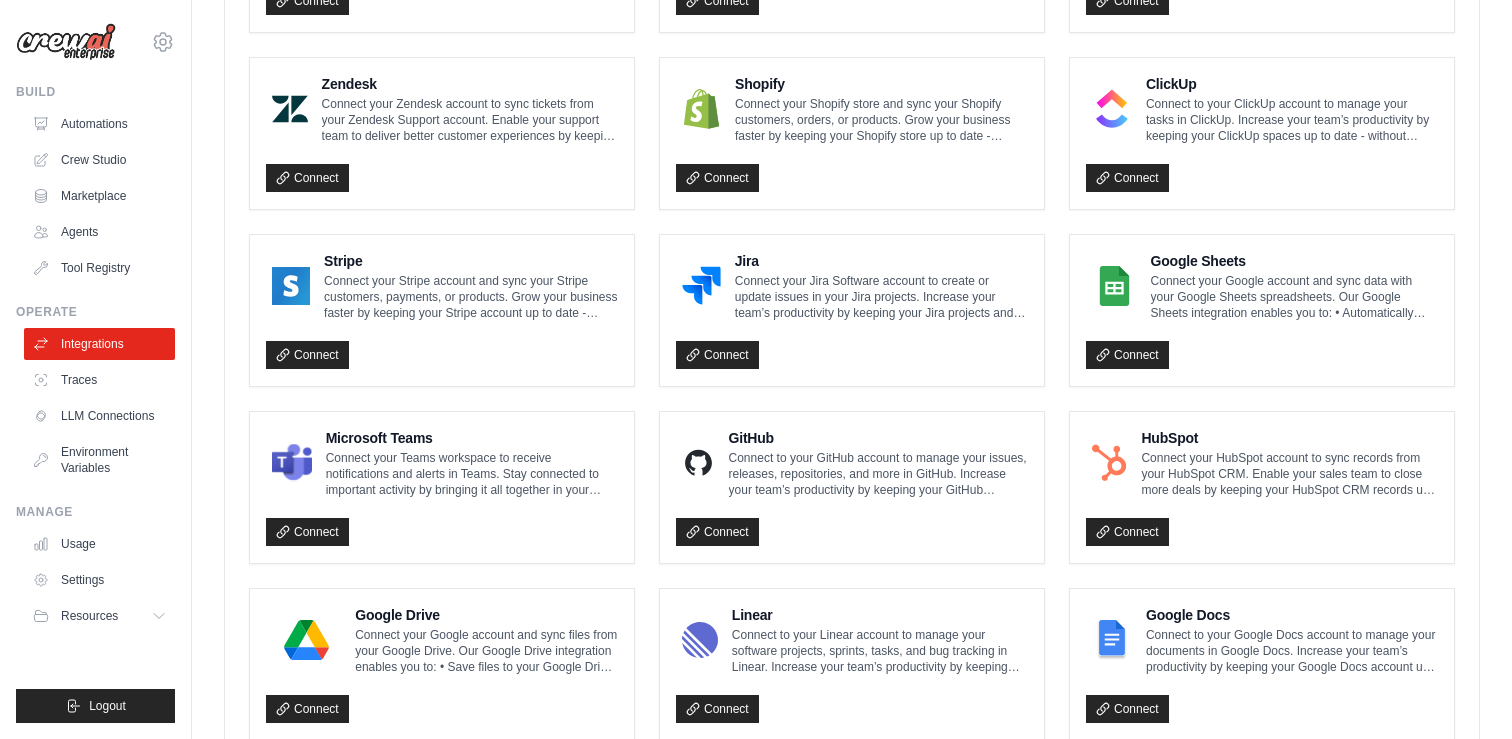 scroll, scrollTop: 1139, scrollLeft: 0, axis: vertical 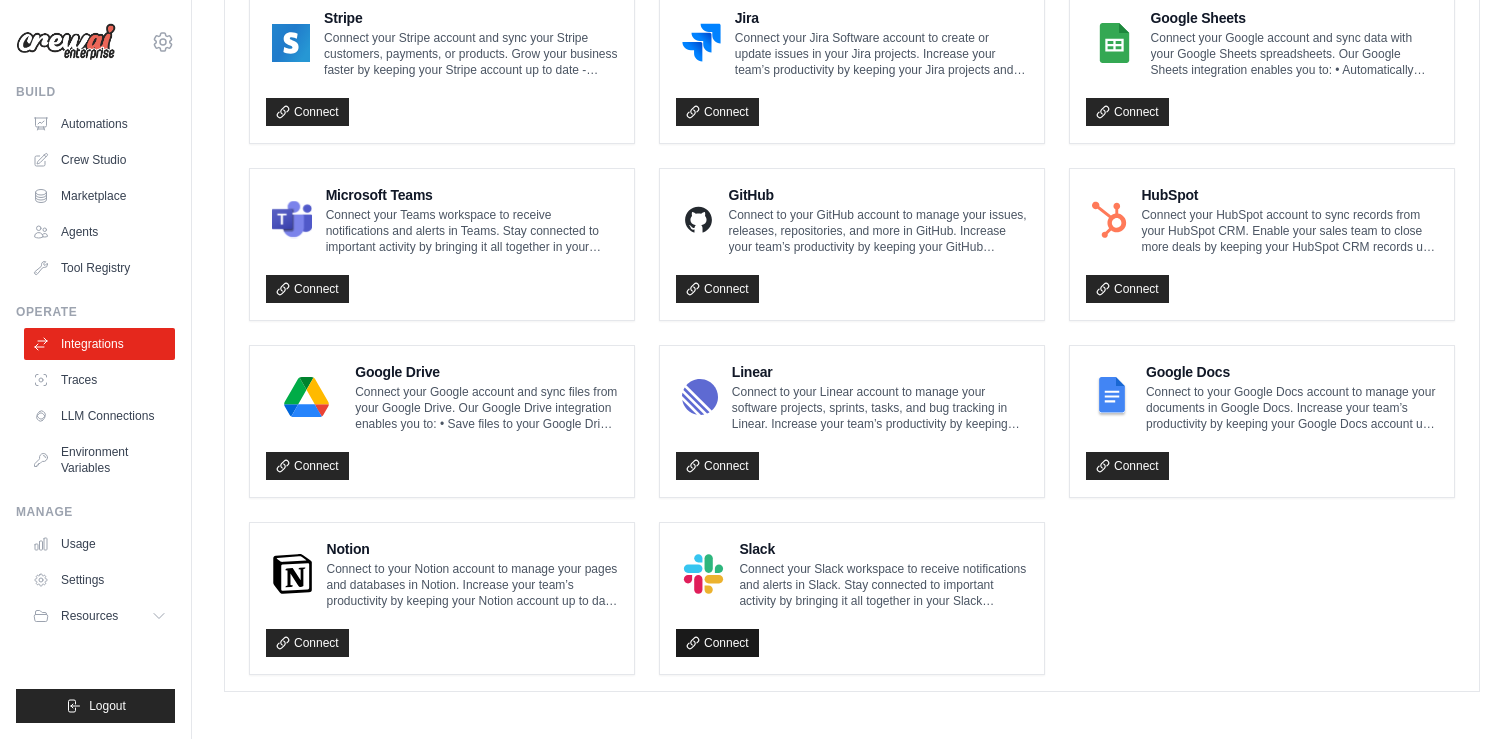 click on "Connect" at bounding box center [717, 643] 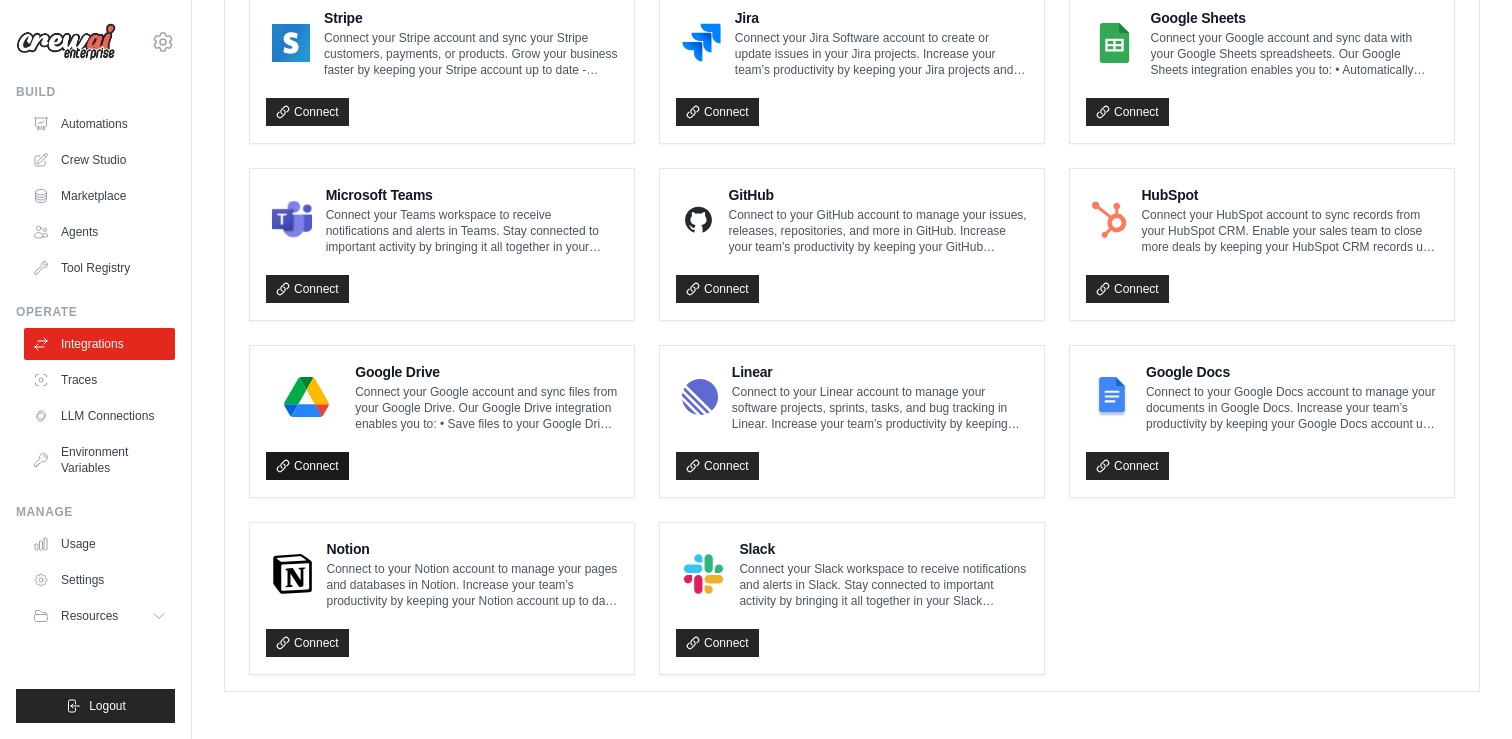click on "Connect" at bounding box center [307, 466] 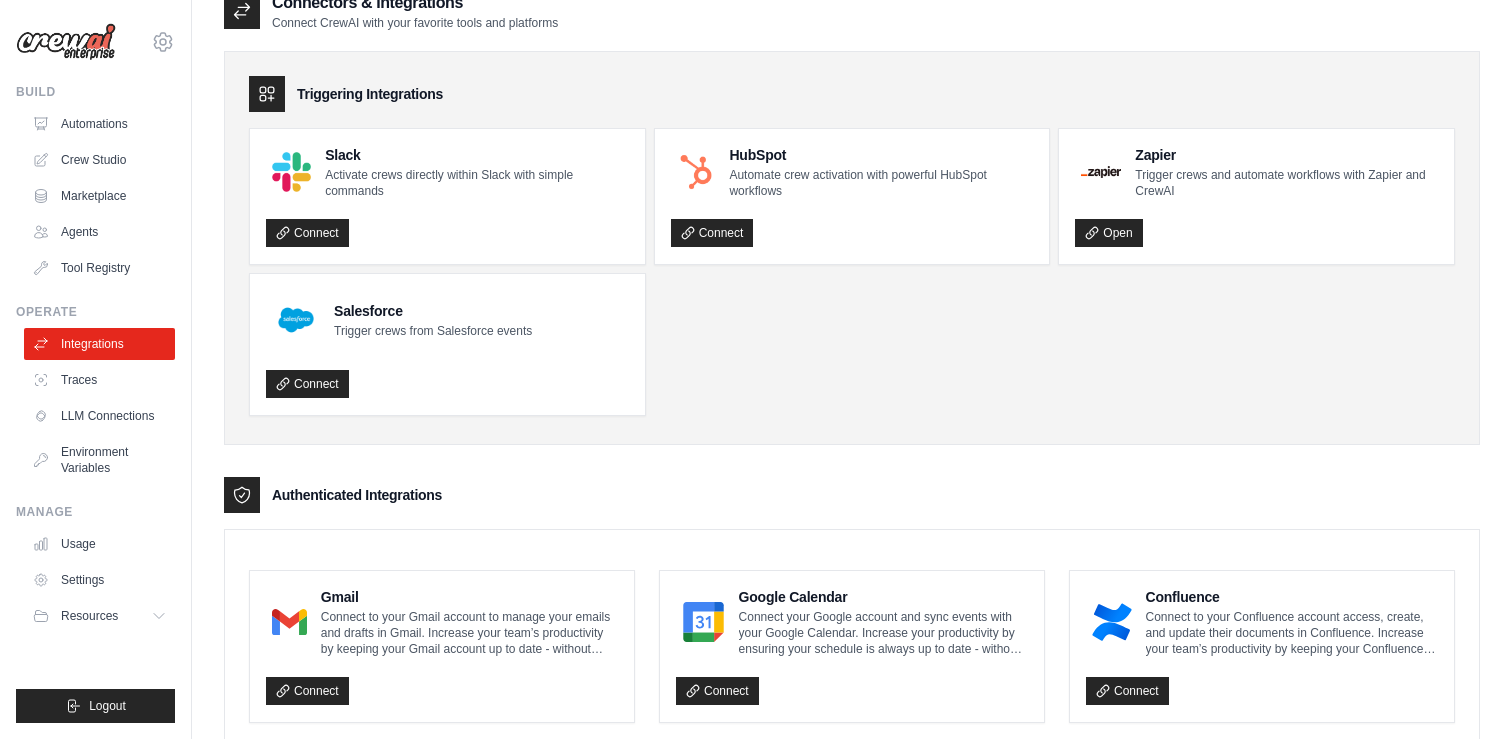 scroll, scrollTop: 24, scrollLeft: 0, axis: vertical 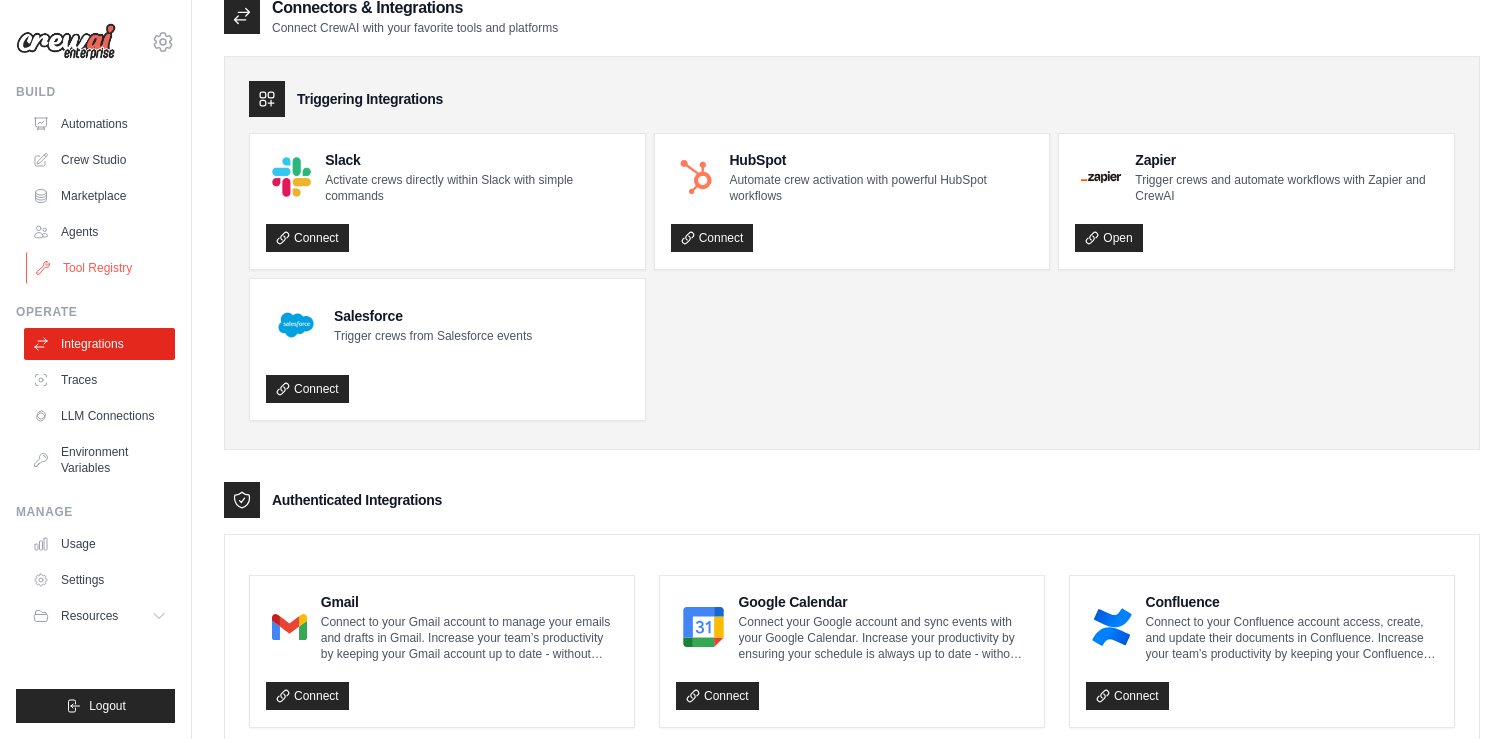 click on "Tool Registry" at bounding box center [101, 268] 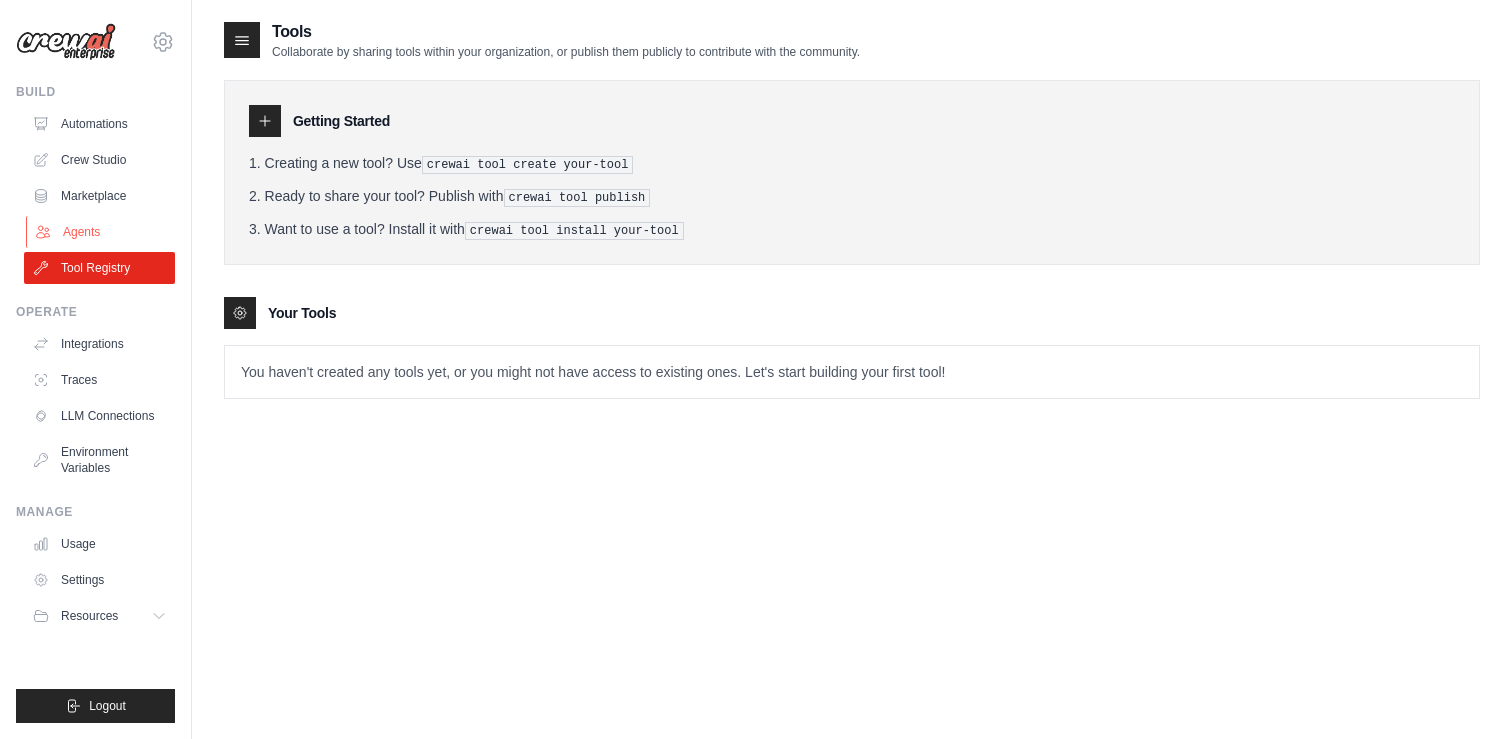 click on "Agents" at bounding box center [101, 232] 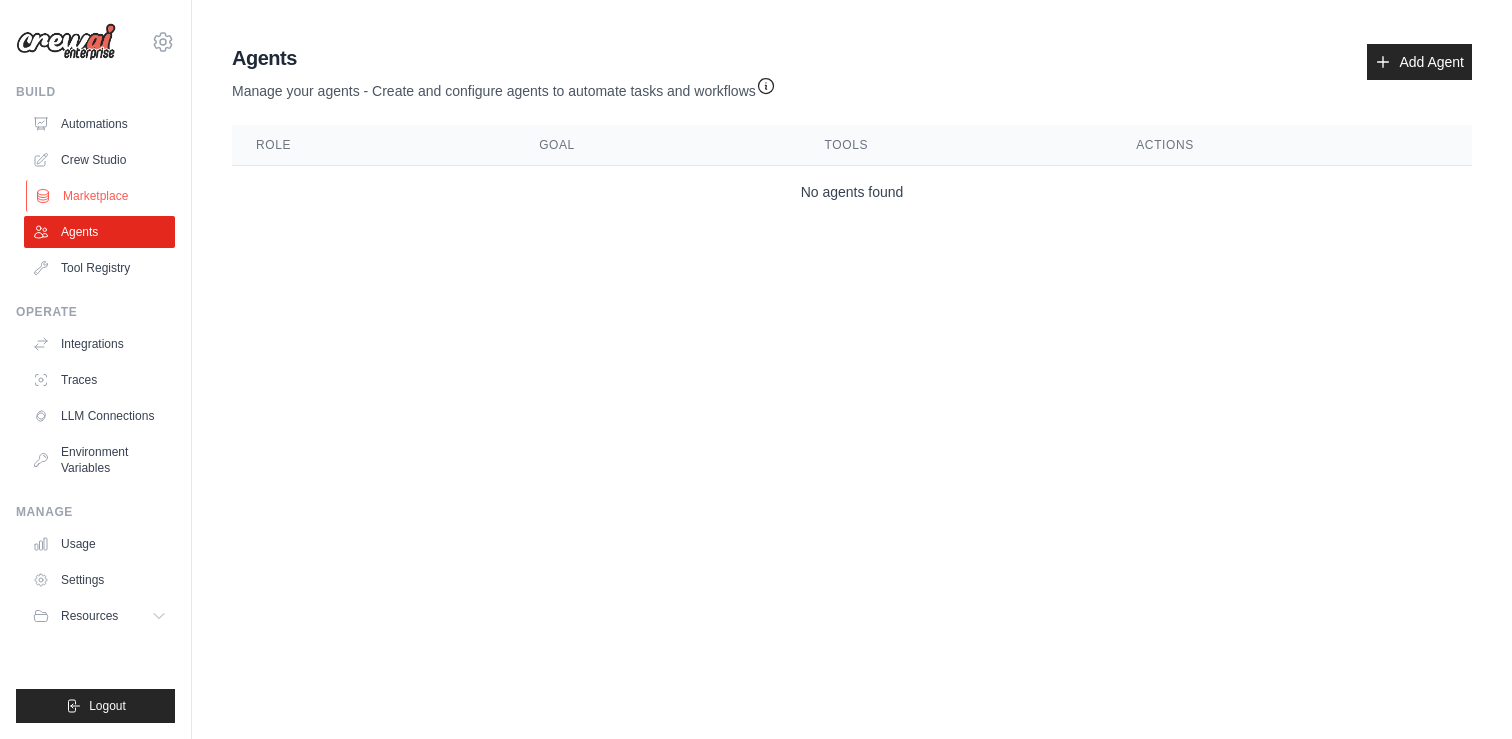 click on "Marketplace" at bounding box center [101, 196] 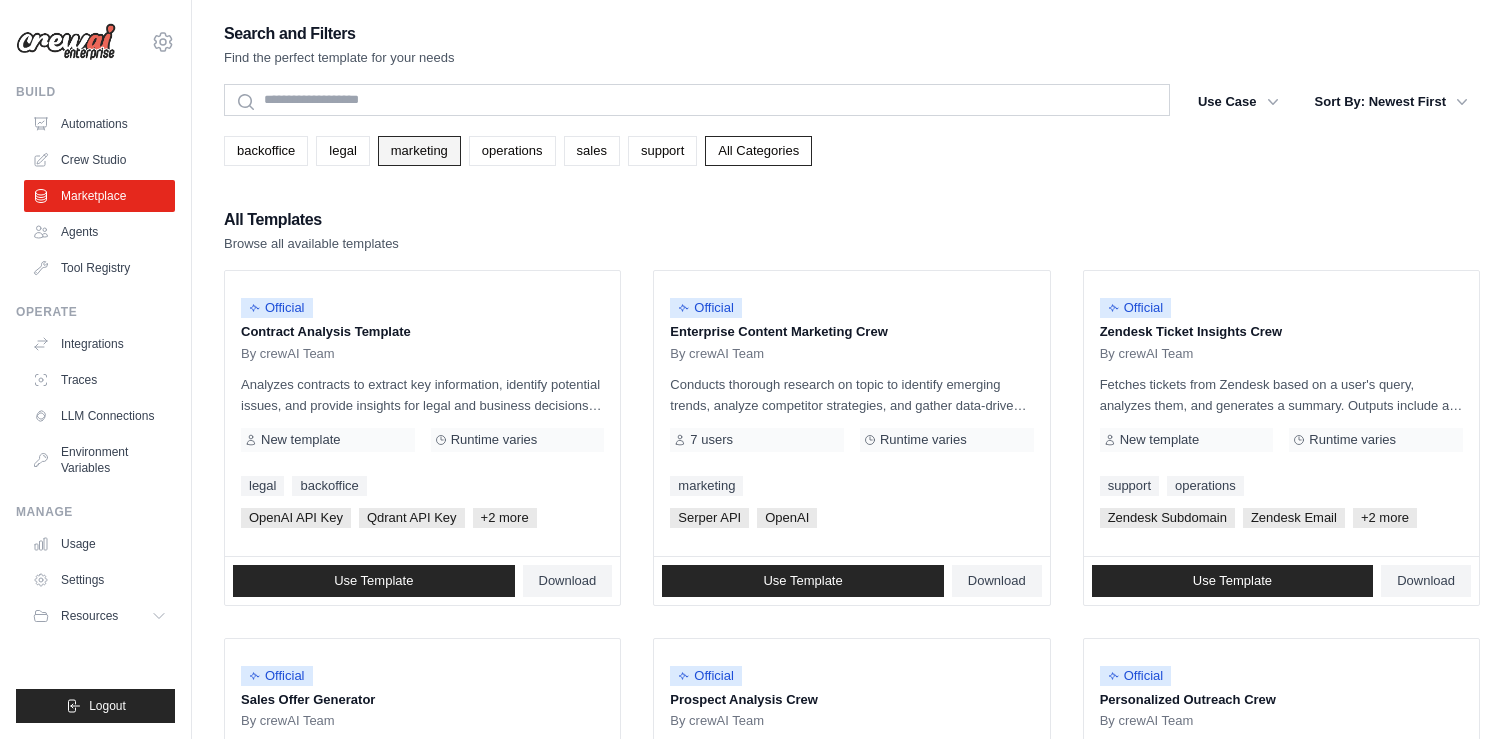 click on "marketing" at bounding box center [419, 151] 